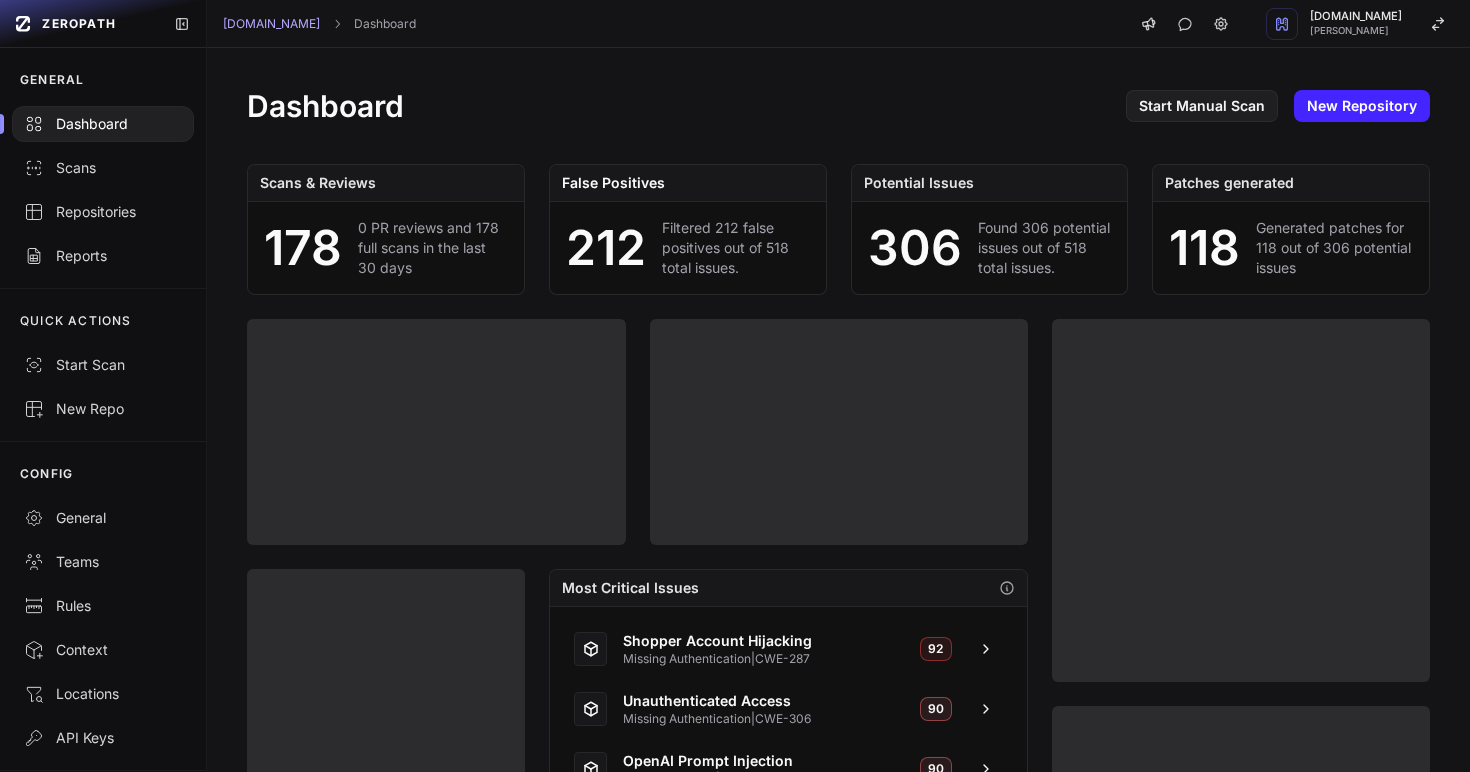 scroll, scrollTop: 0, scrollLeft: 0, axis: both 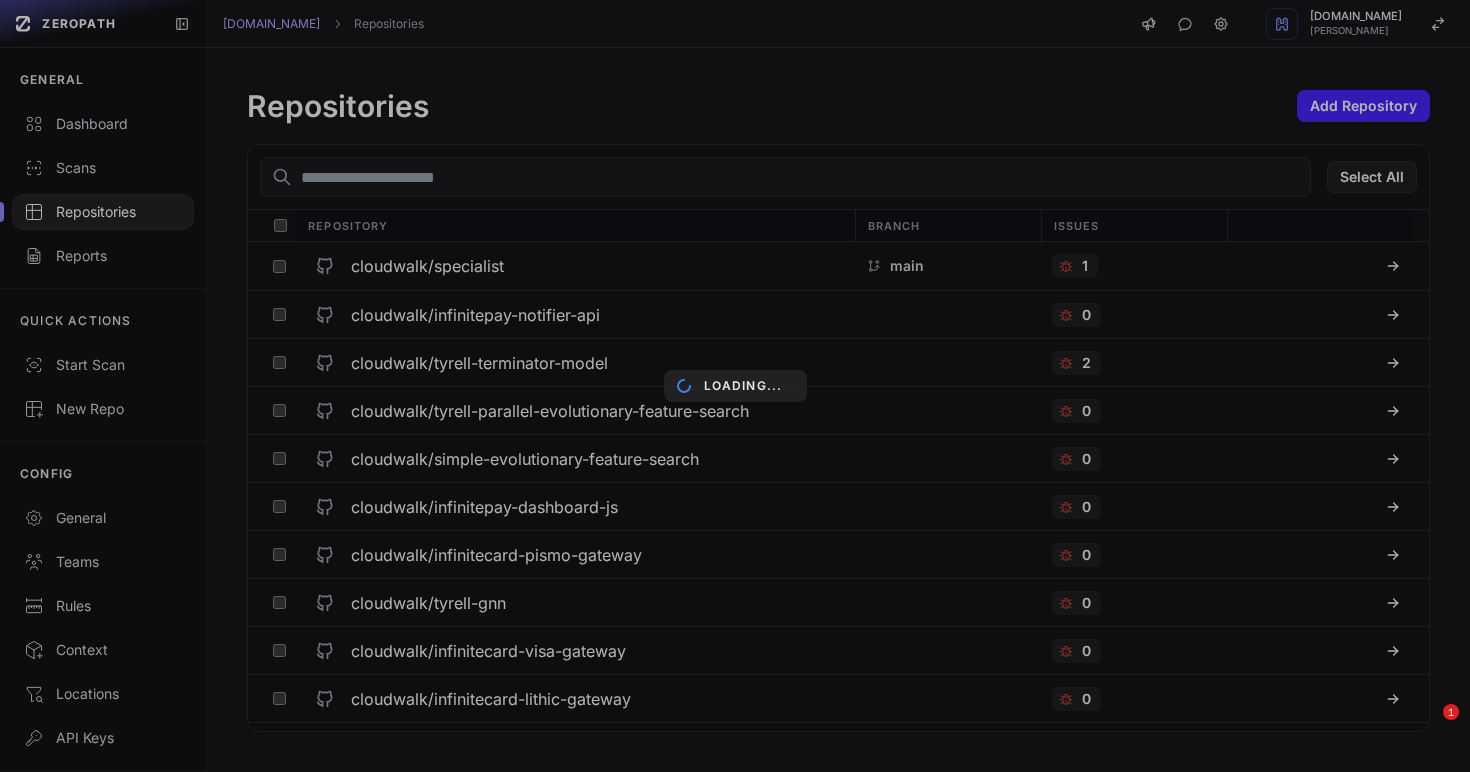 click on "Loading..." at bounding box center (735, 386) 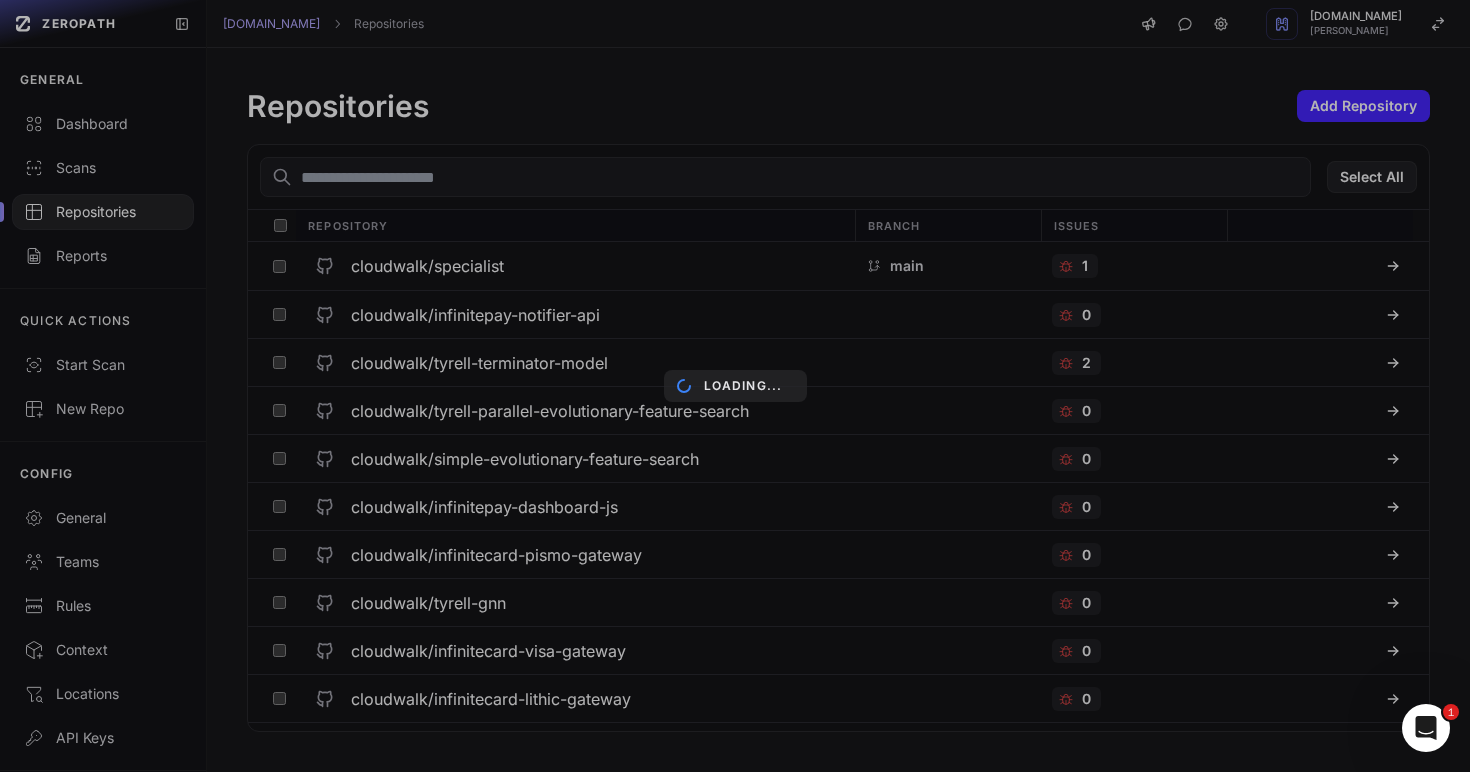 scroll, scrollTop: 0, scrollLeft: 0, axis: both 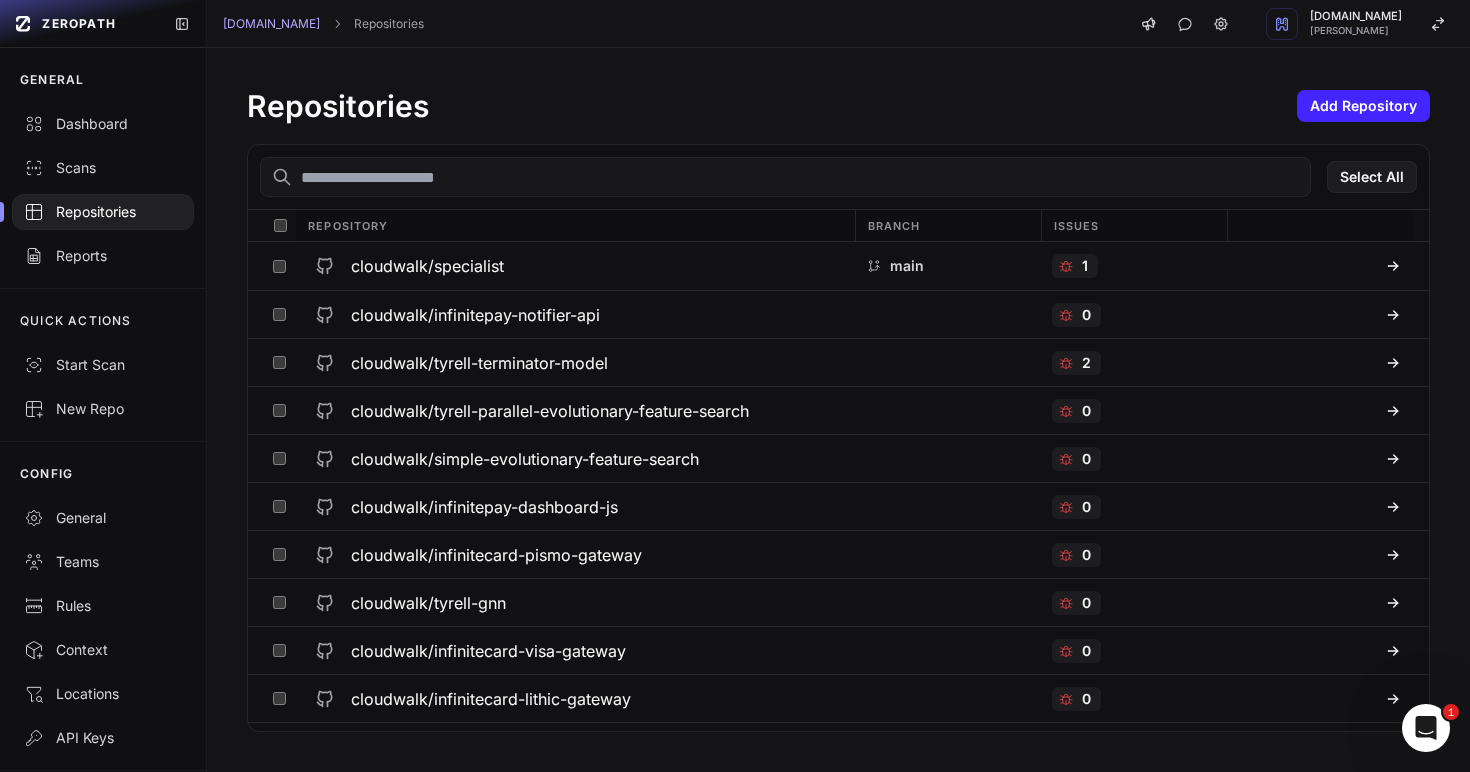 click at bounding box center [785, 177] 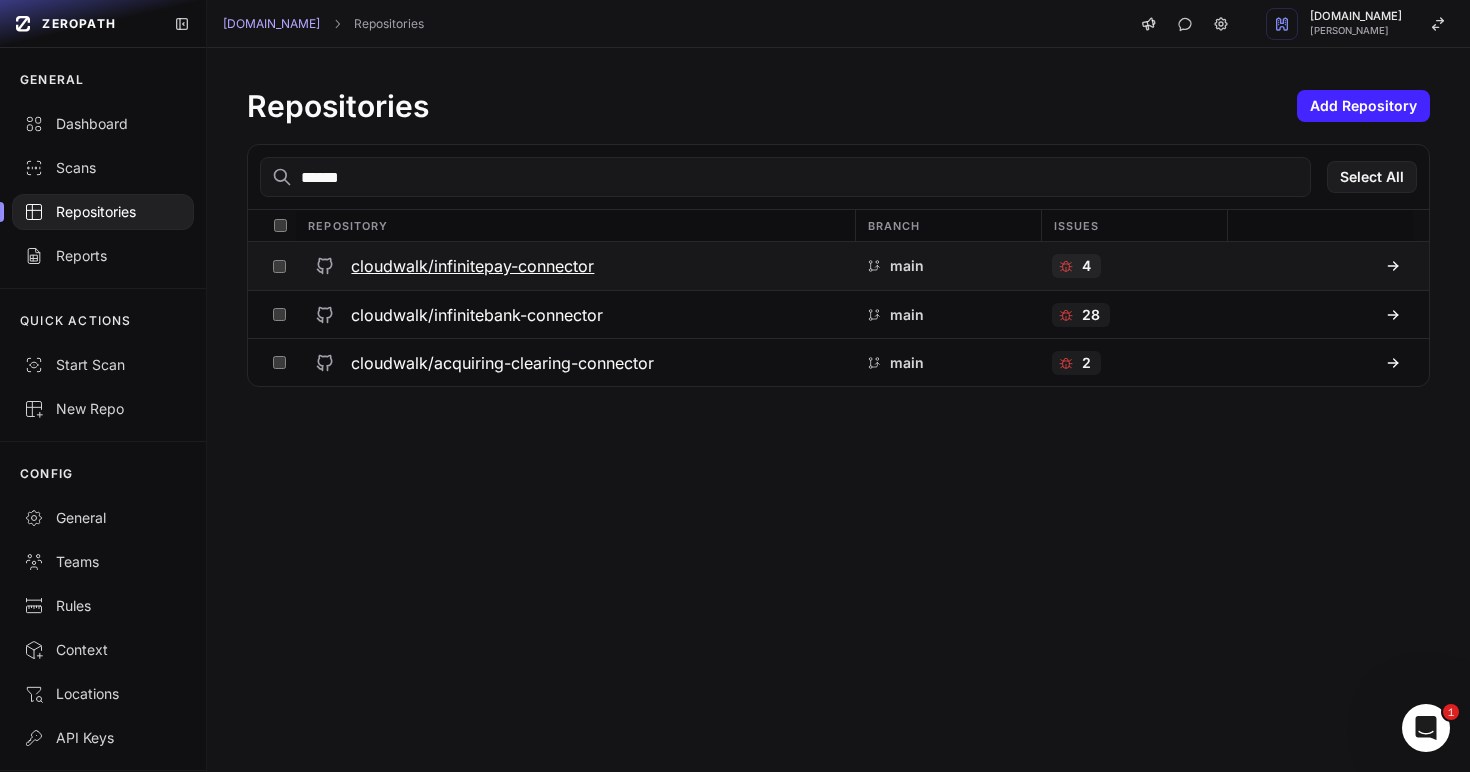 type on "******" 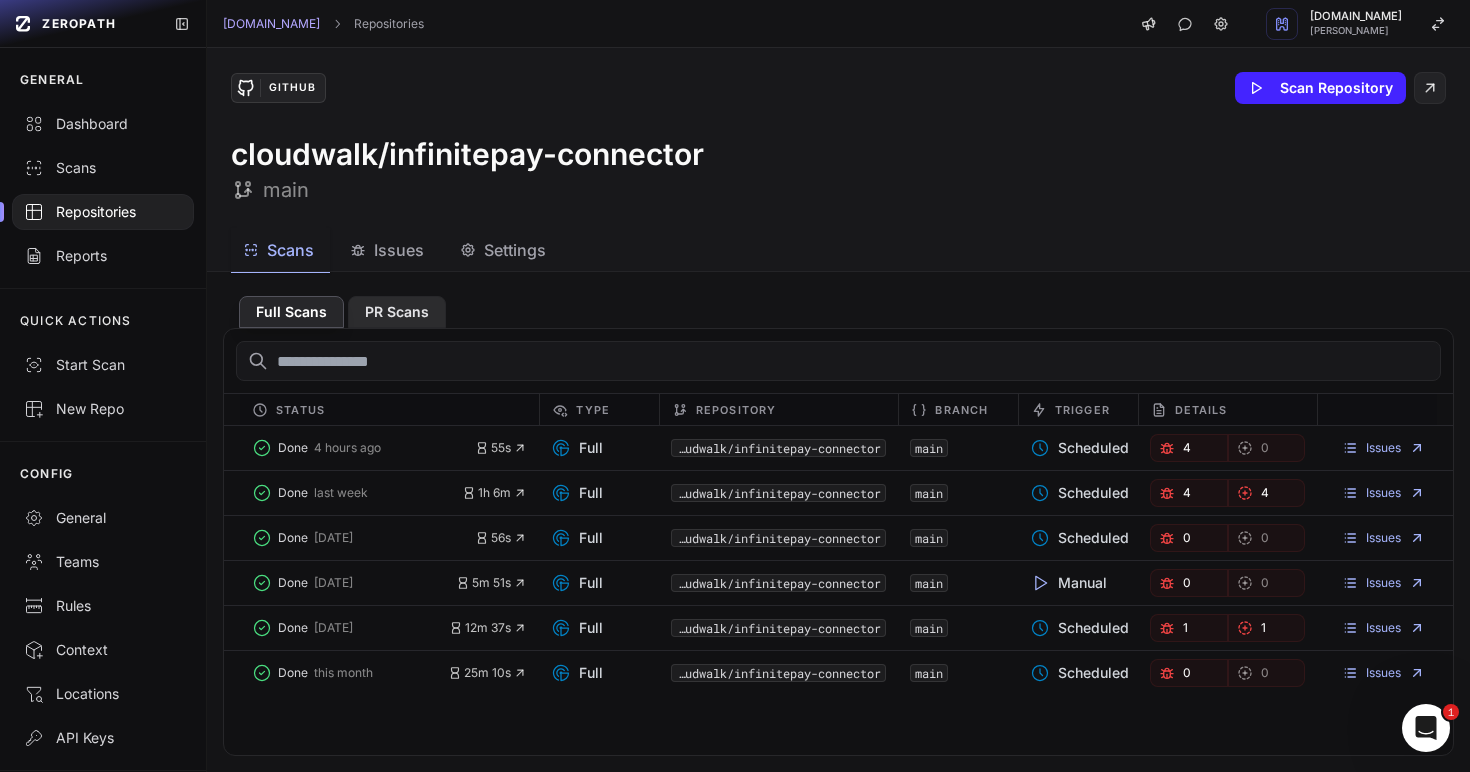 click on "PR Scans" at bounding box center [397, 312] 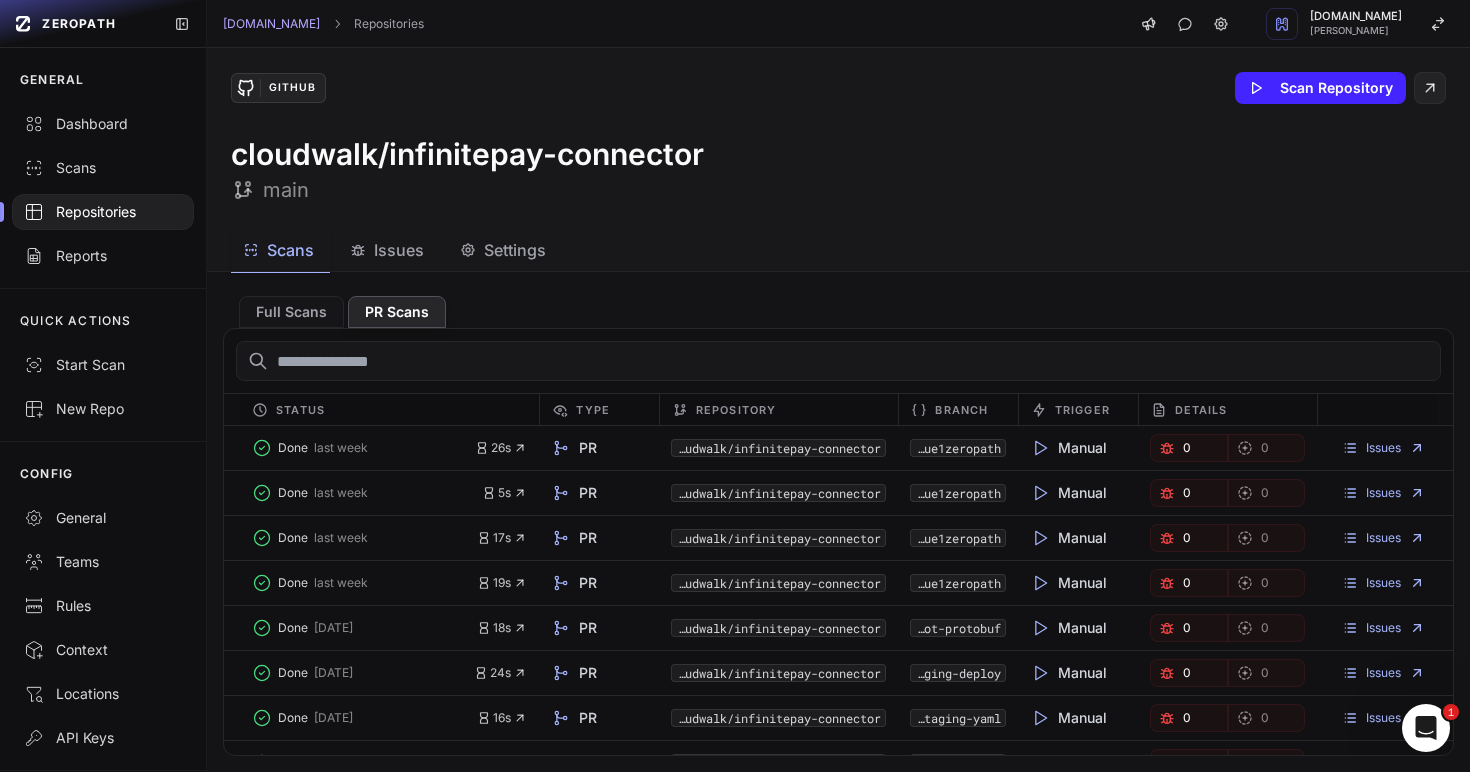 drag, startPoint x: 84, startPoint y: 214, endPoint x: 104, endPoint y: 206, distance: 21.540659 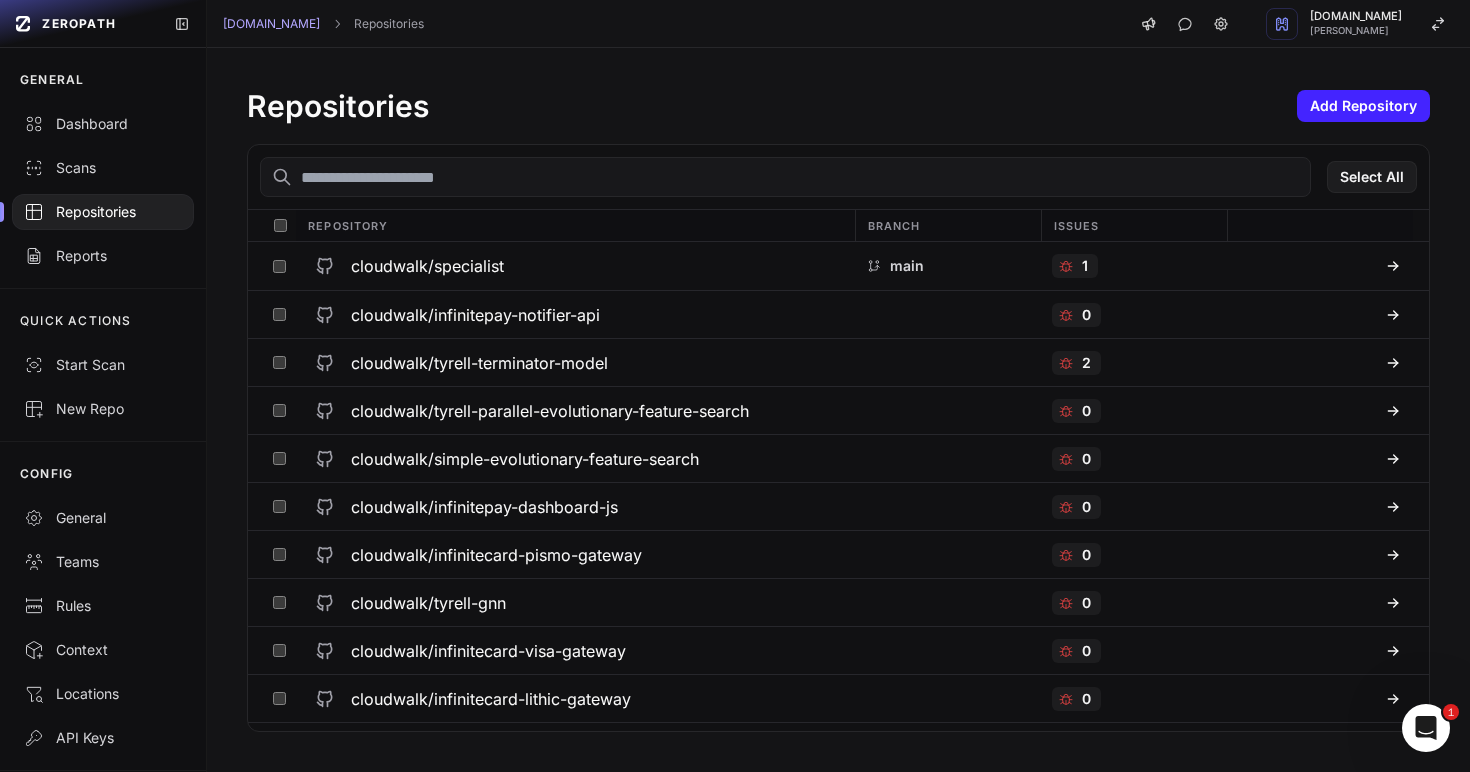 click at bounding box center (785, 177) 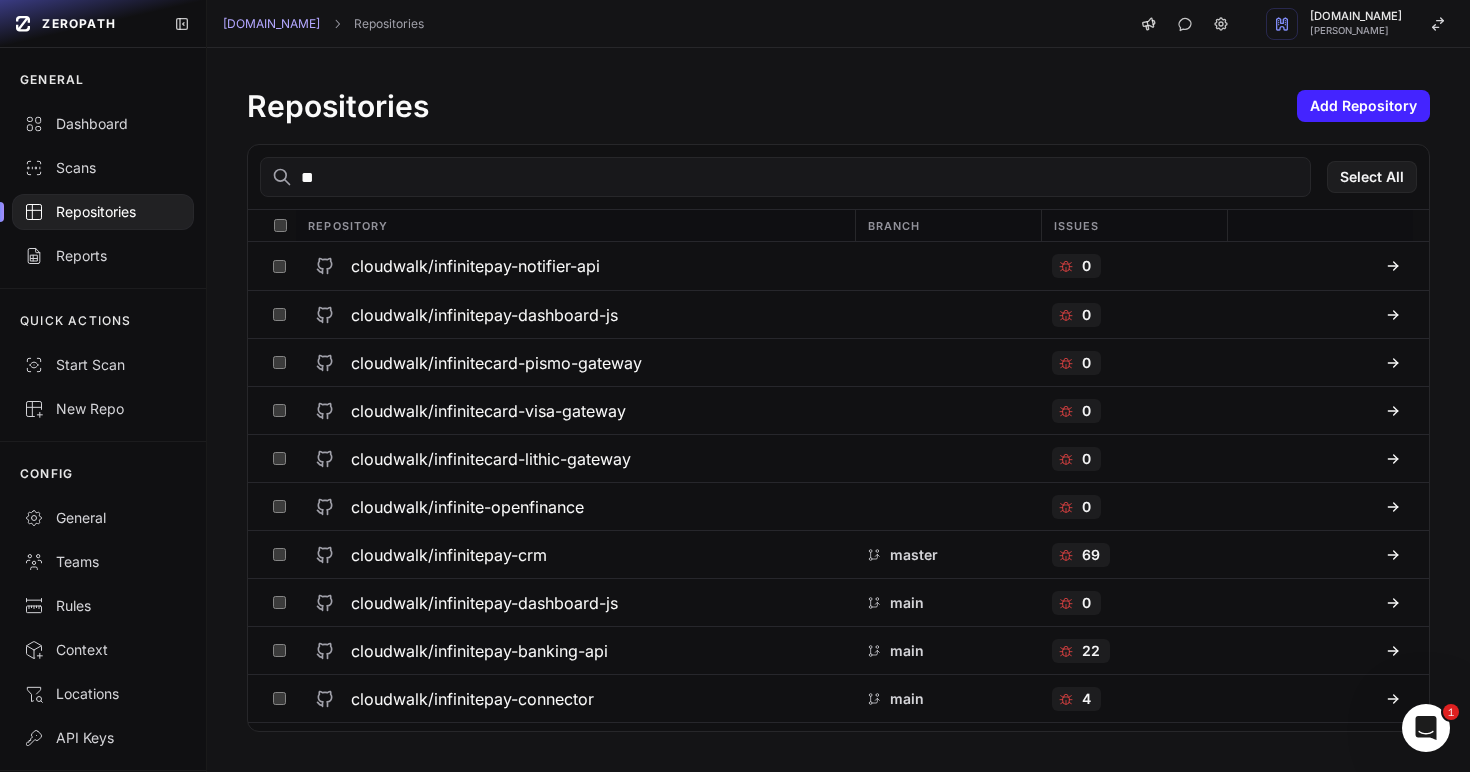 type on "*" 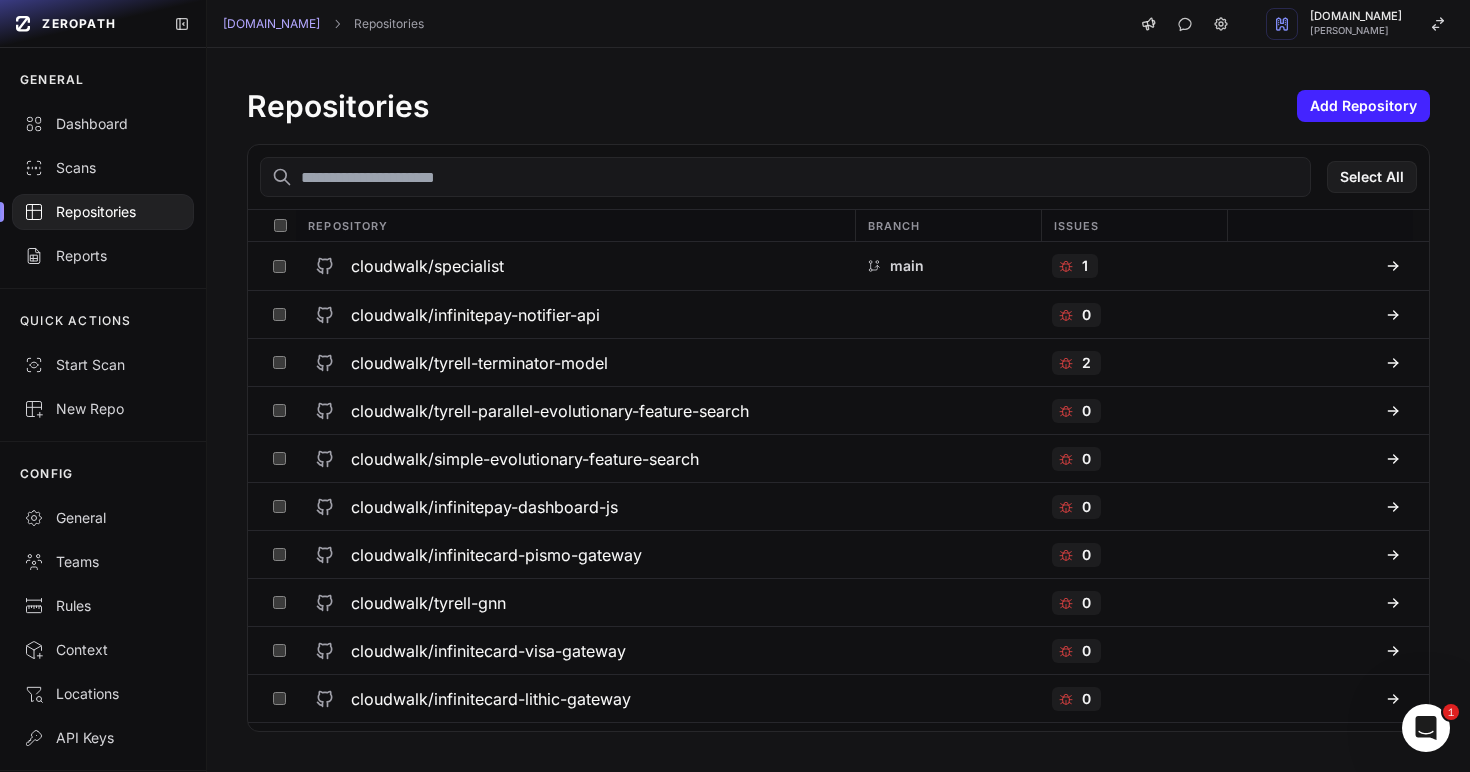 type on "*" 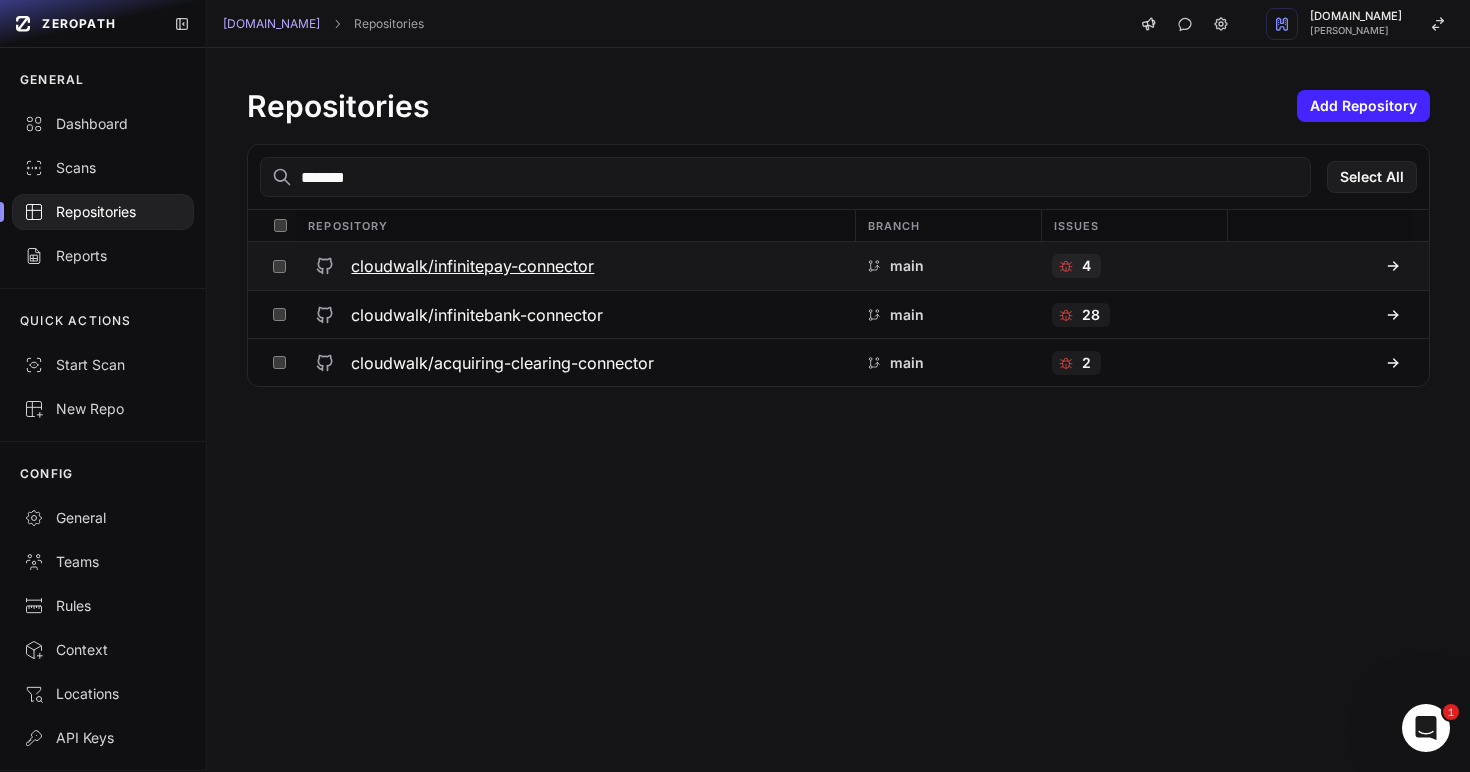 type on "*******" 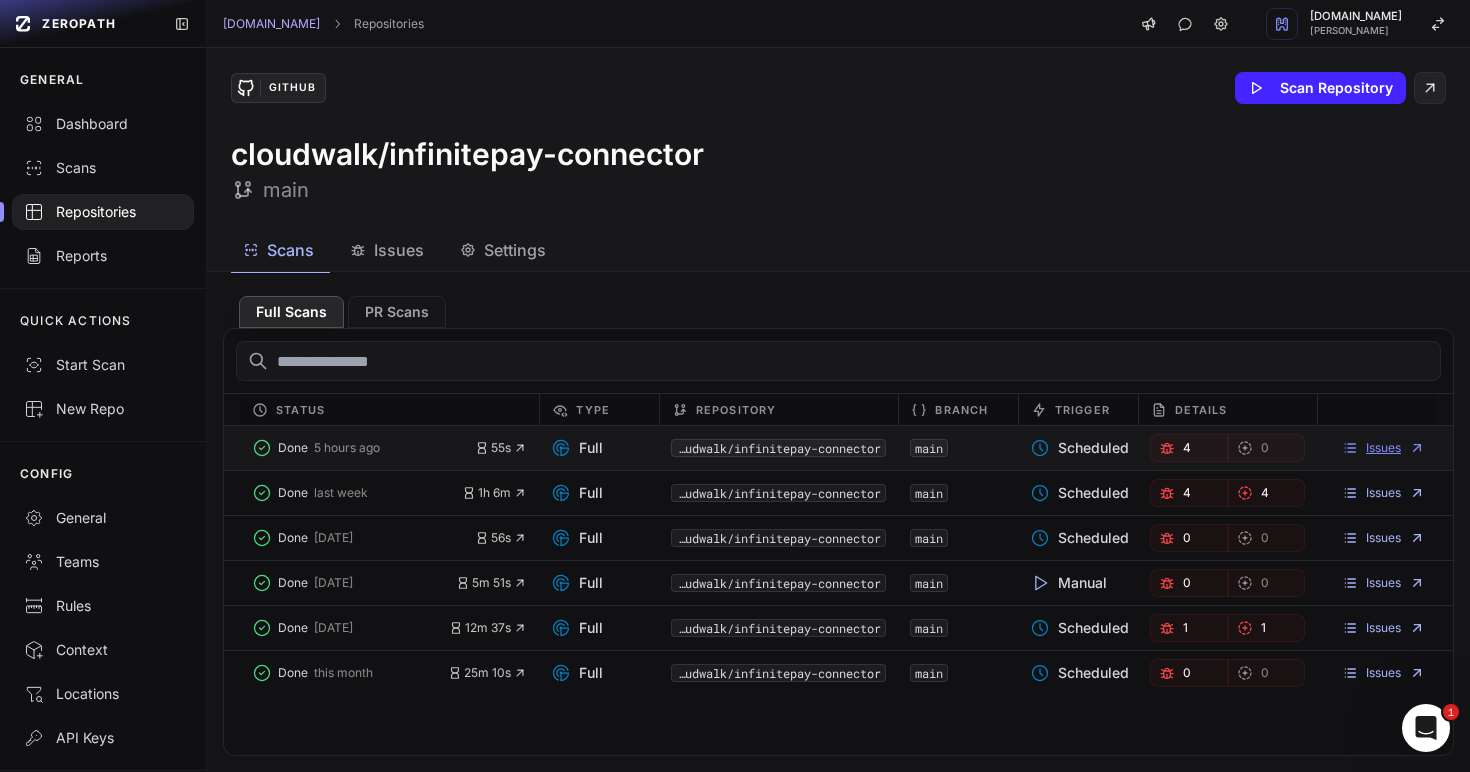 click on "Issues" at bounding box center [1383, 448] 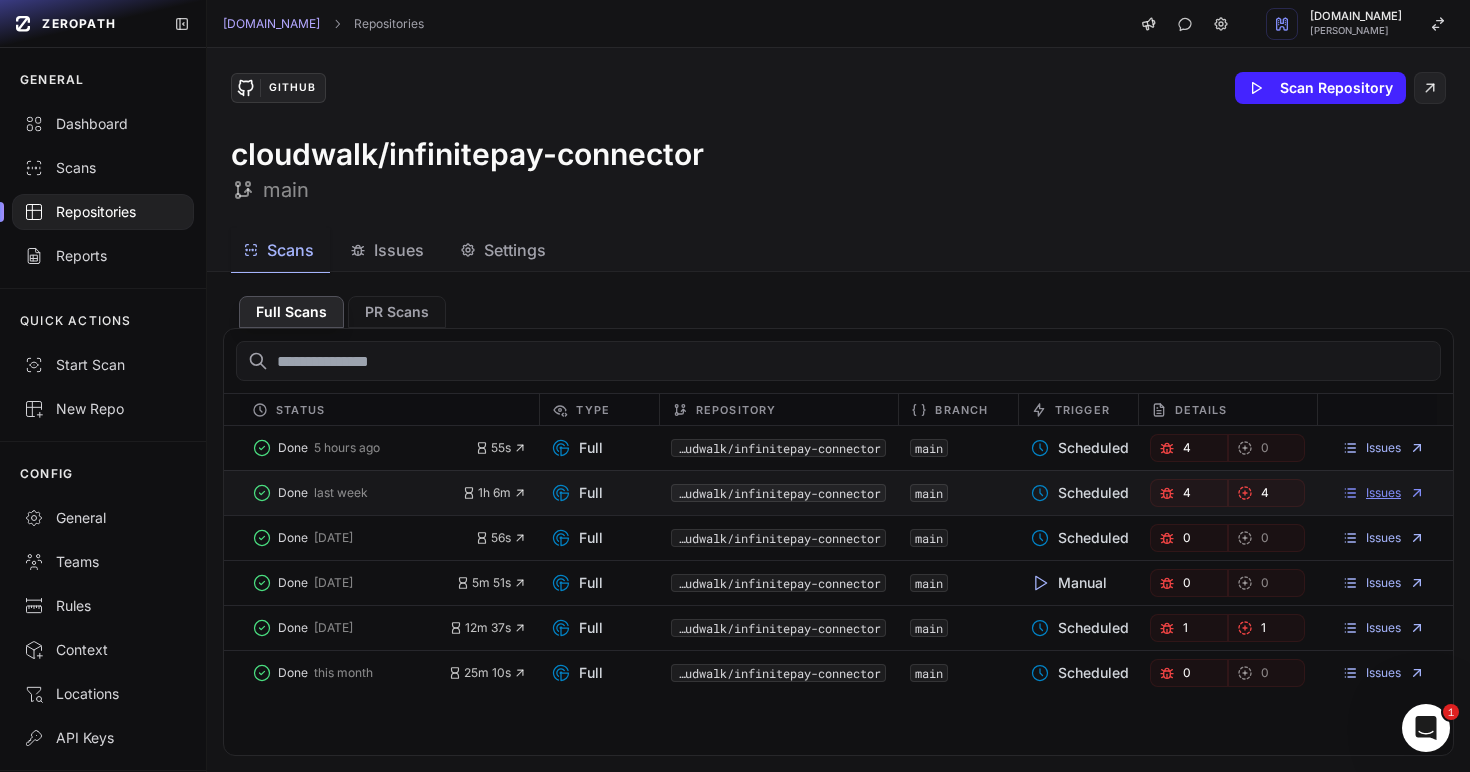 click on "Issues" at bounding box center (1383, 493) 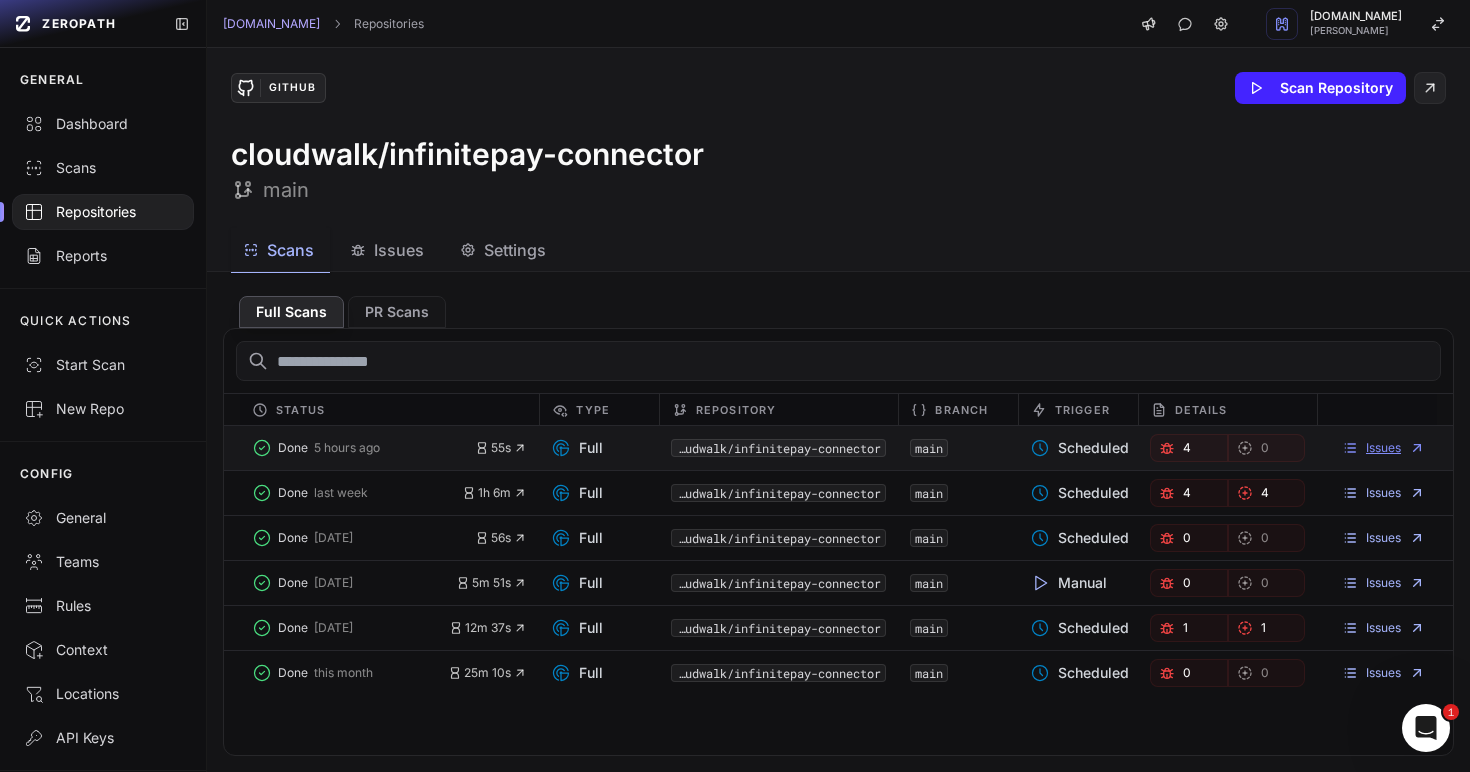 click on "Issues" at bounding box center (1383, 448) 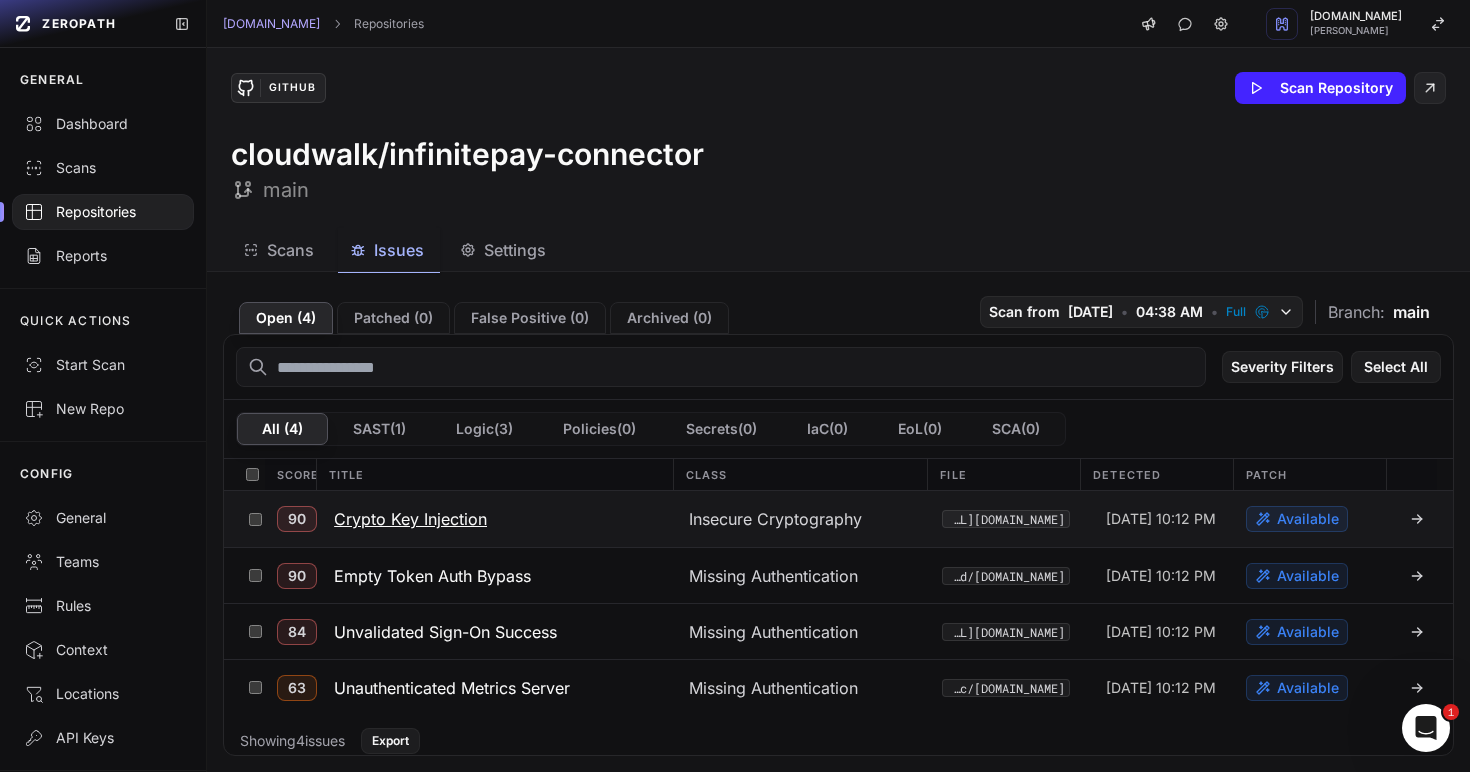 click 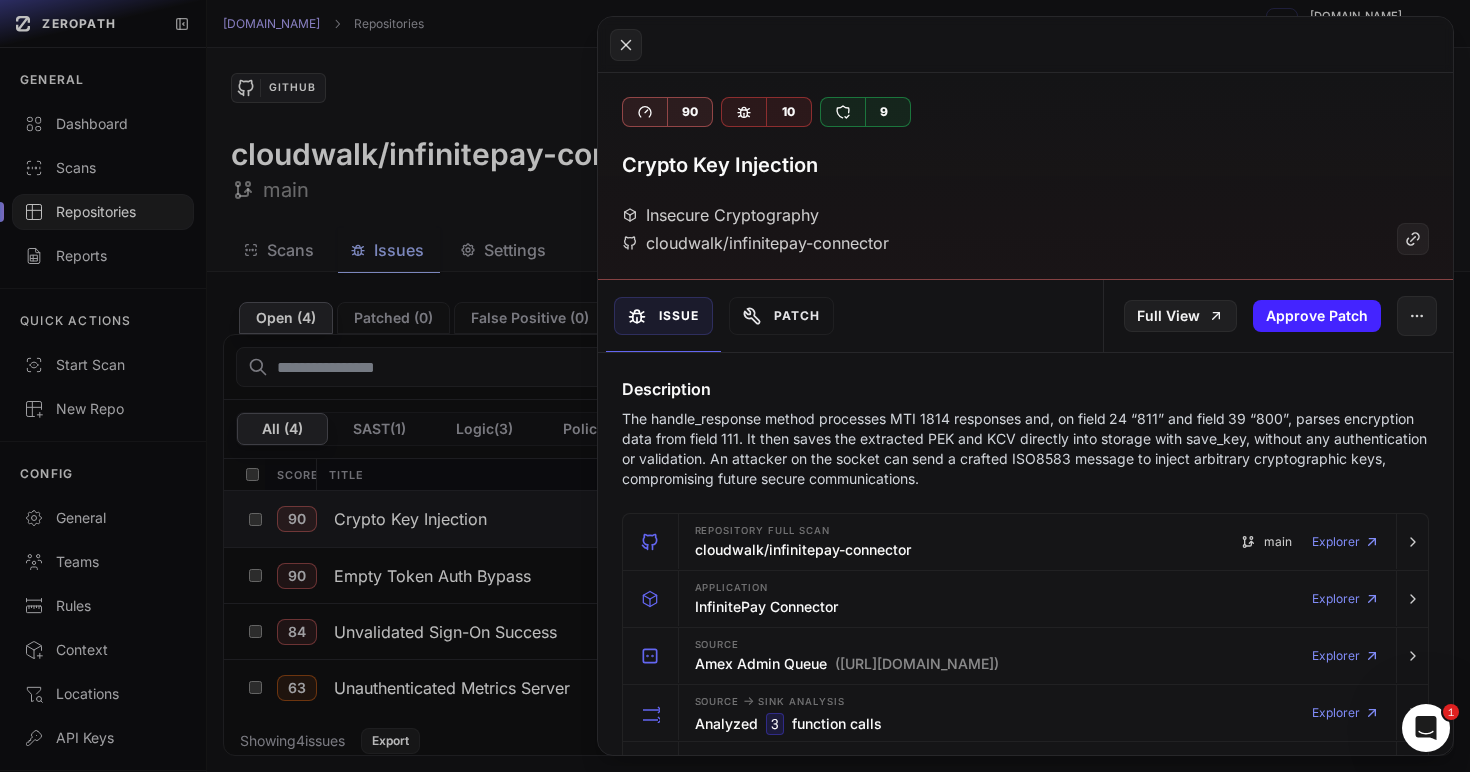 click 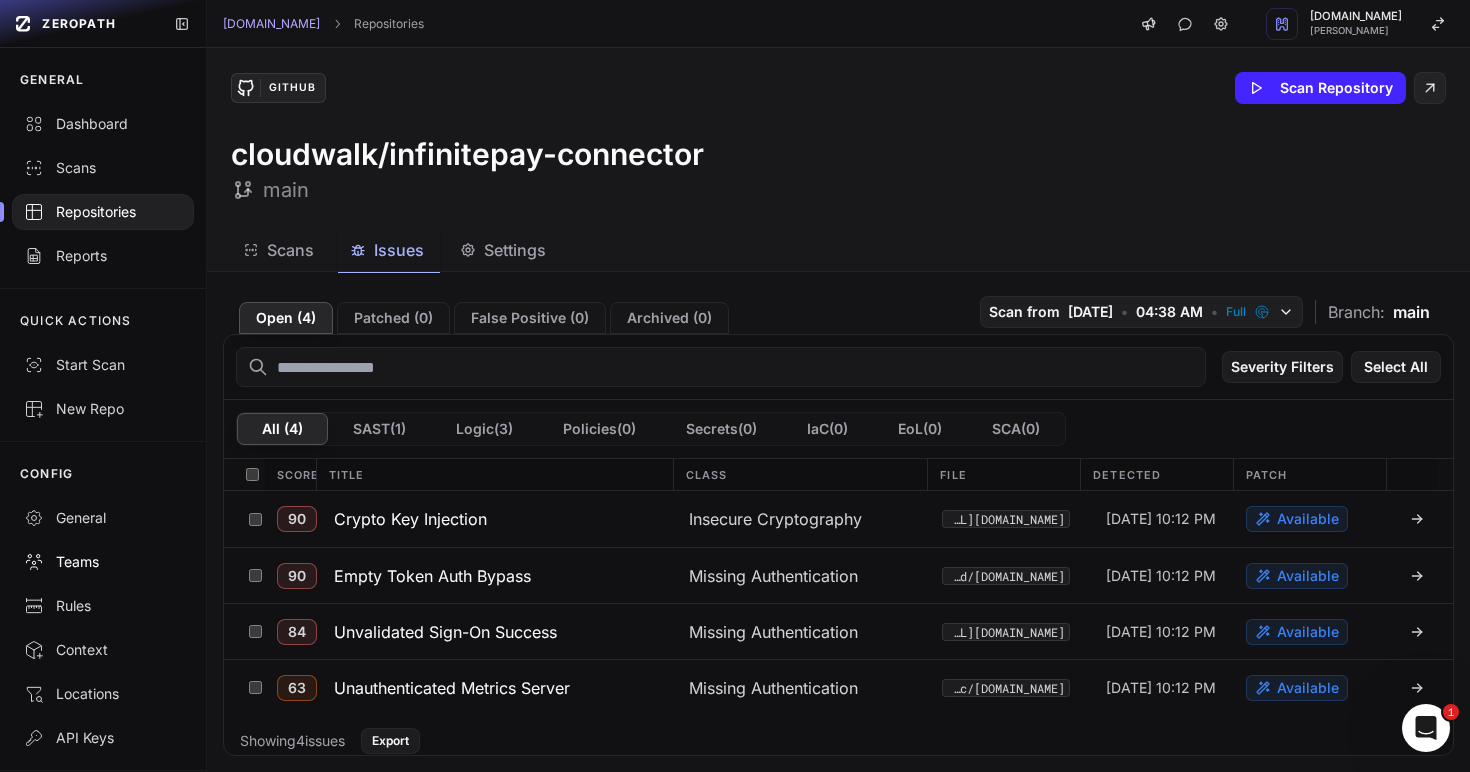 click on "Teams" at bounding box center (103, 562) 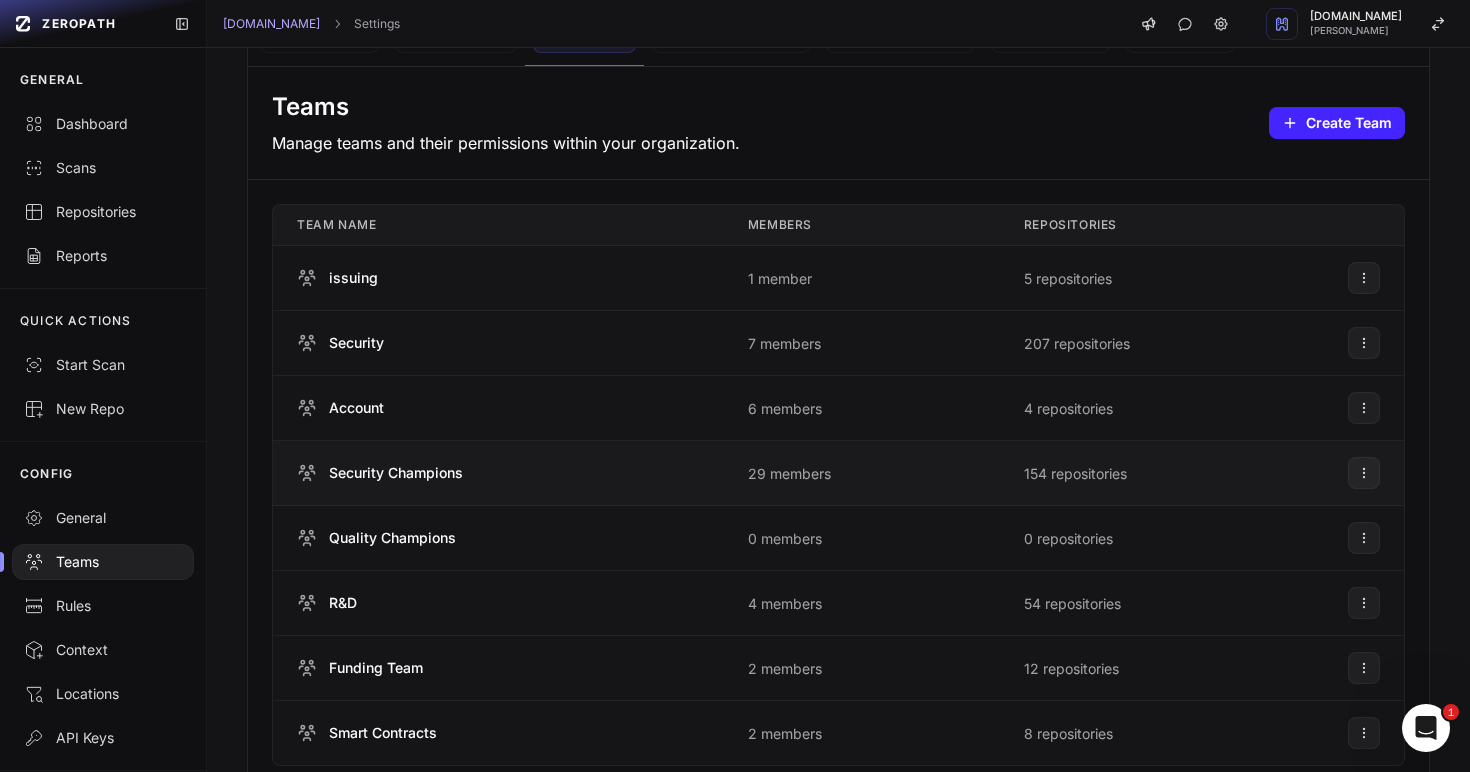 scroll, scrollTop: 158, scrollLeft: 0, axis: vertical 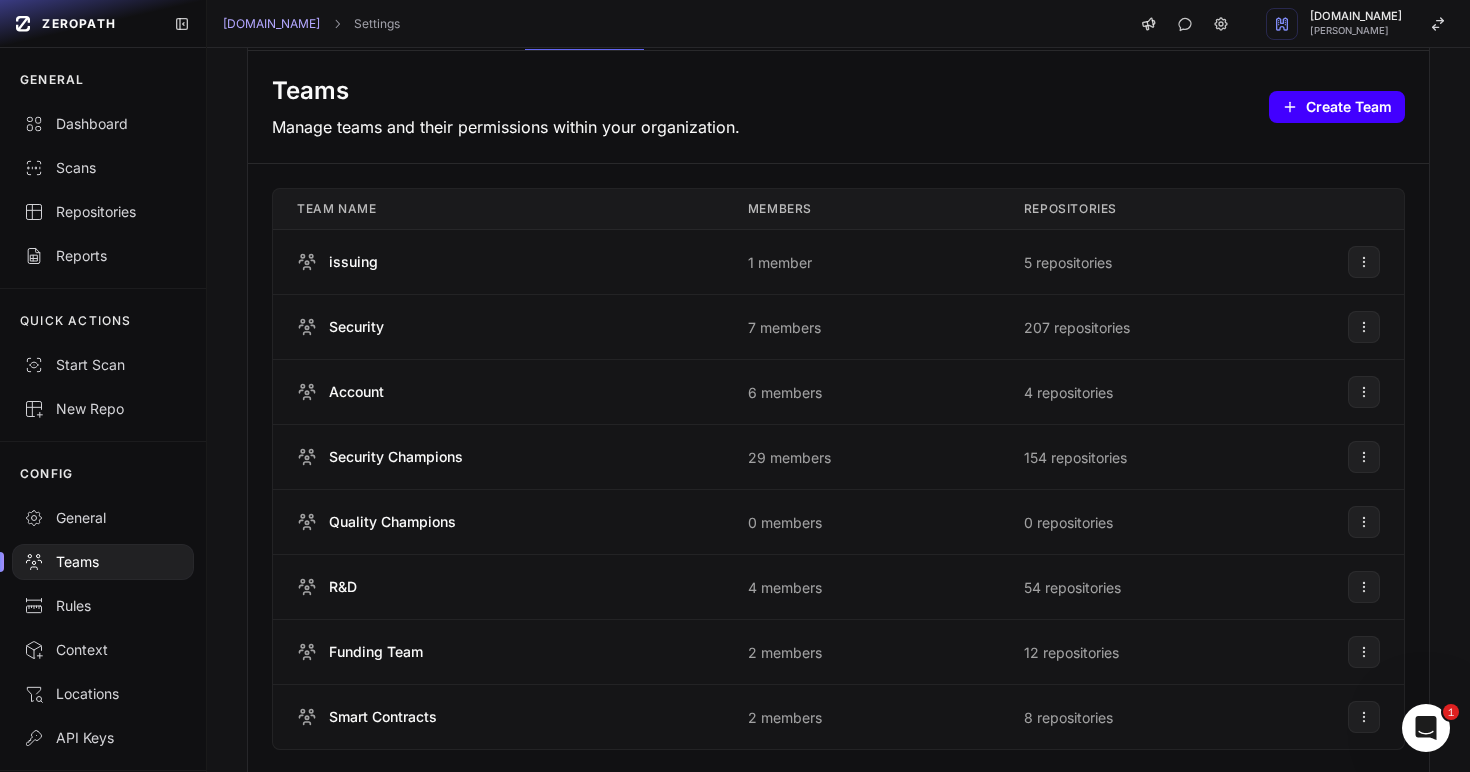 click on "Create Team" at bounding box center [1337, 107] 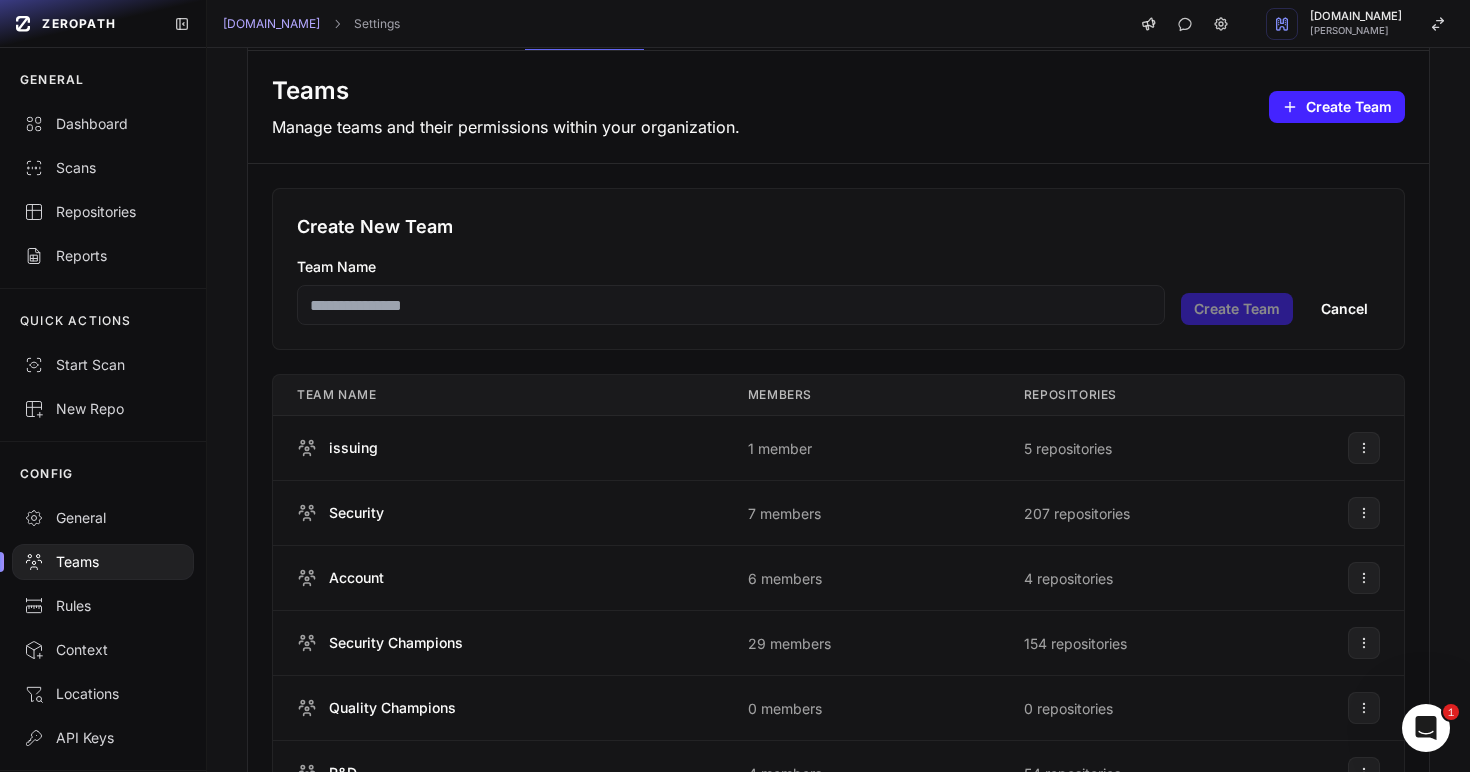 click on "Team Name" at bounding box center [731, 305] 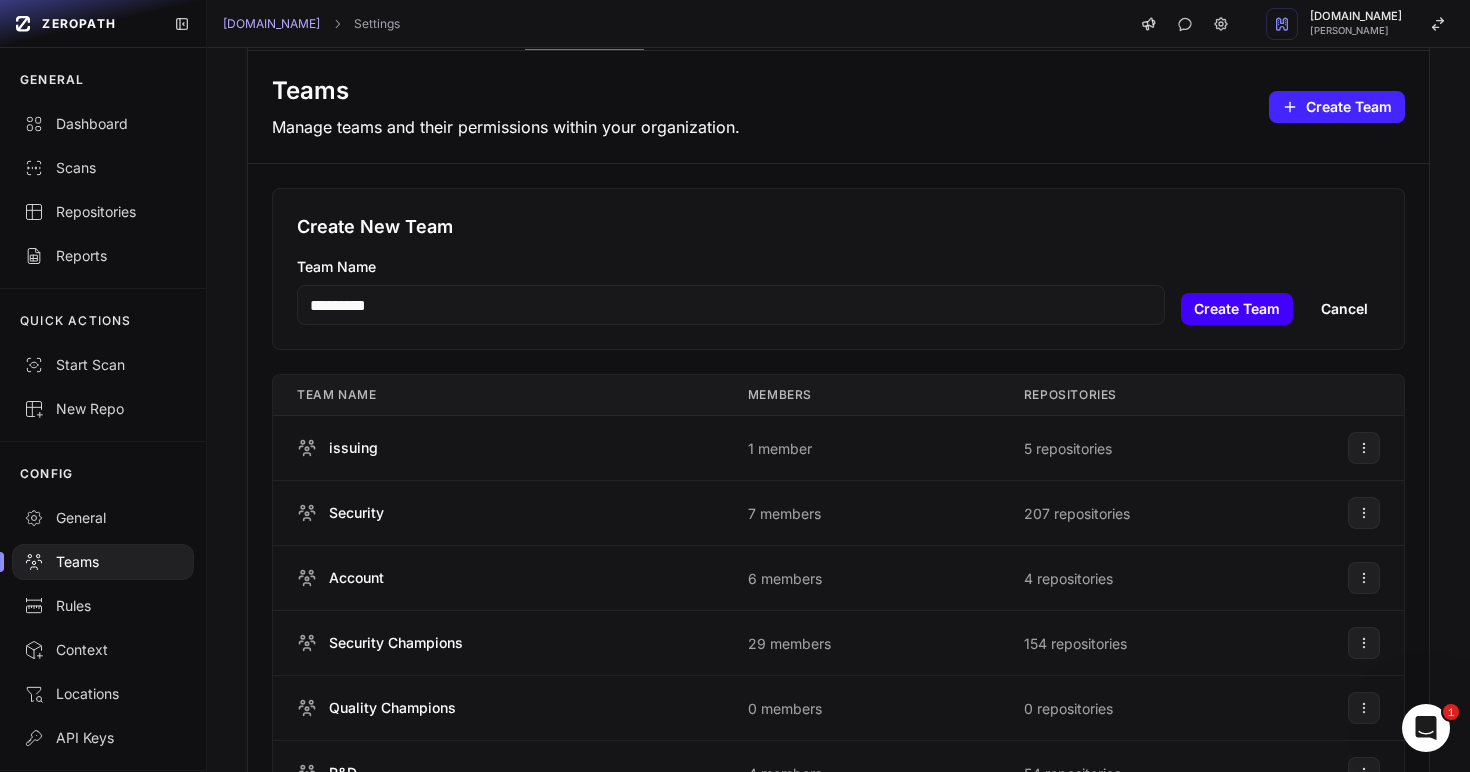 type on "*********" 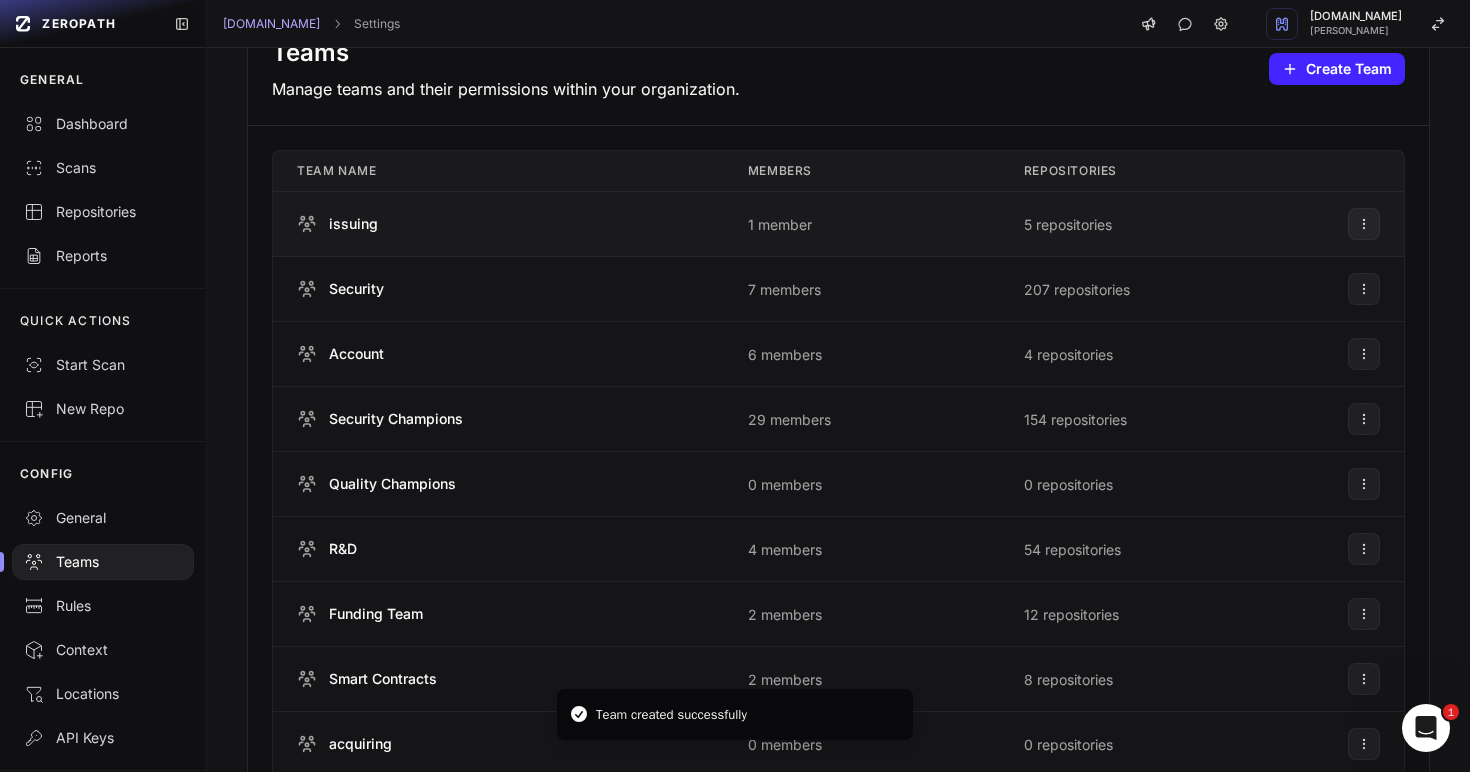 scroll, scrollTop: 286, scrollLeft: 0, axis: vertical 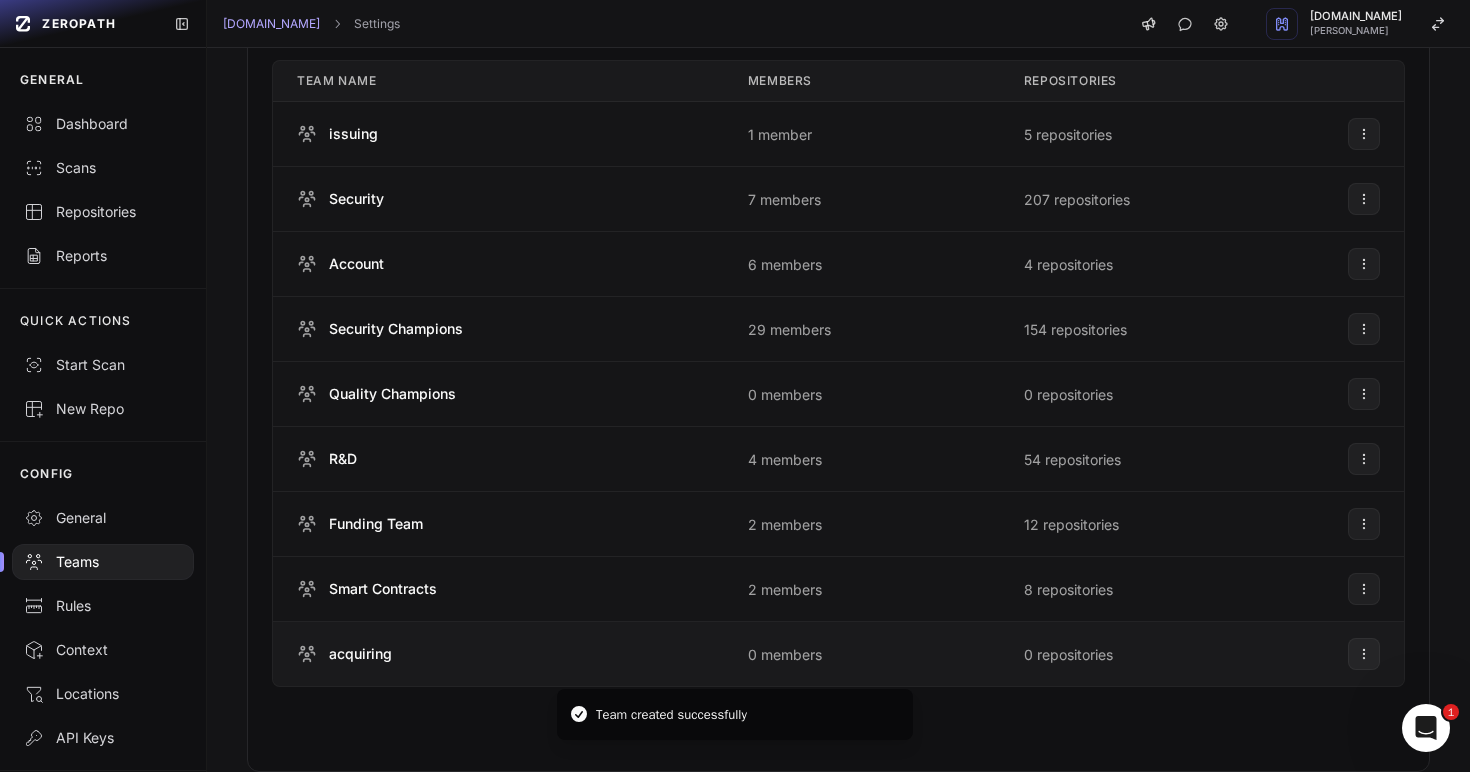 click on "acquiring" at bounding box center (360, 654) 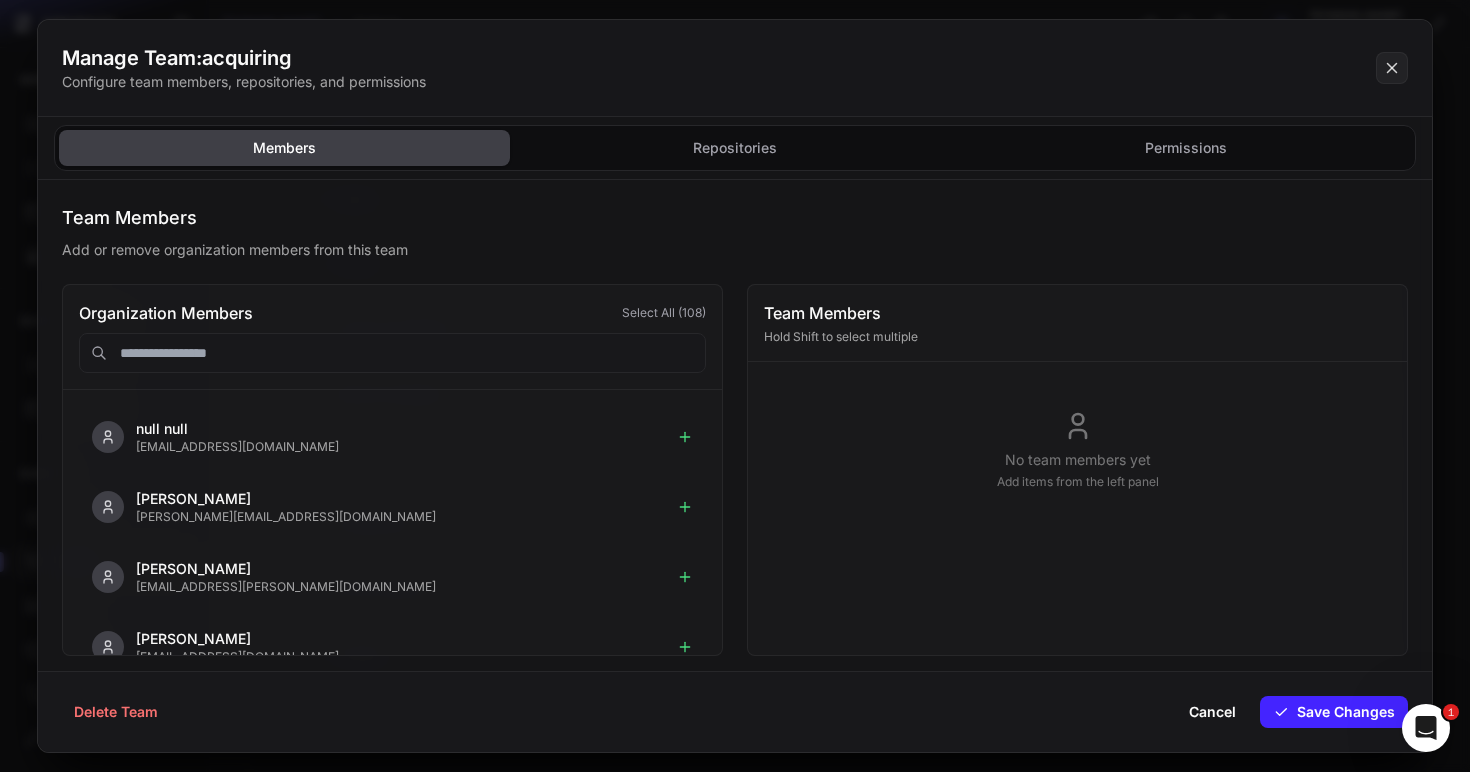 click at bounding box center [392, 353] 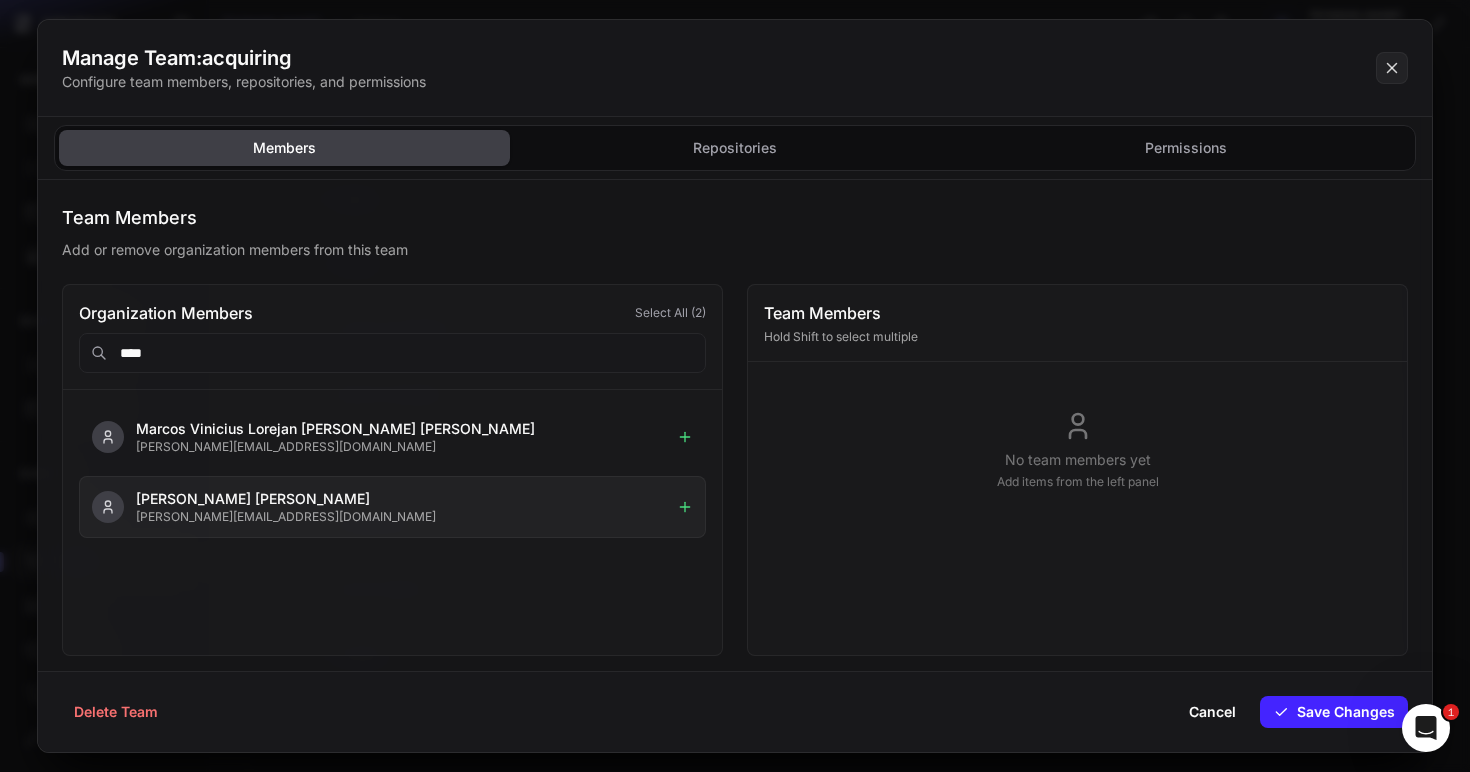 type on "****" 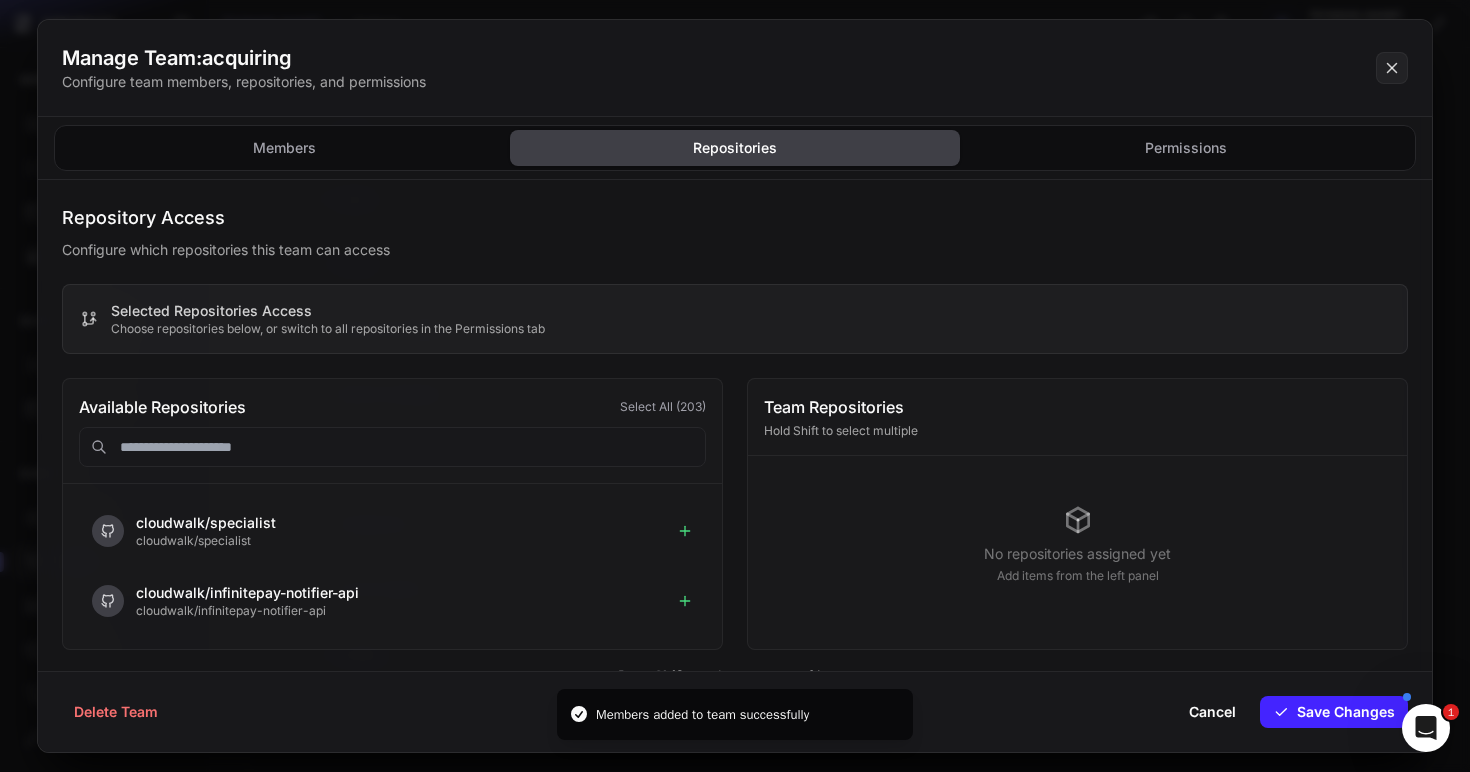 click on "Repositories" 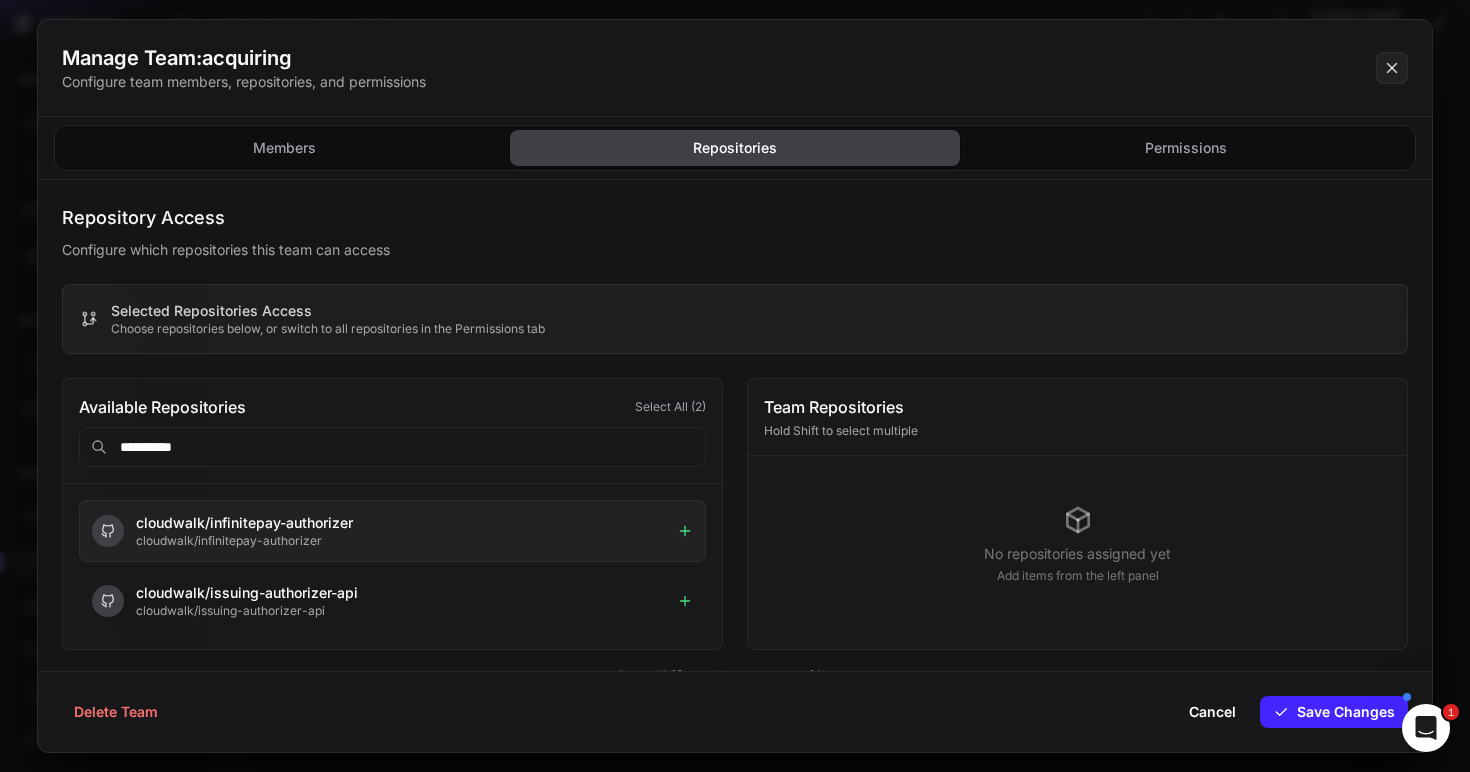 click on "cloudwalk/infinitepay-authorizer" at bounding box center [402, 541] 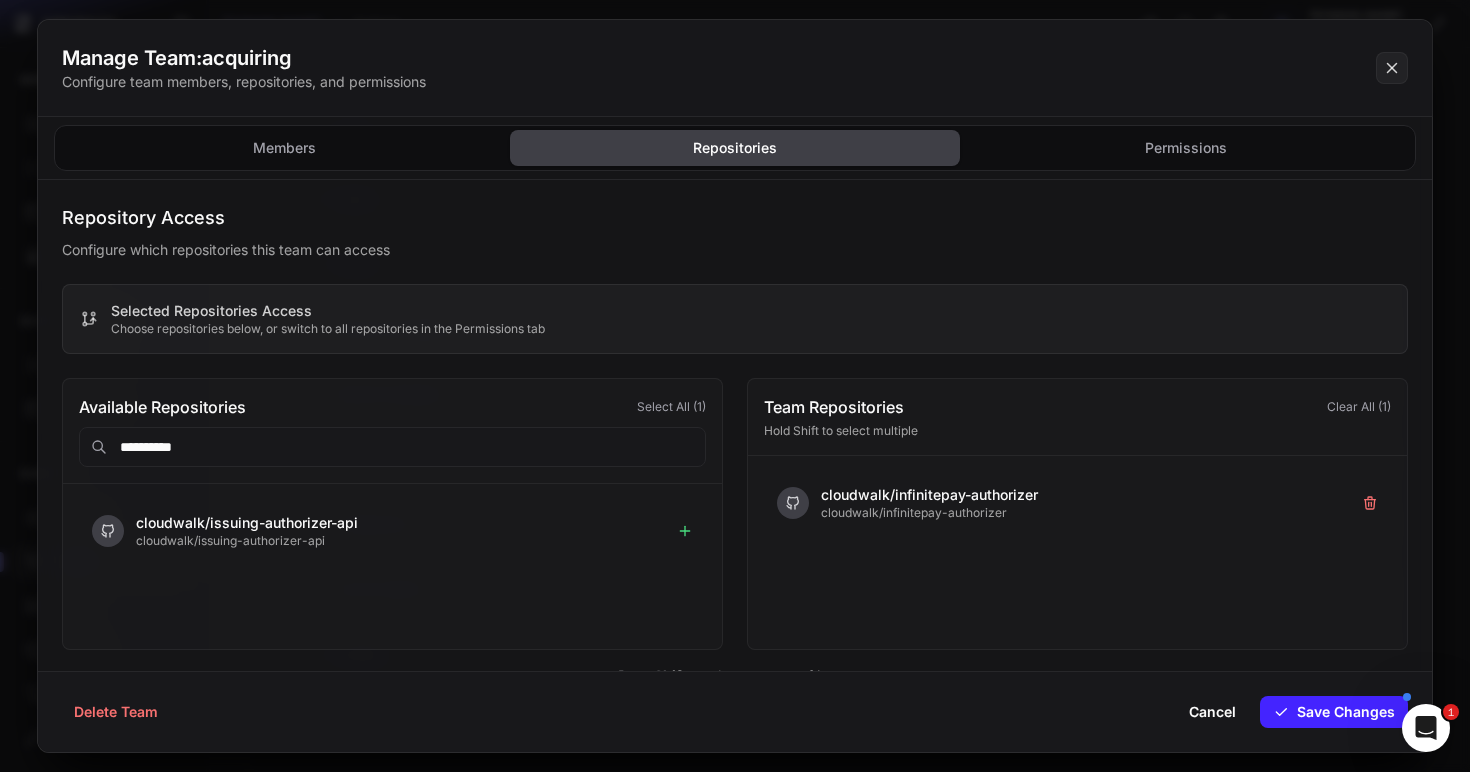 click on "**********" at bounding box center (392, 447) 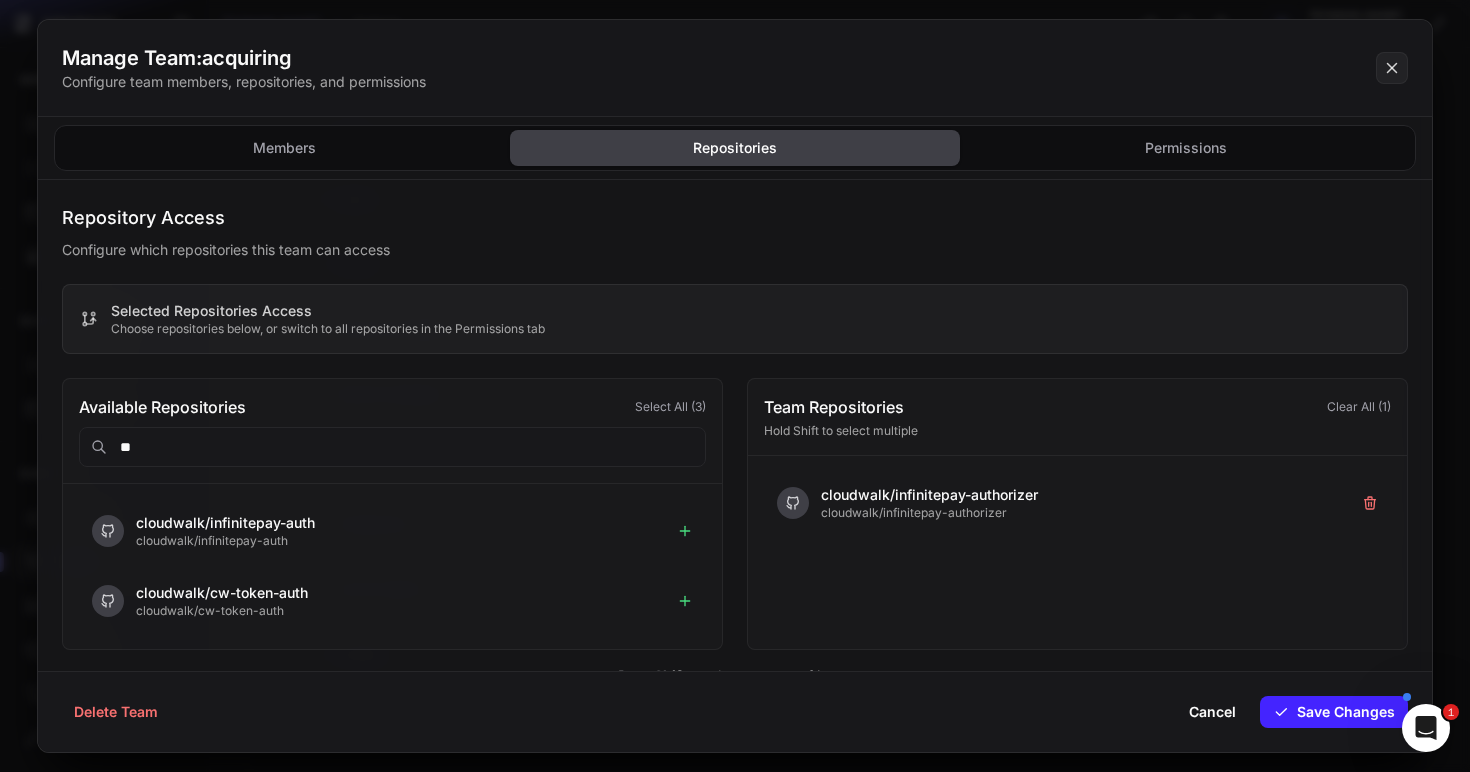 type on "*" 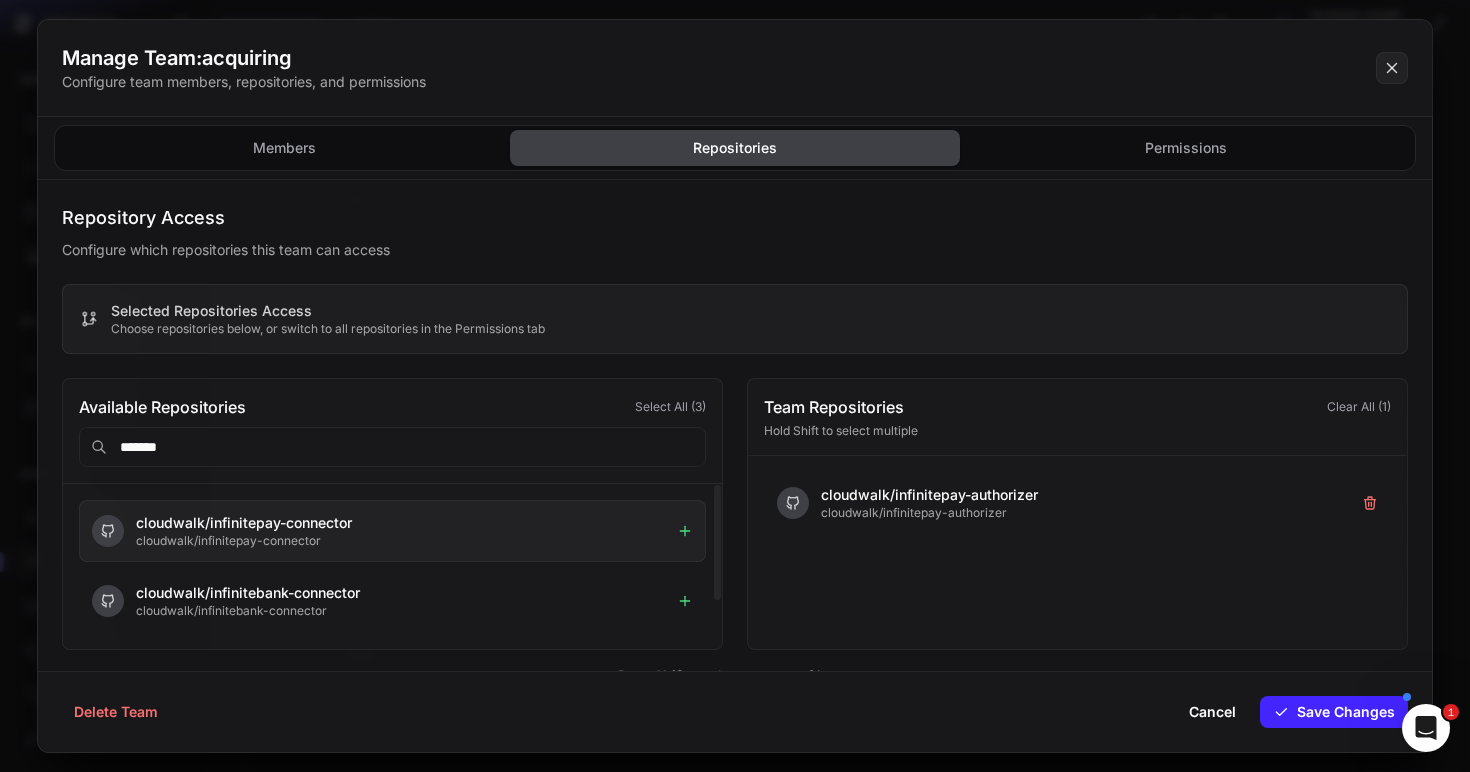 click on "cloudwalk/infinitepay-connector   cloudwalk/infinitepay-connector" at bounding box center [392, 531] 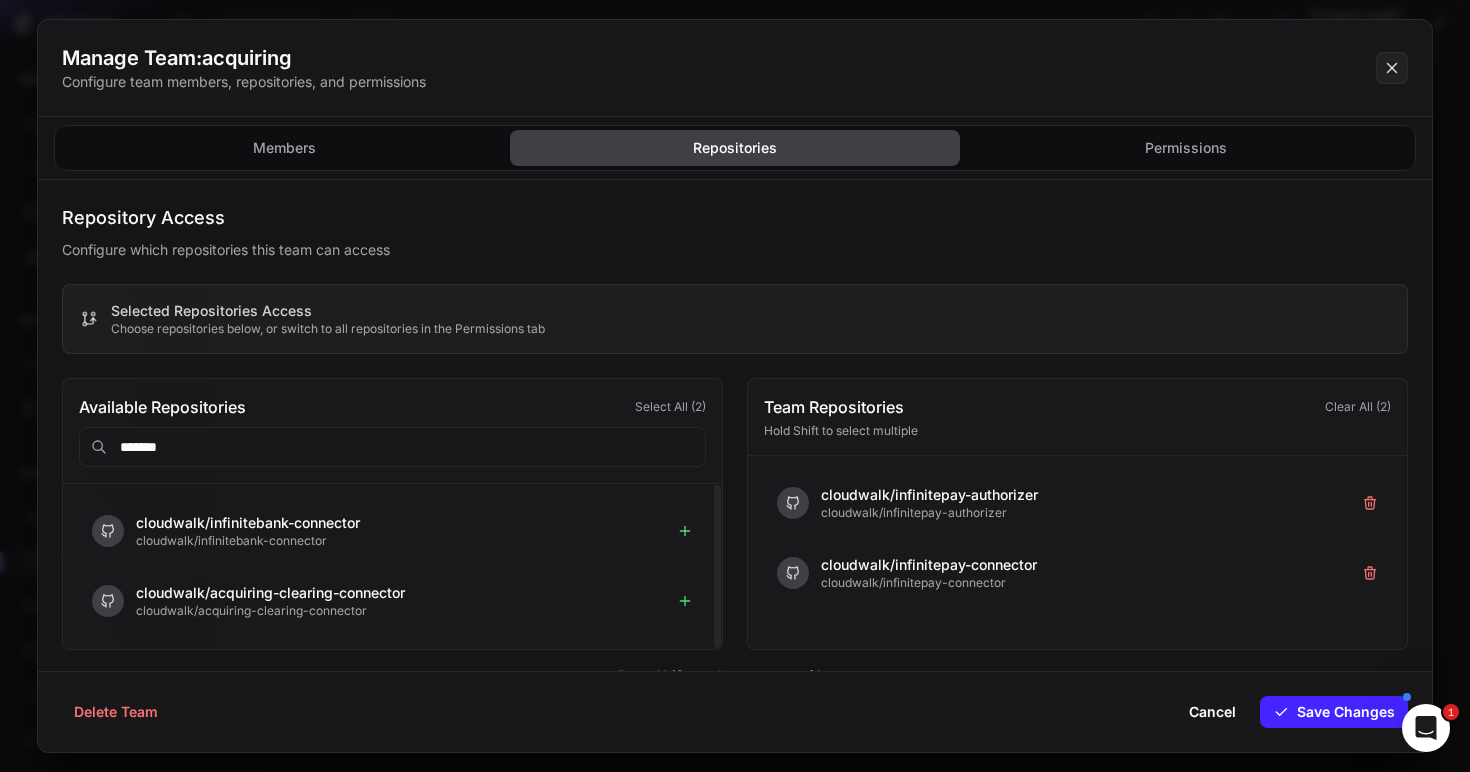 click on "*******" at bounding box center [392, 447] 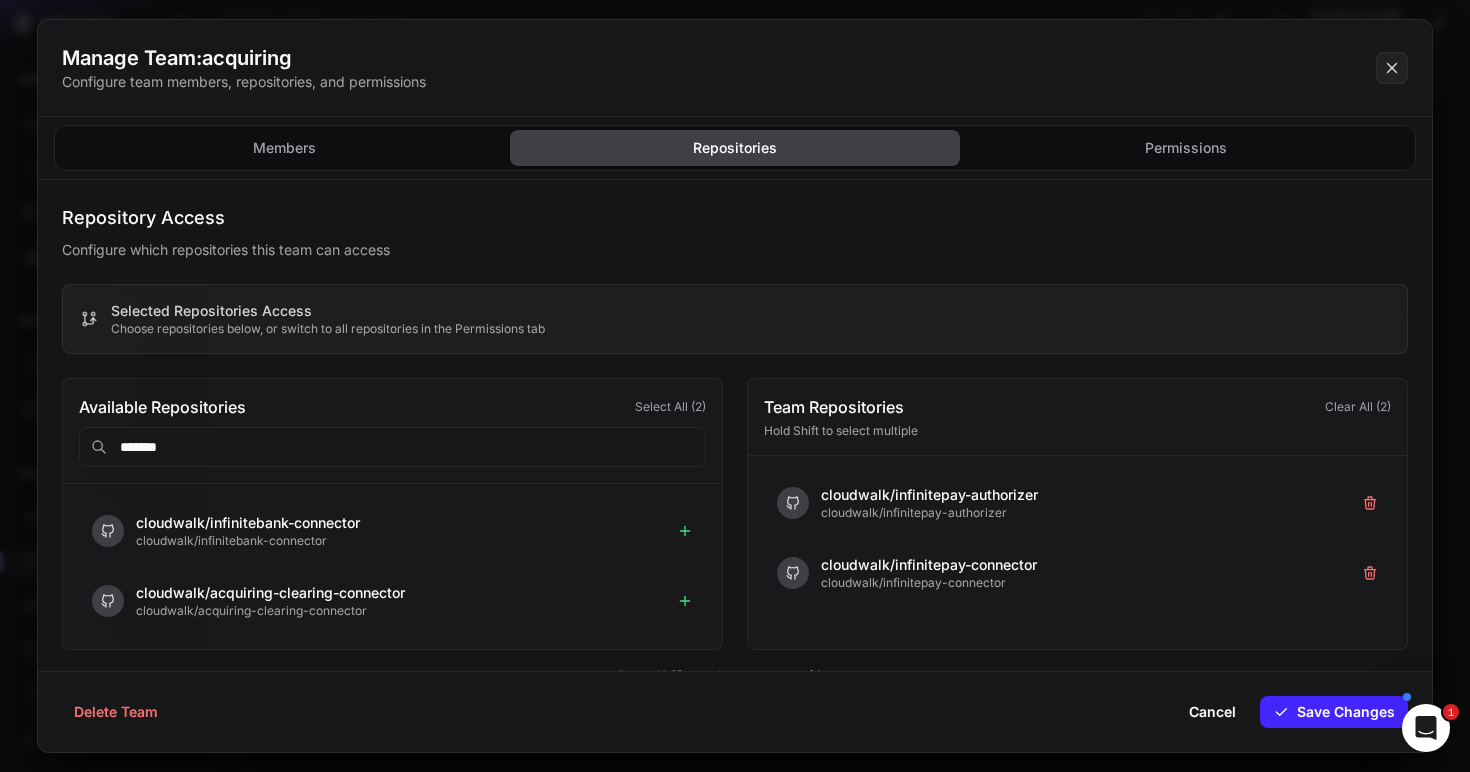click on "*******" at bounding box center (392, 447) 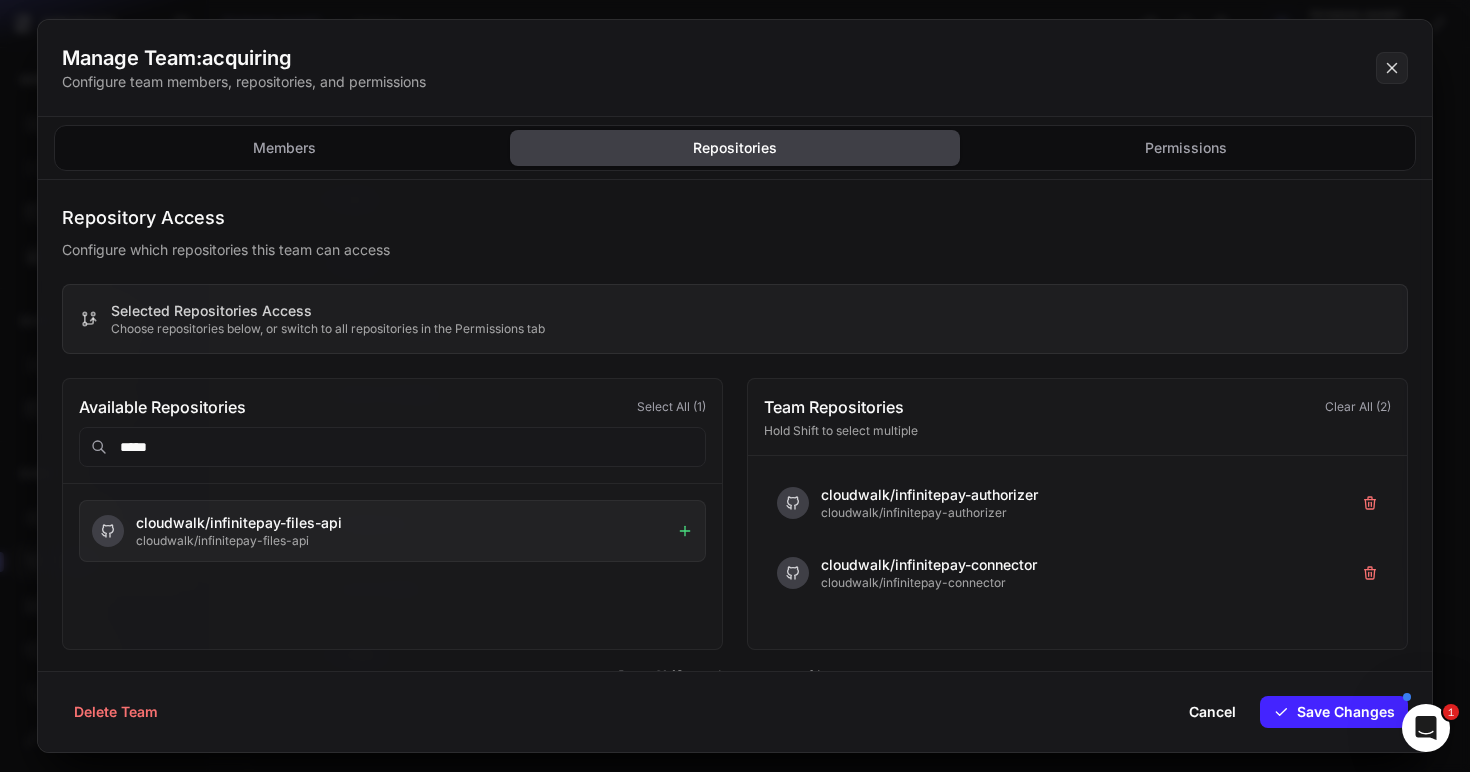 click on "cloudwalk/infinitepay-files-api" at bounding box center (402, 541) 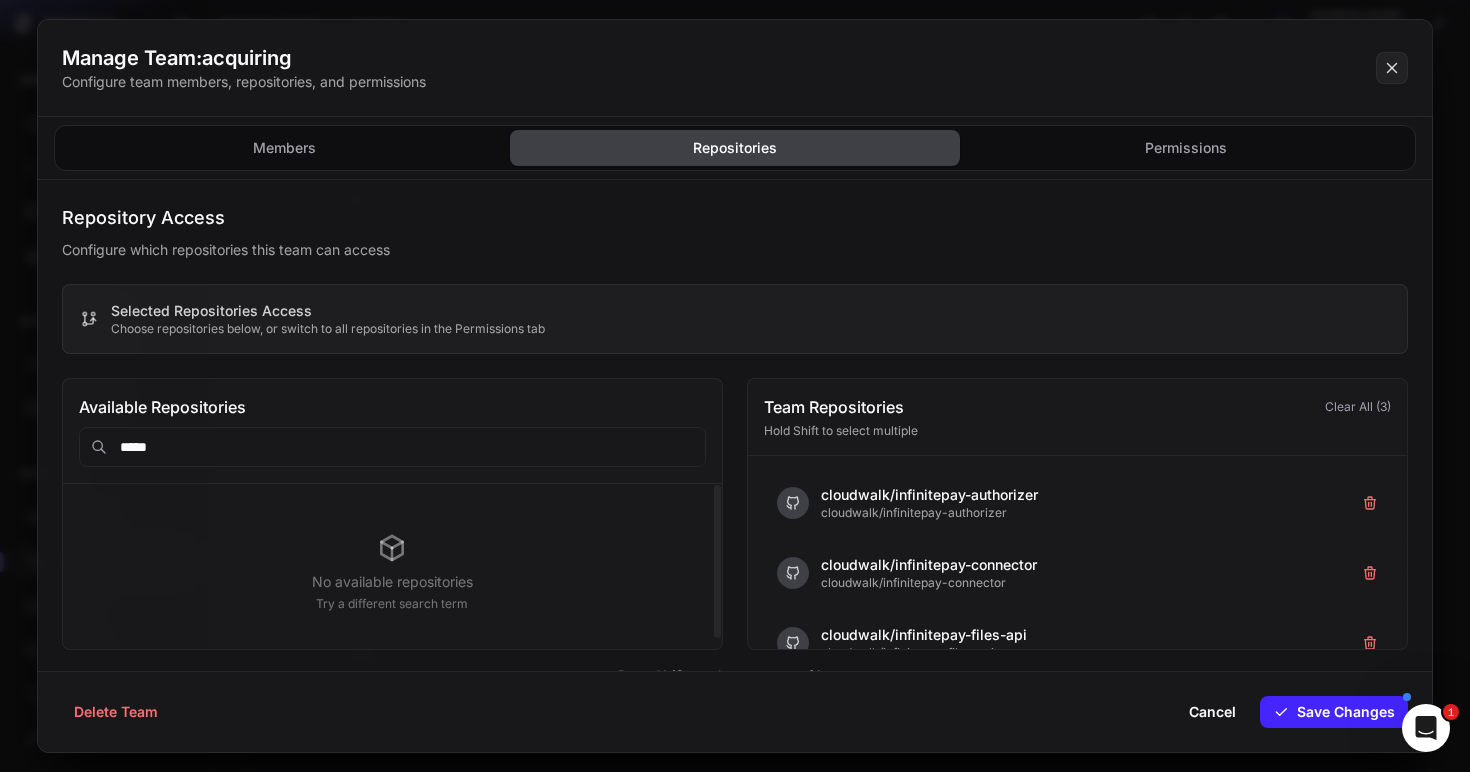click on "*****" at bounding box center [392, 447] 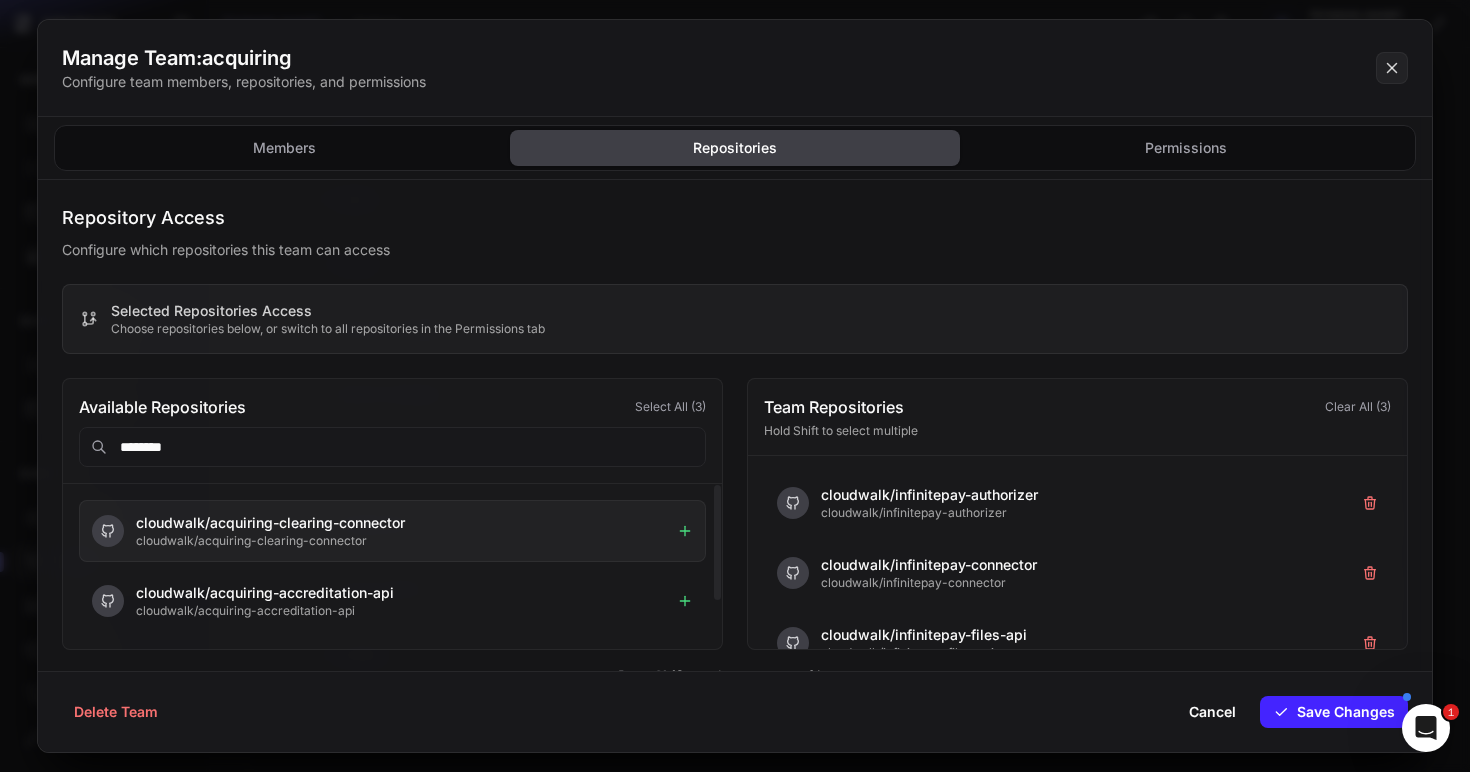 type on "********" 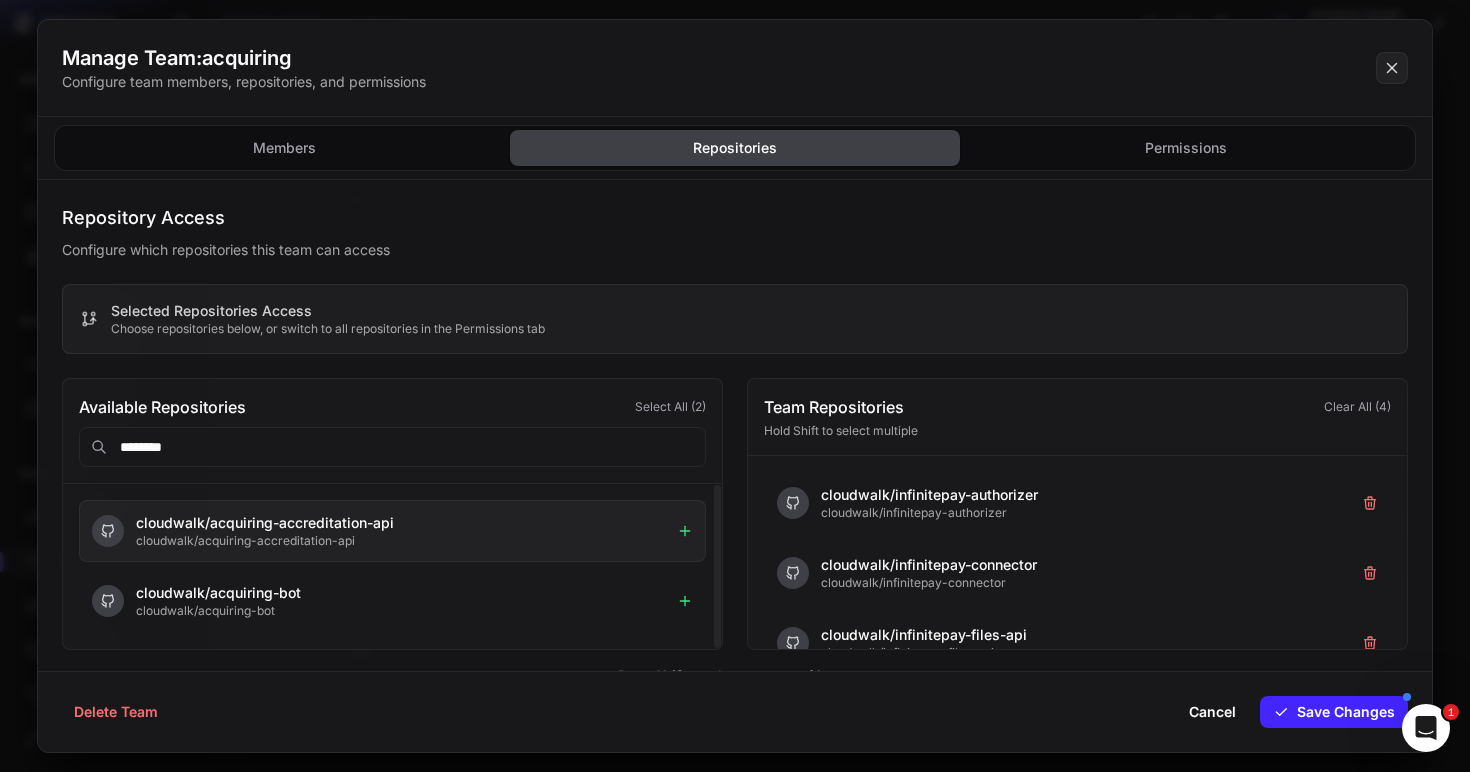 click on "cloudwalk/acquiring-accreditation-api" at bounding box center (402, 523) 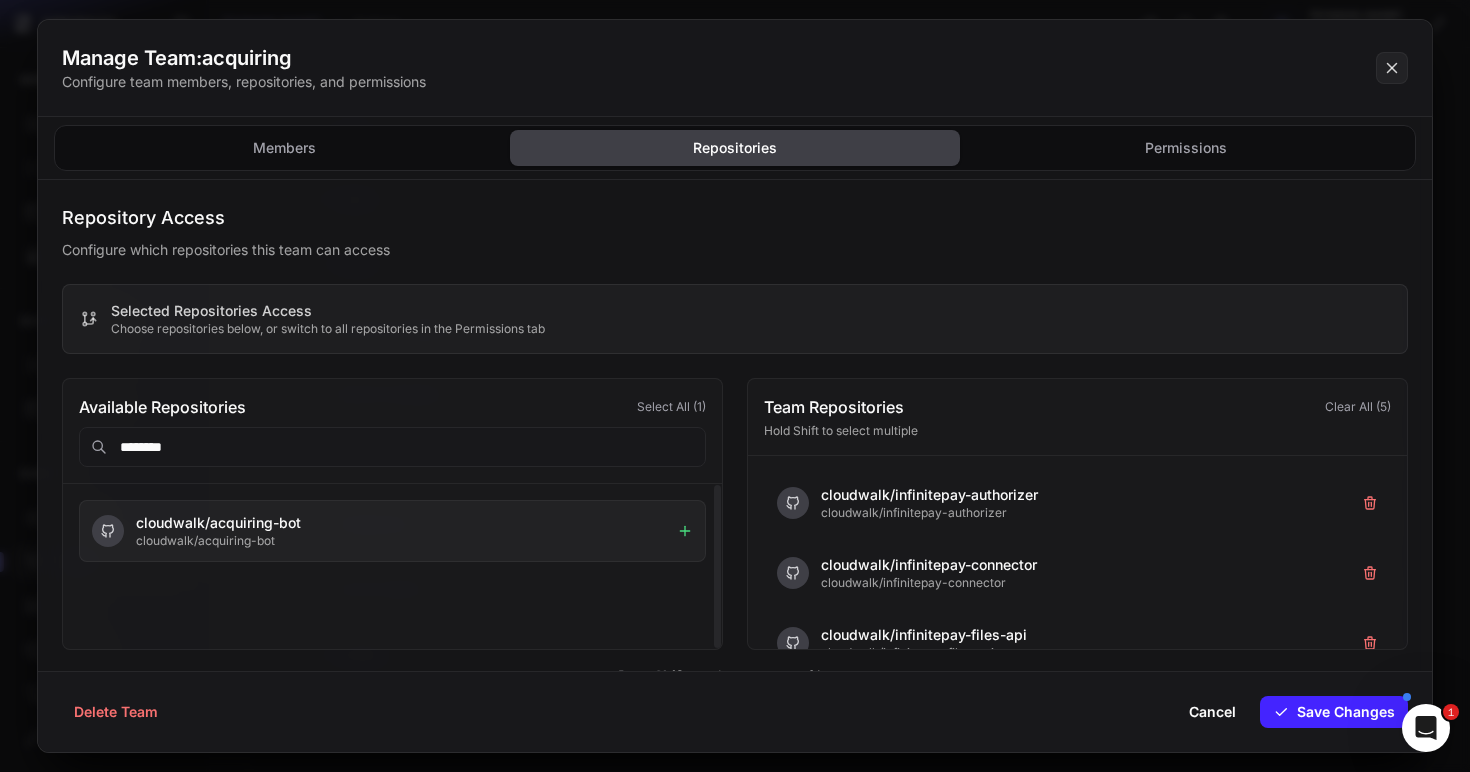 click on "cloudwalk/acquiring-bot" at bounding box center [402, 523] 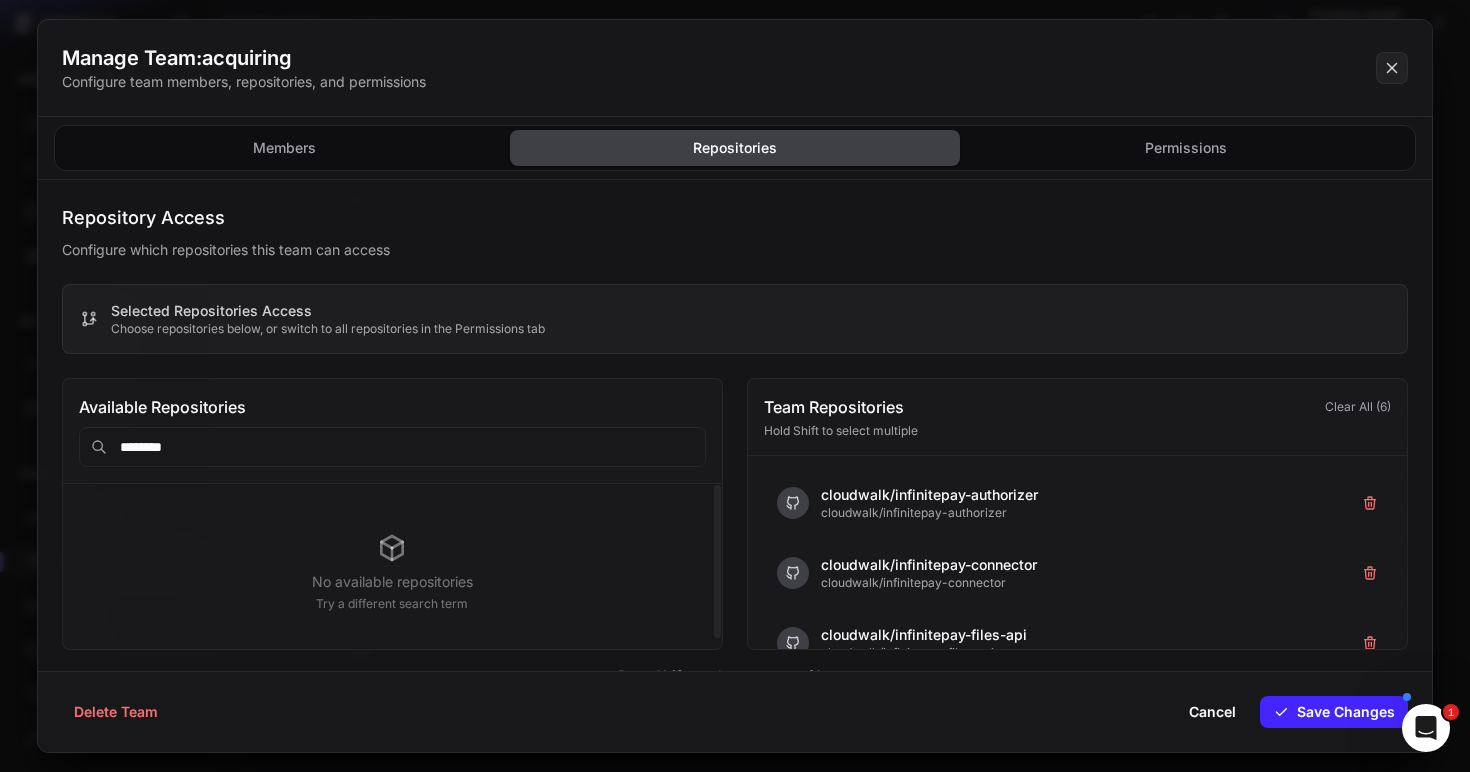 click on "********" at bounding box center [392, 447] 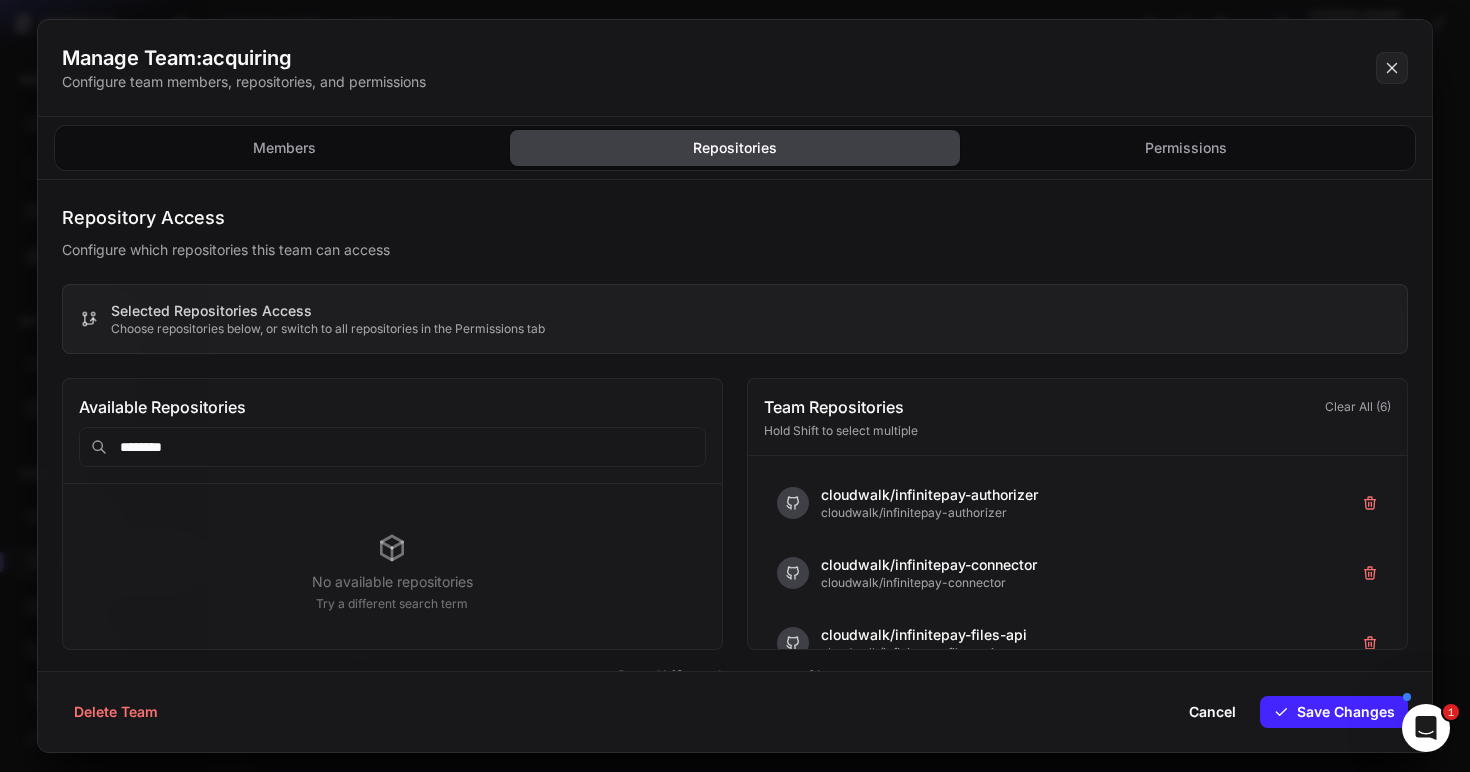 click on "********" at bounding box center (392, 447) 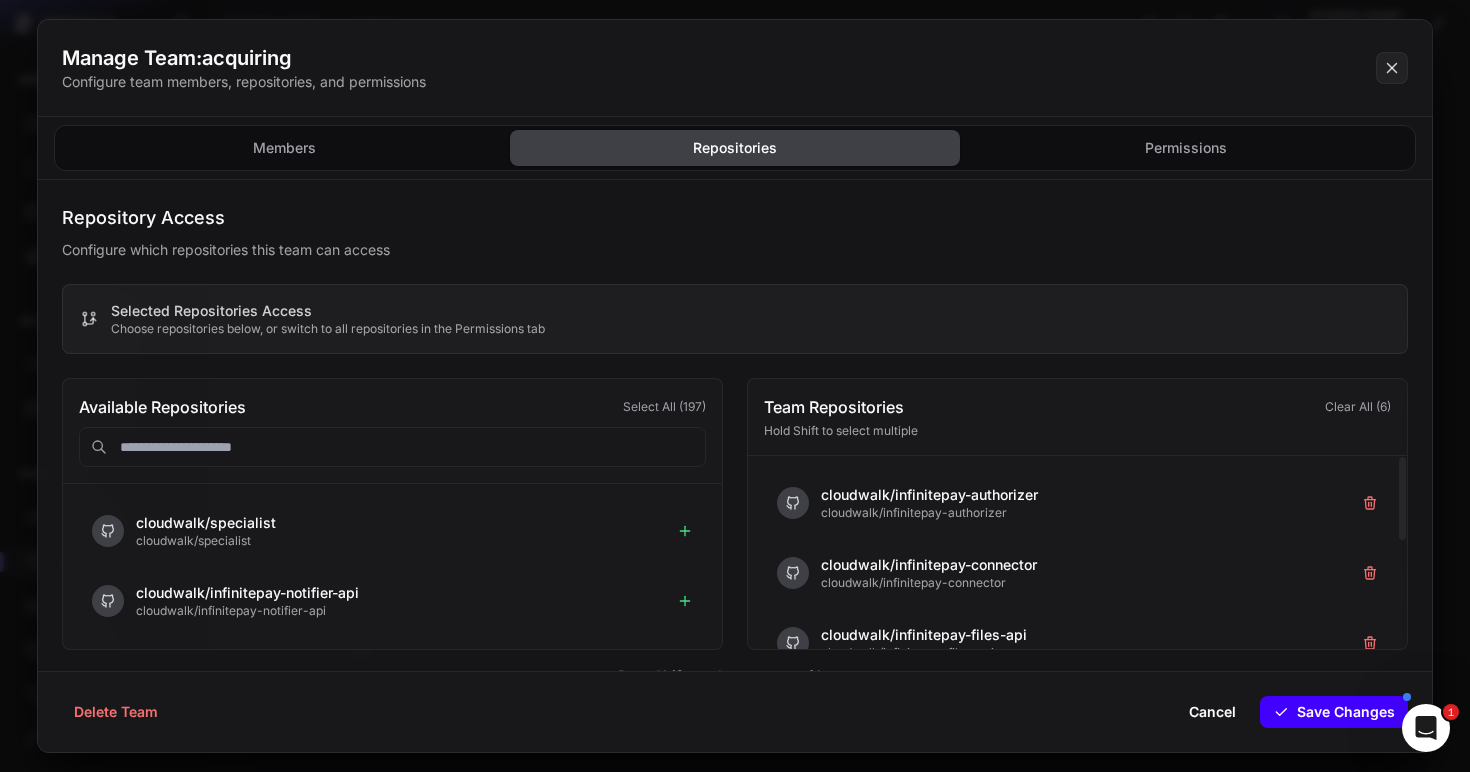 type 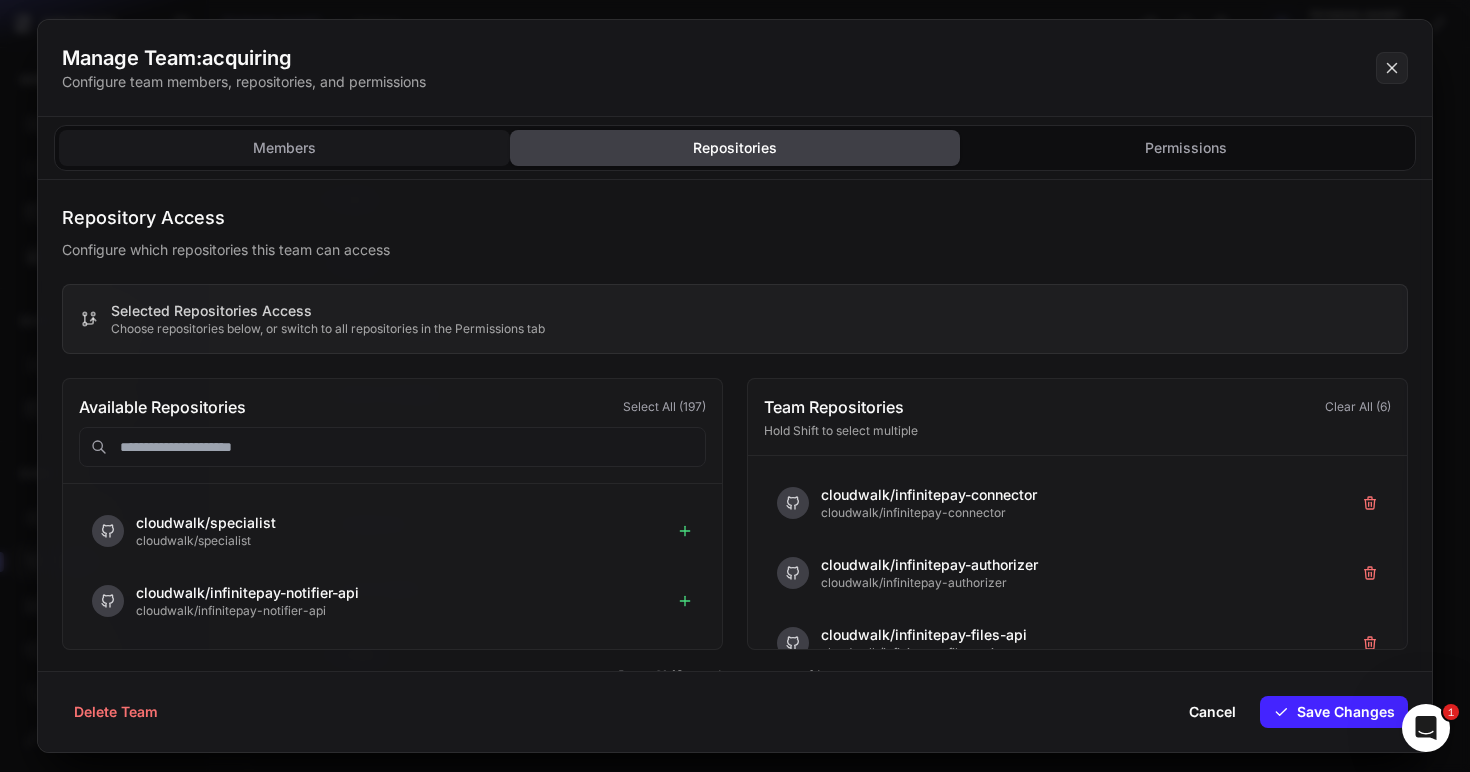 click on "Members" at bounding box center (284, 148) 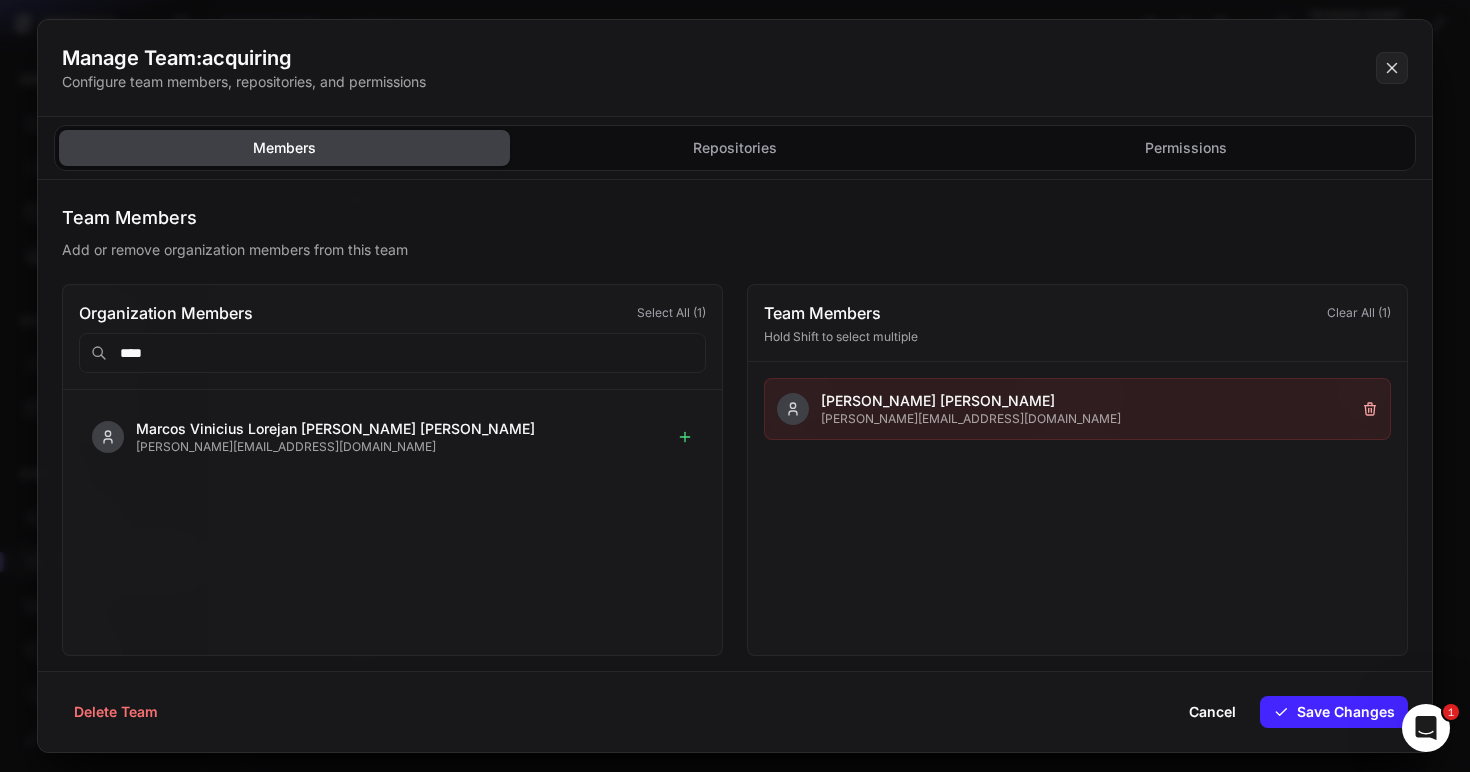 click 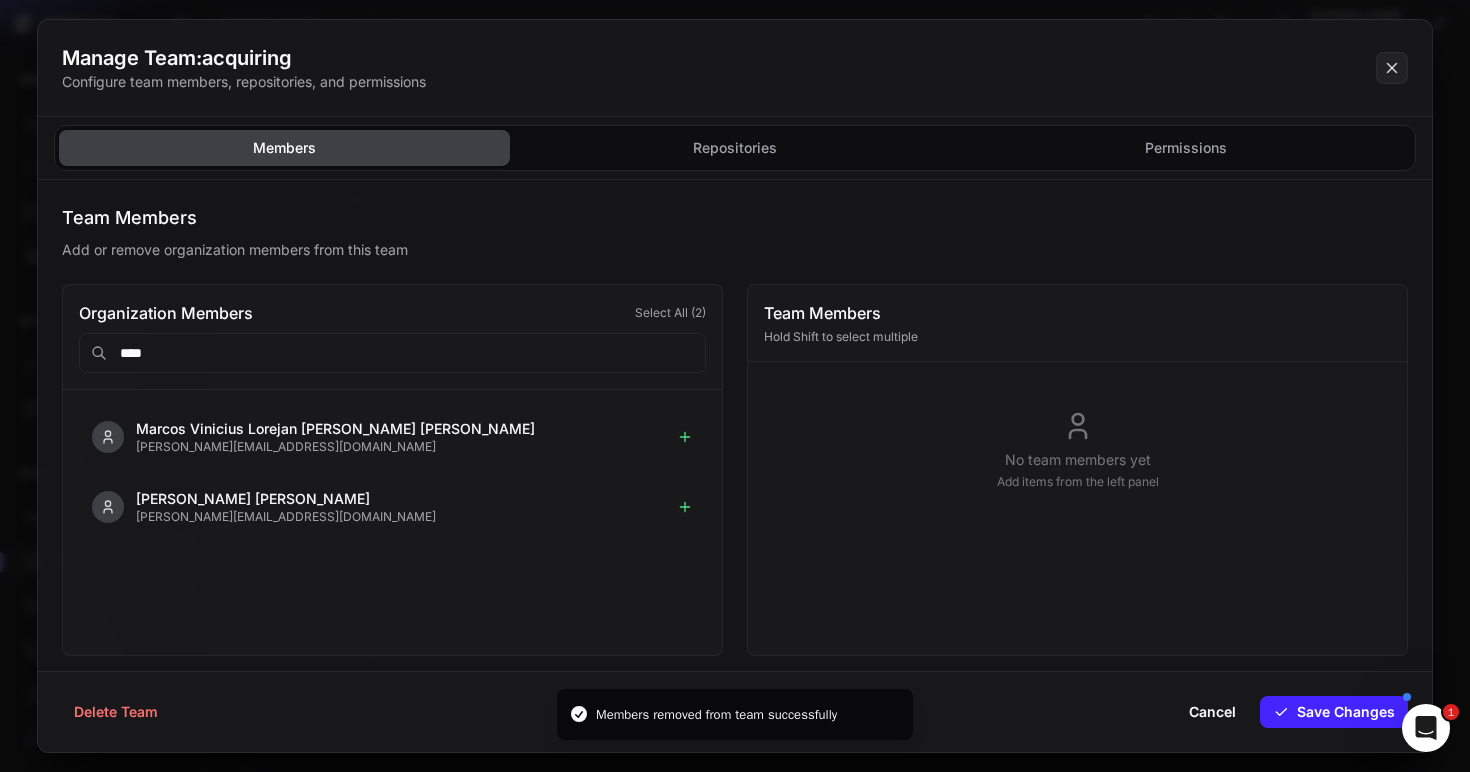 click on "****" at bounding box center (392, 353) 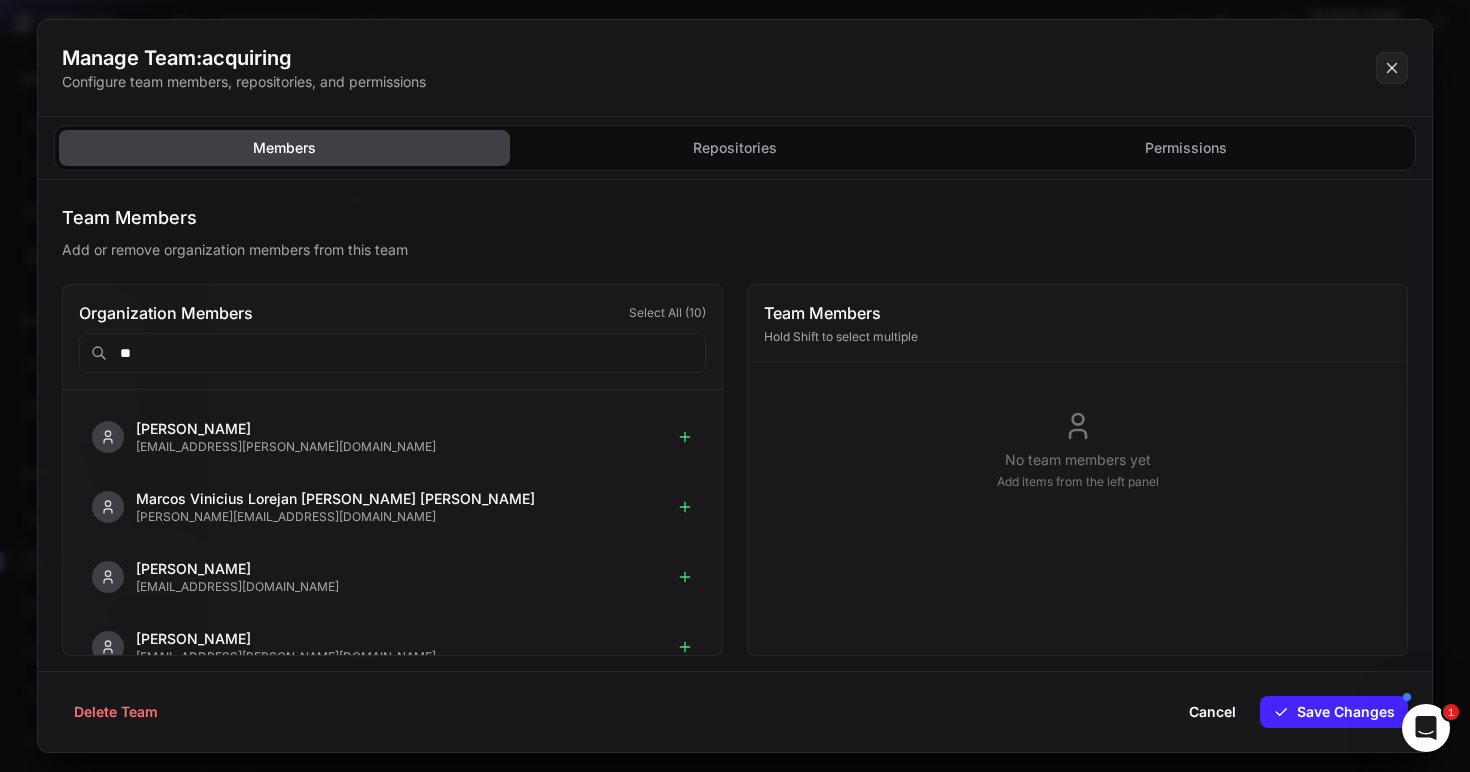 type on "*" 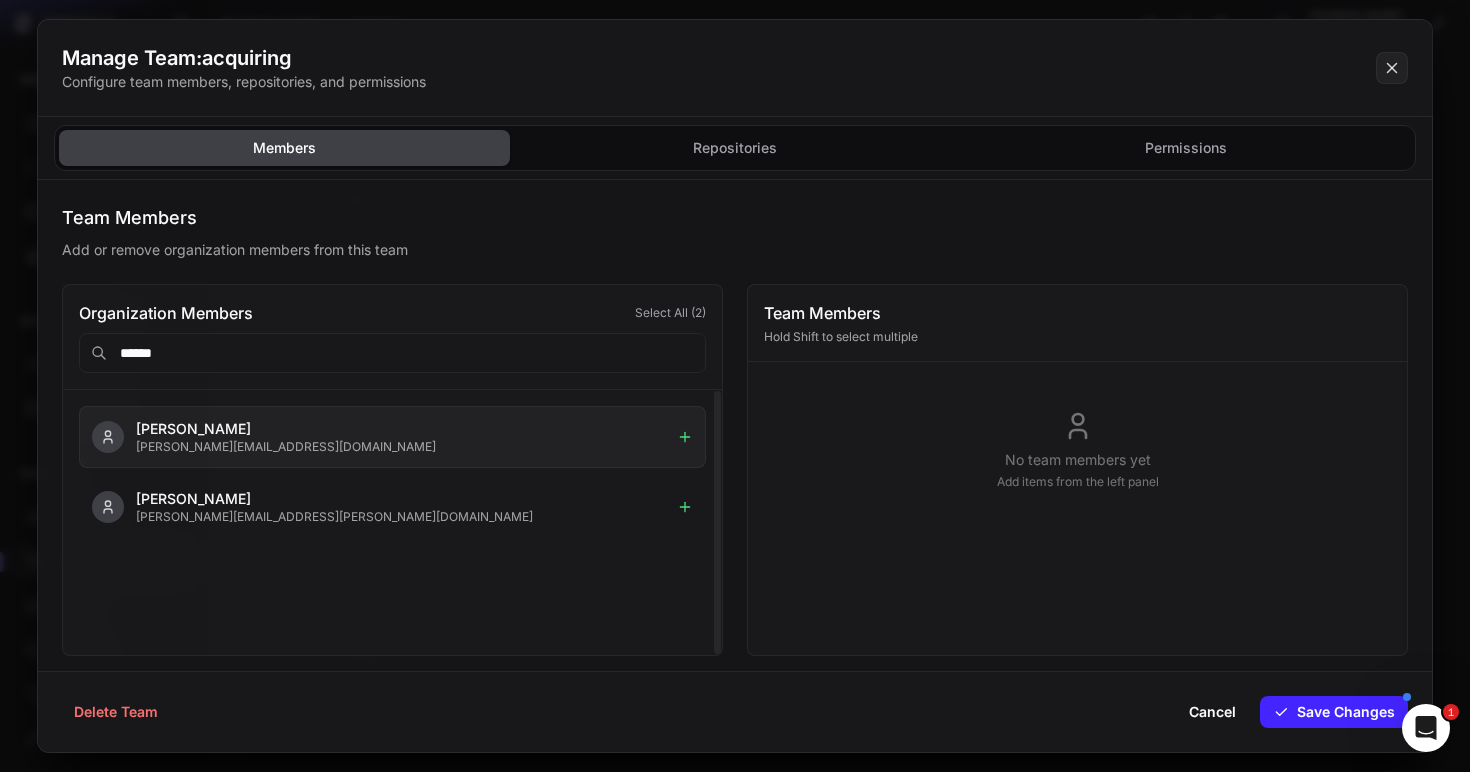type on "******" 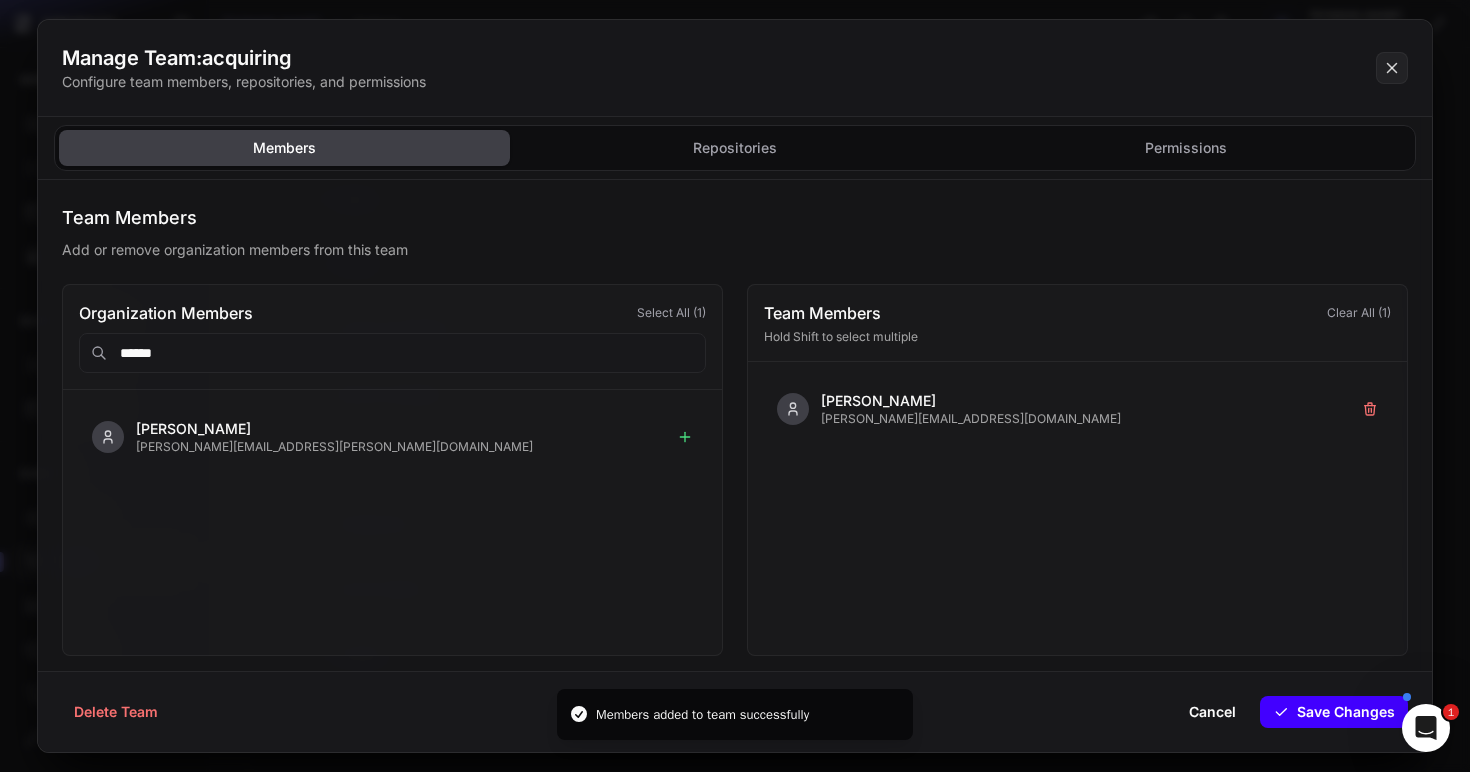 click on "Save Changes" at bounding box center (1334, 712) 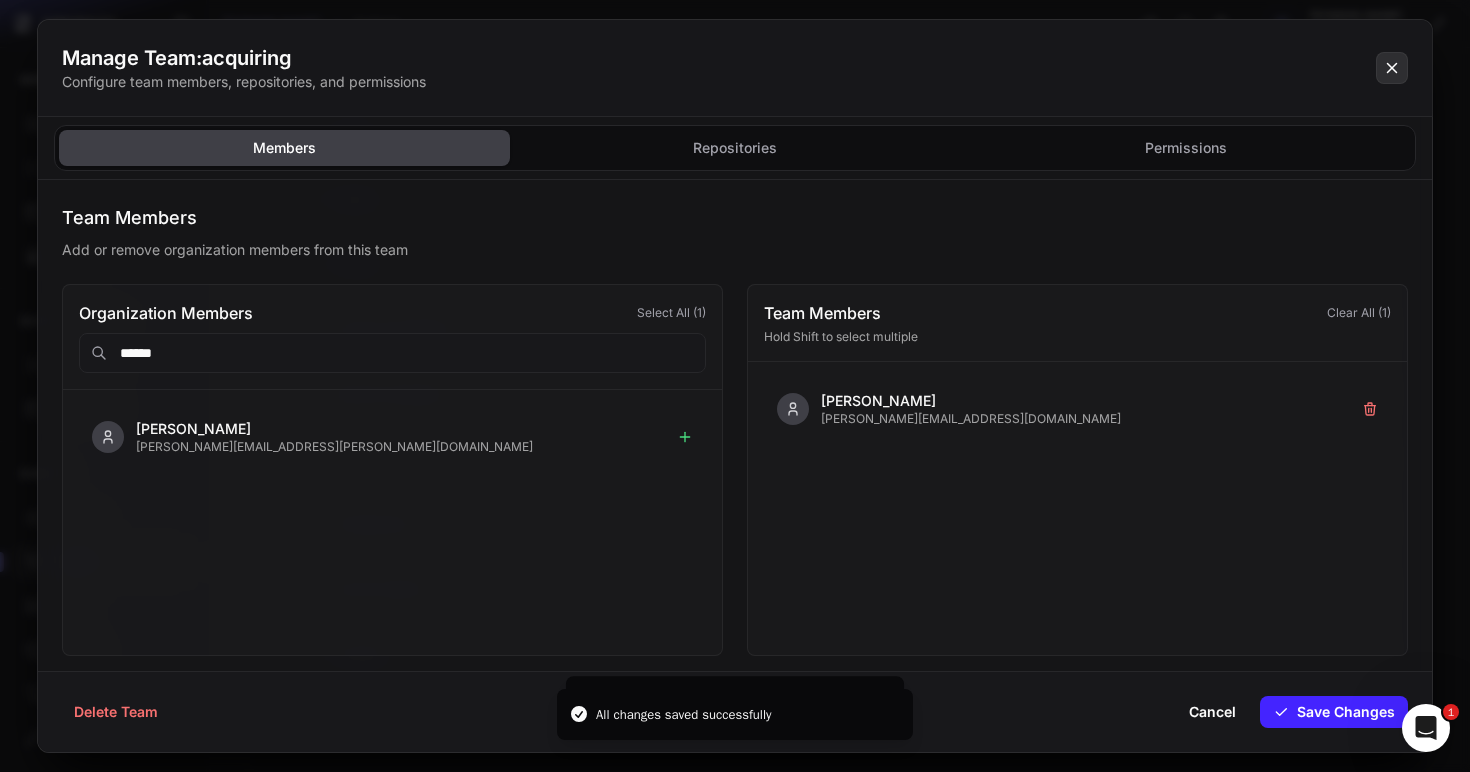 click 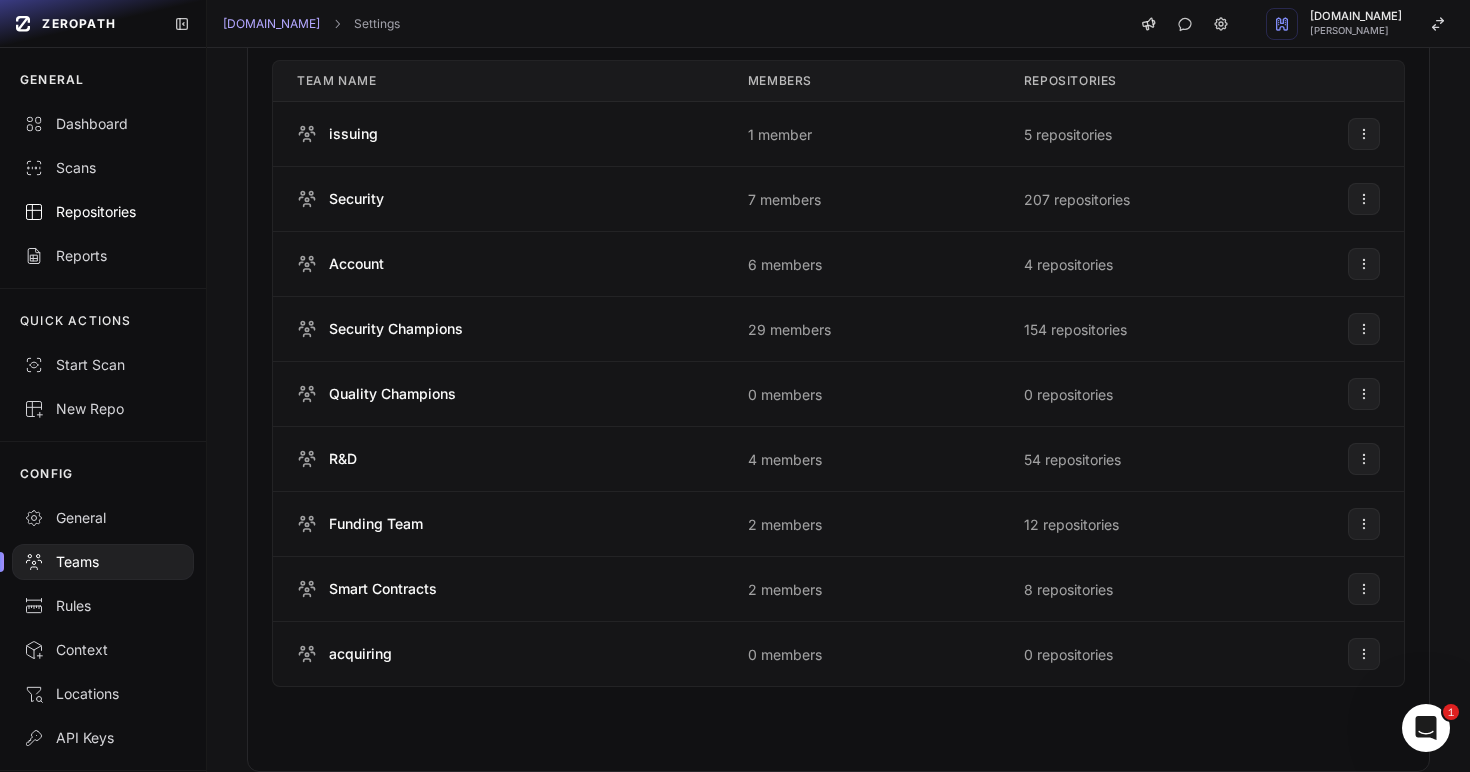 click on "Repositories" at bounding box center (103, 212) 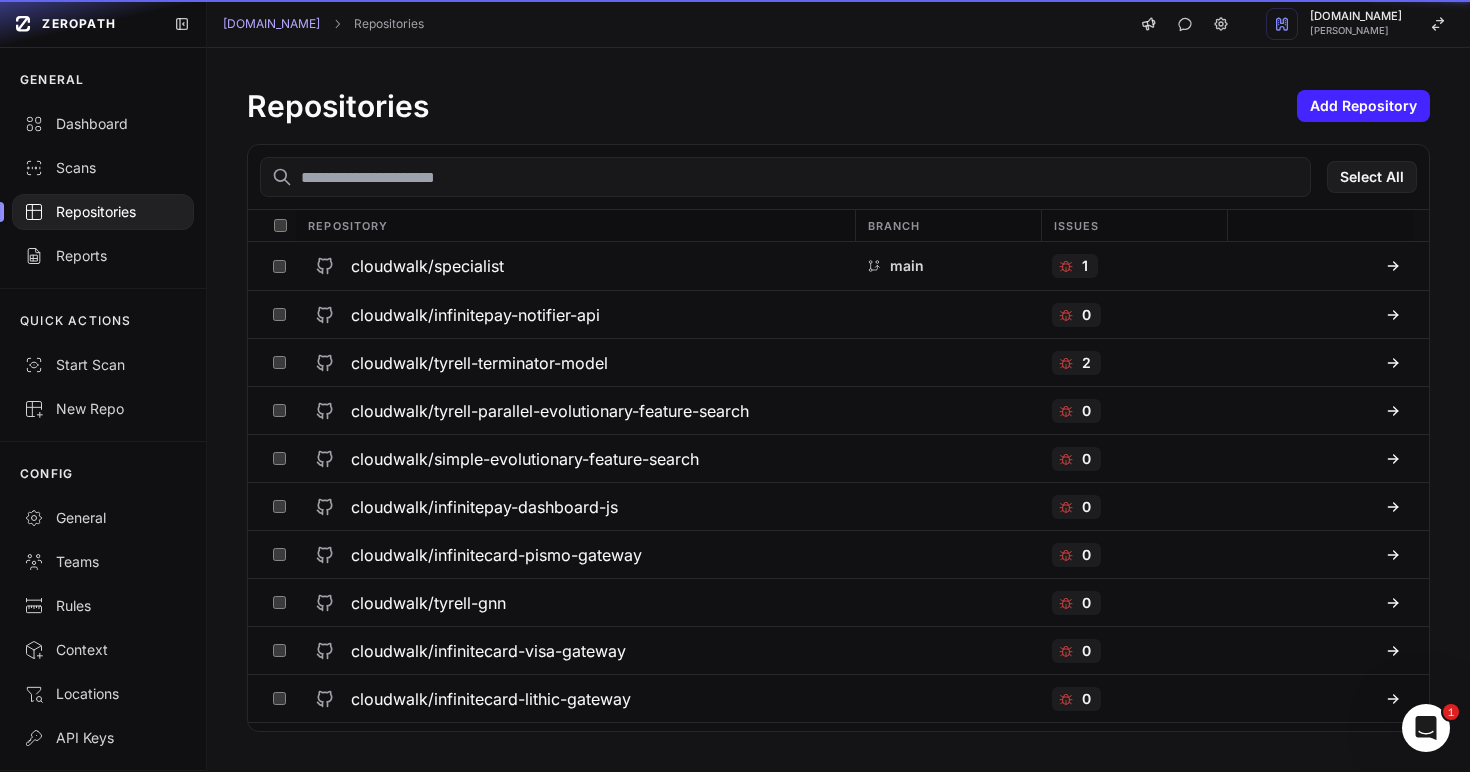 scroll, scrollTop: 0, scrollLeft: 0, axis: both 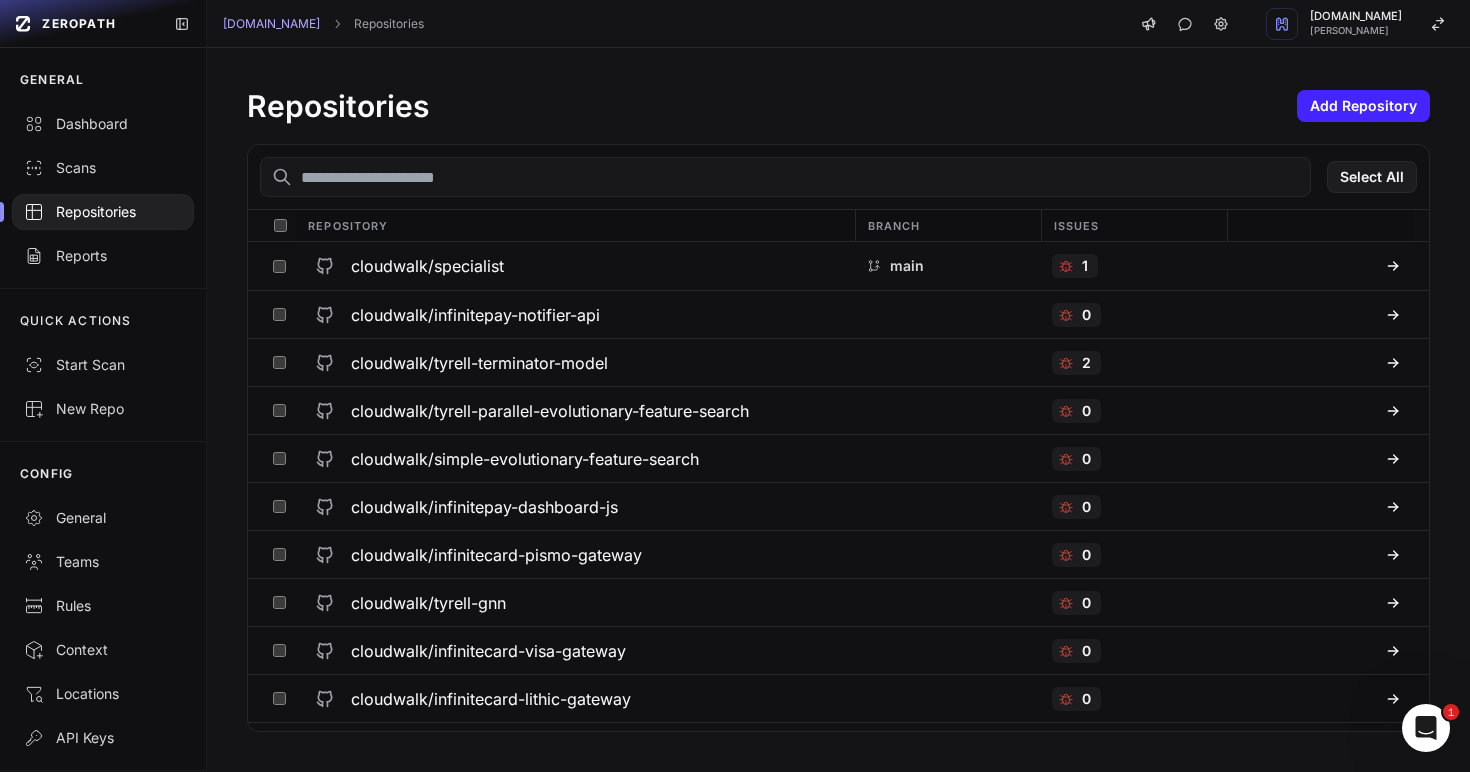 click at bounding box center [785, 177] 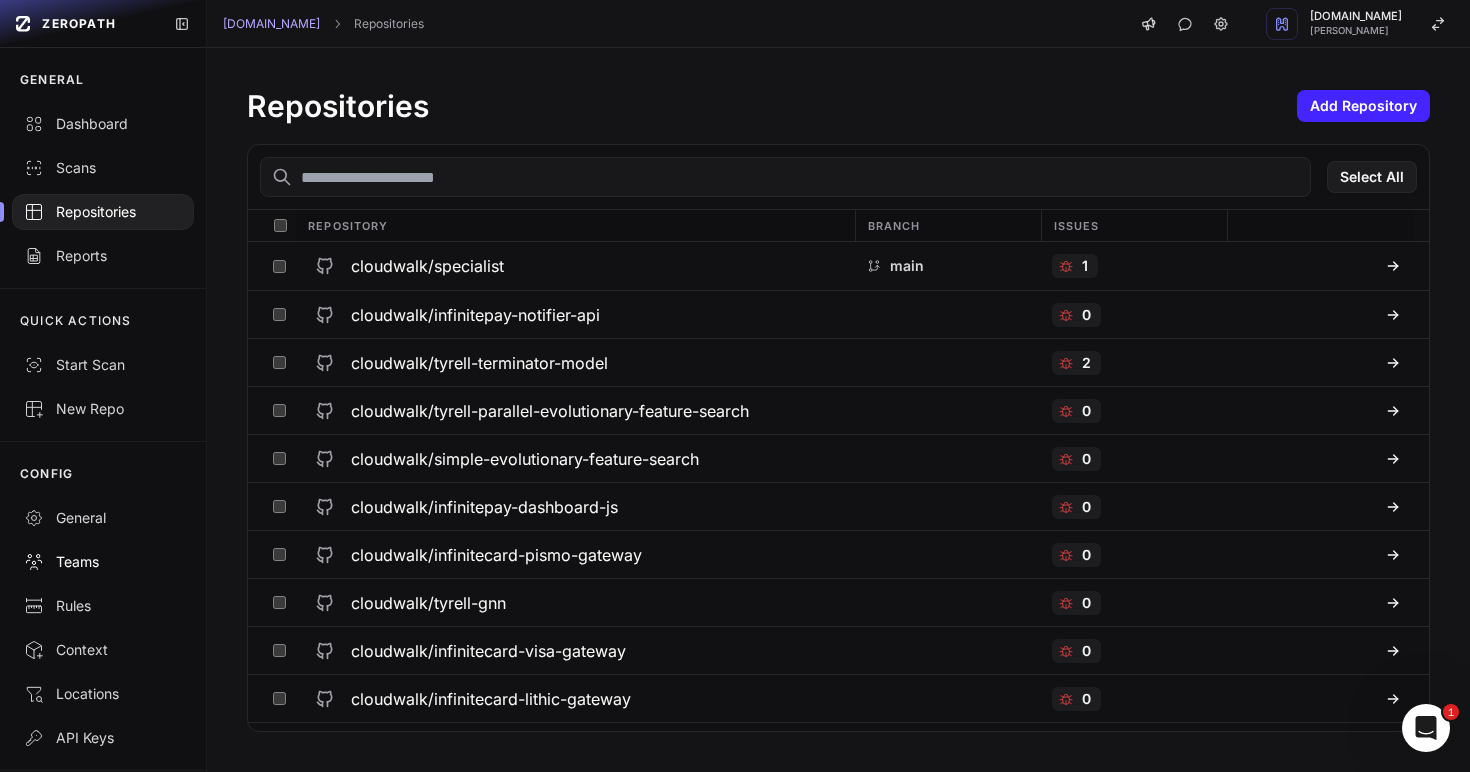 click on "Teams" at bounding box center (103, 562) 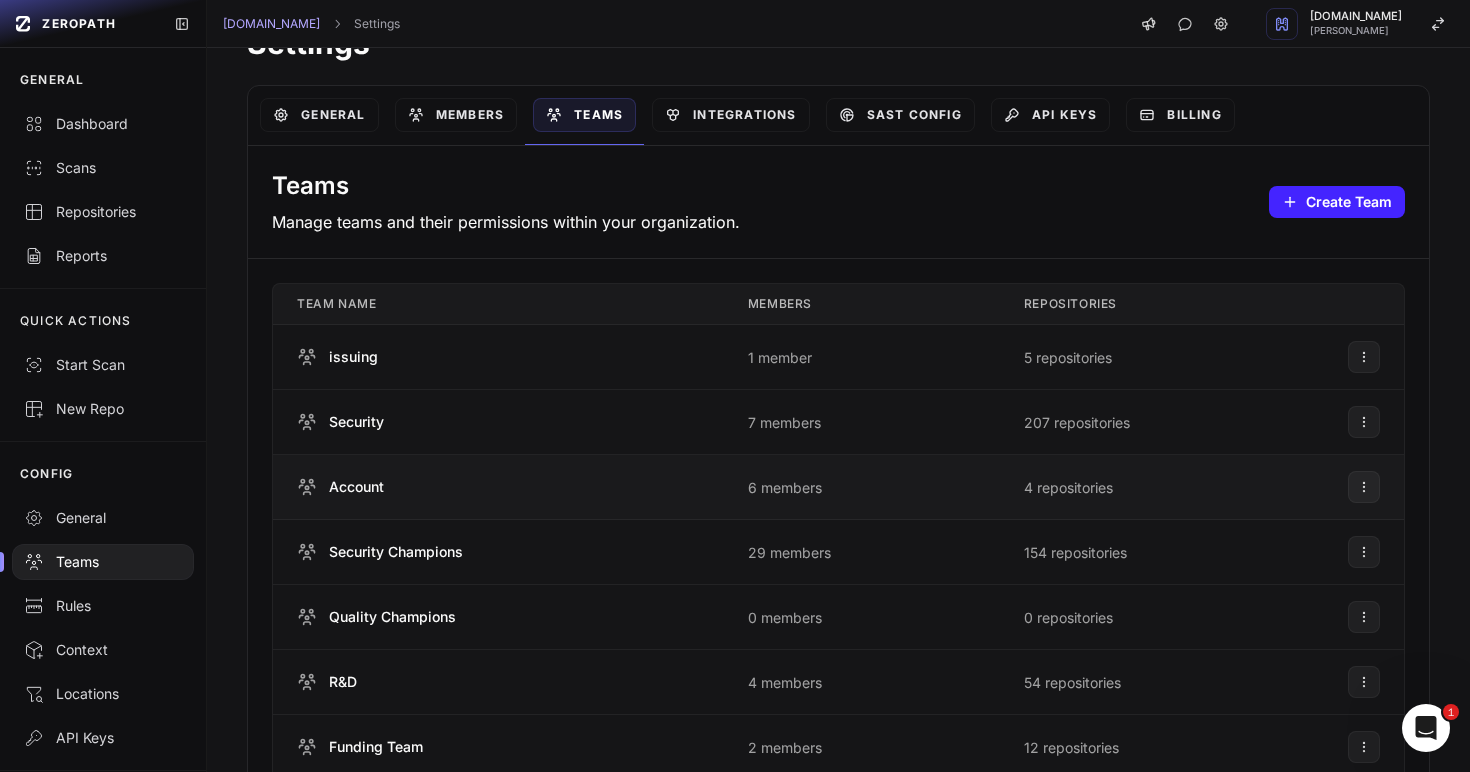 scroll, scrollTop: 77, scrollLeft: 0, axis: vertical 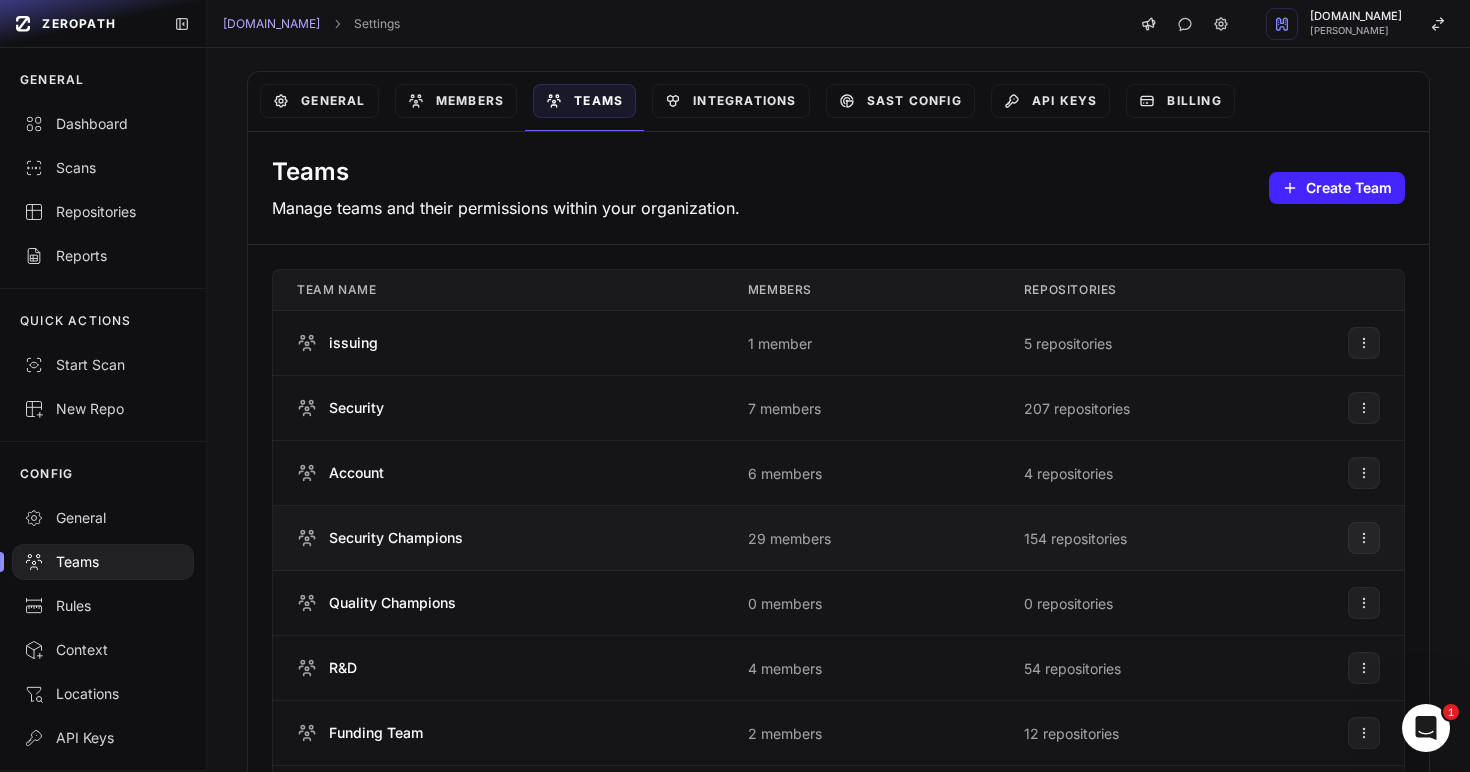 click on "Security Champions" at bounding box center [396, 538] 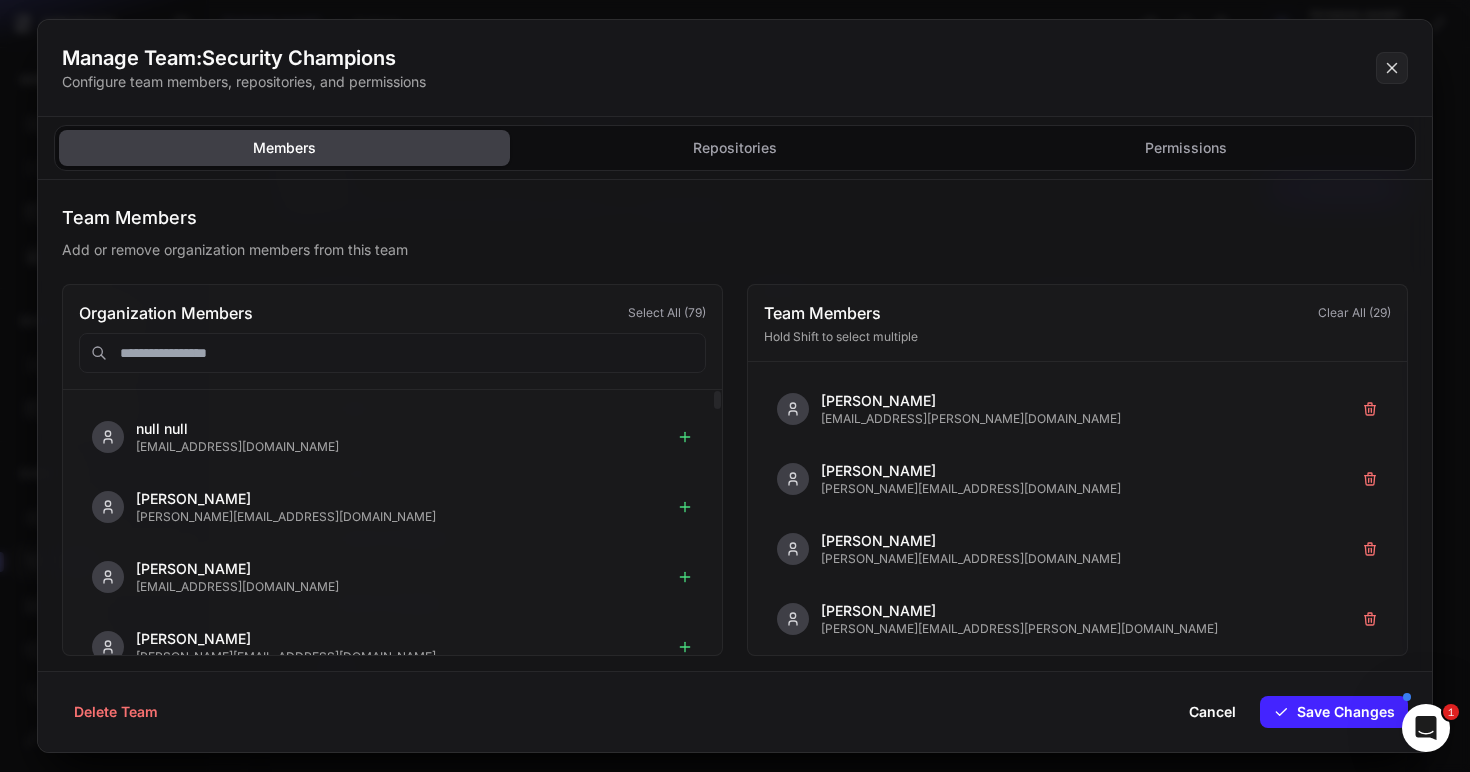 click at bounding box center [392, 353] 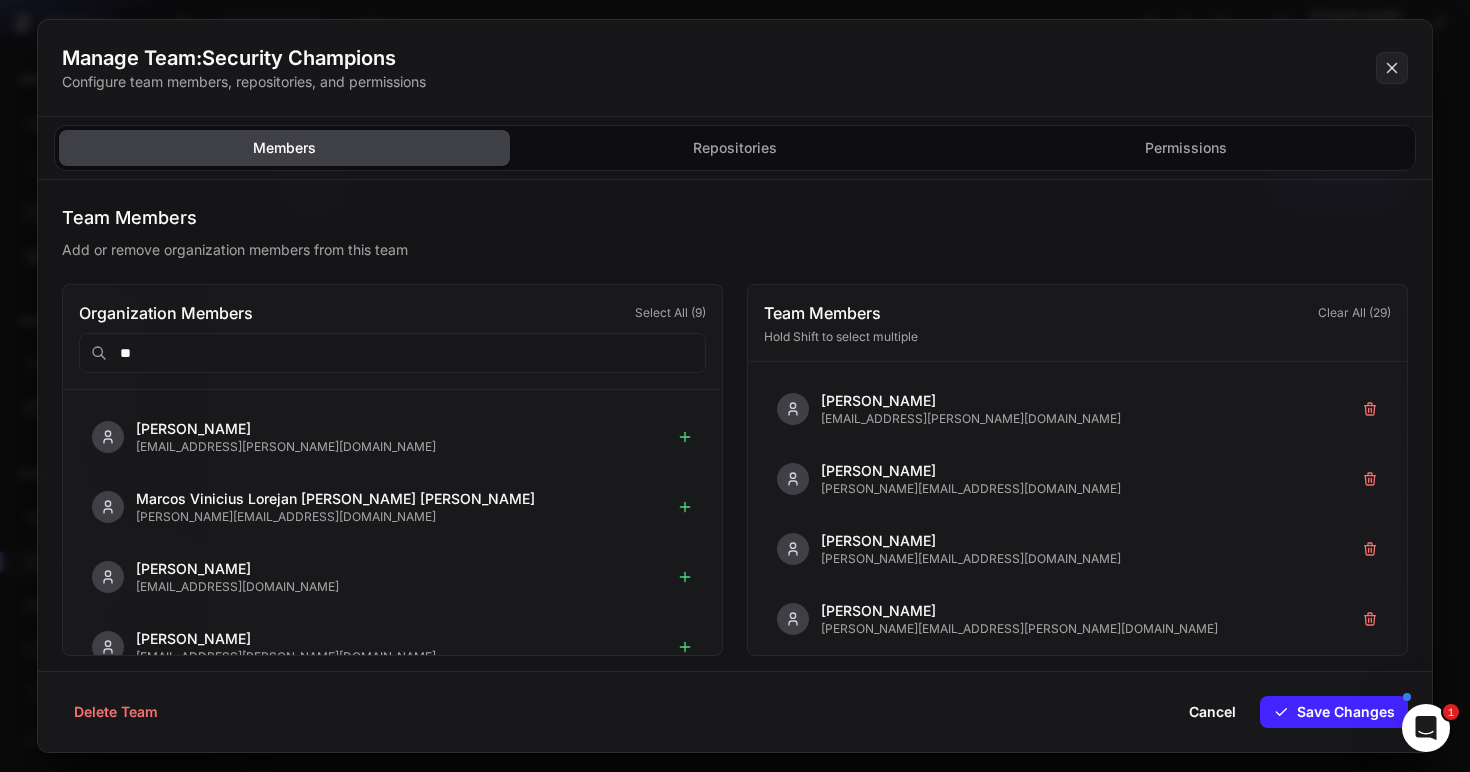 type on "*" 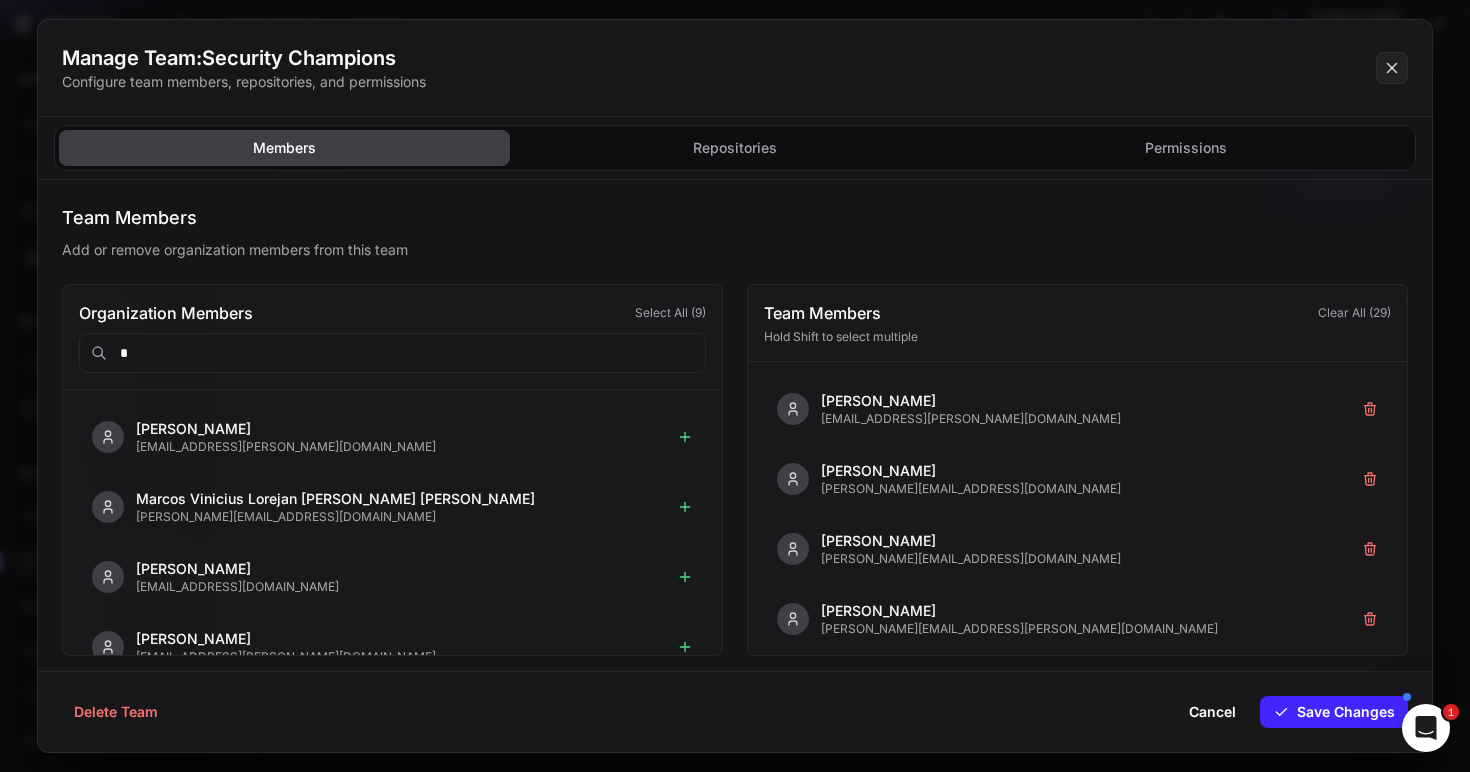 type 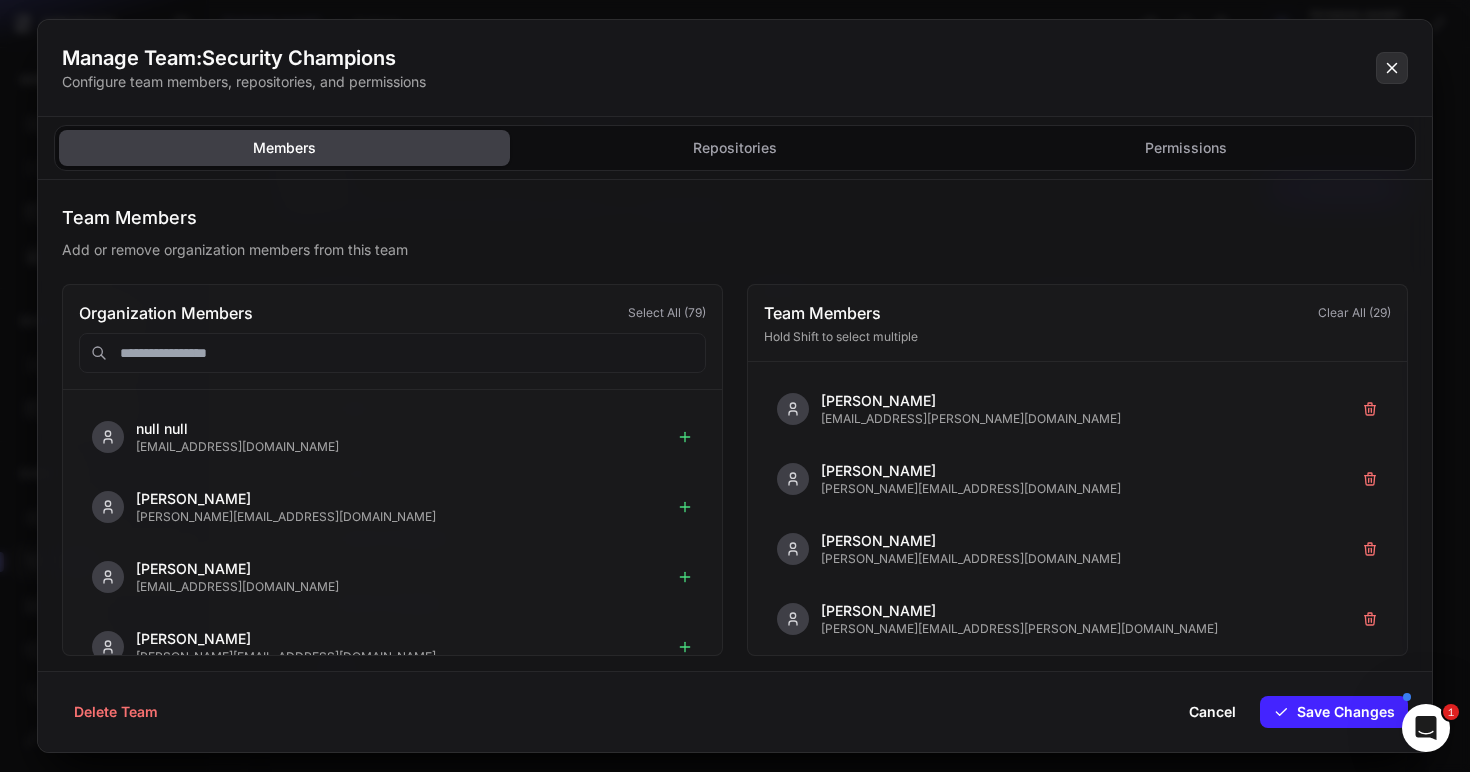 click at bounding box center (1392, 68) 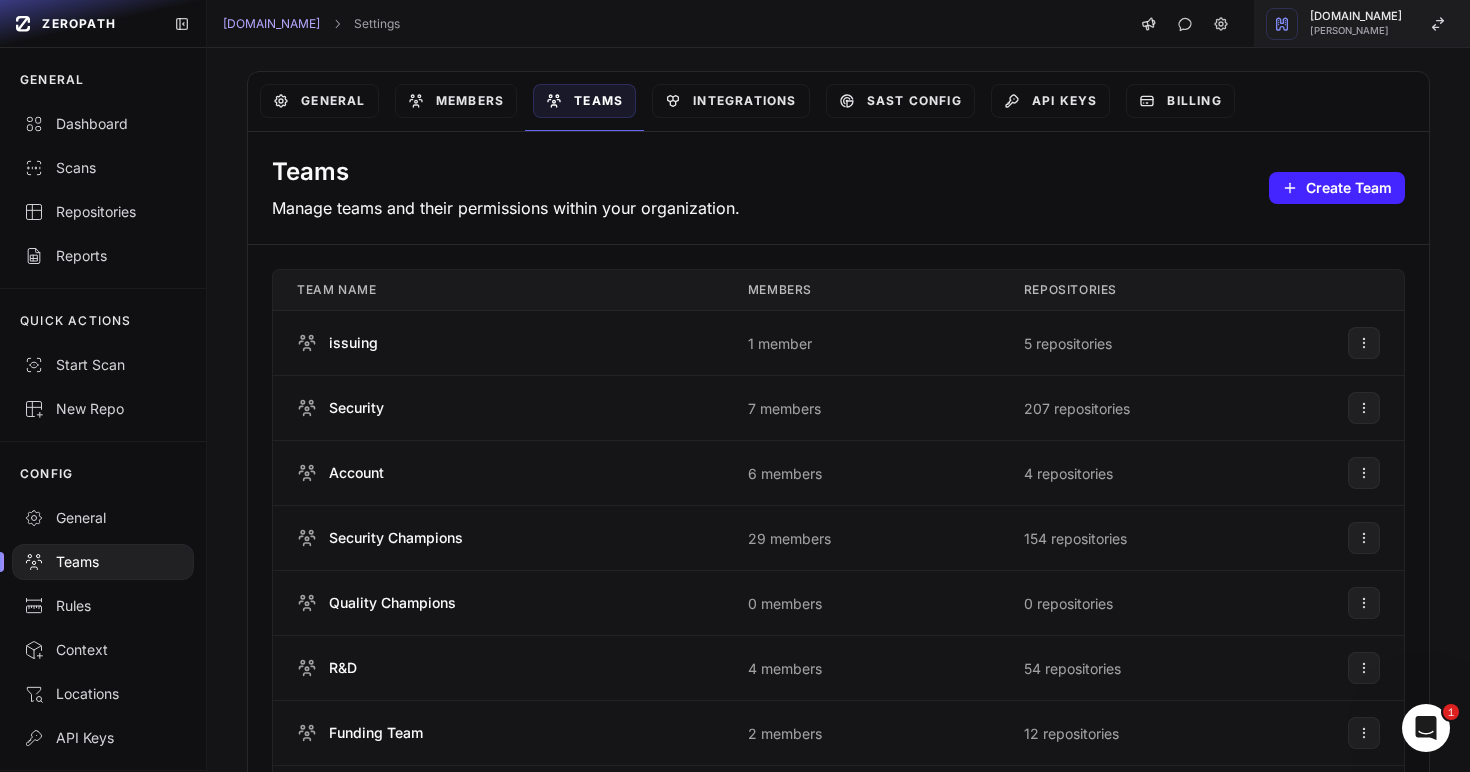 click on "[PERSON_NAME]" at bounding box center (1356, 31) 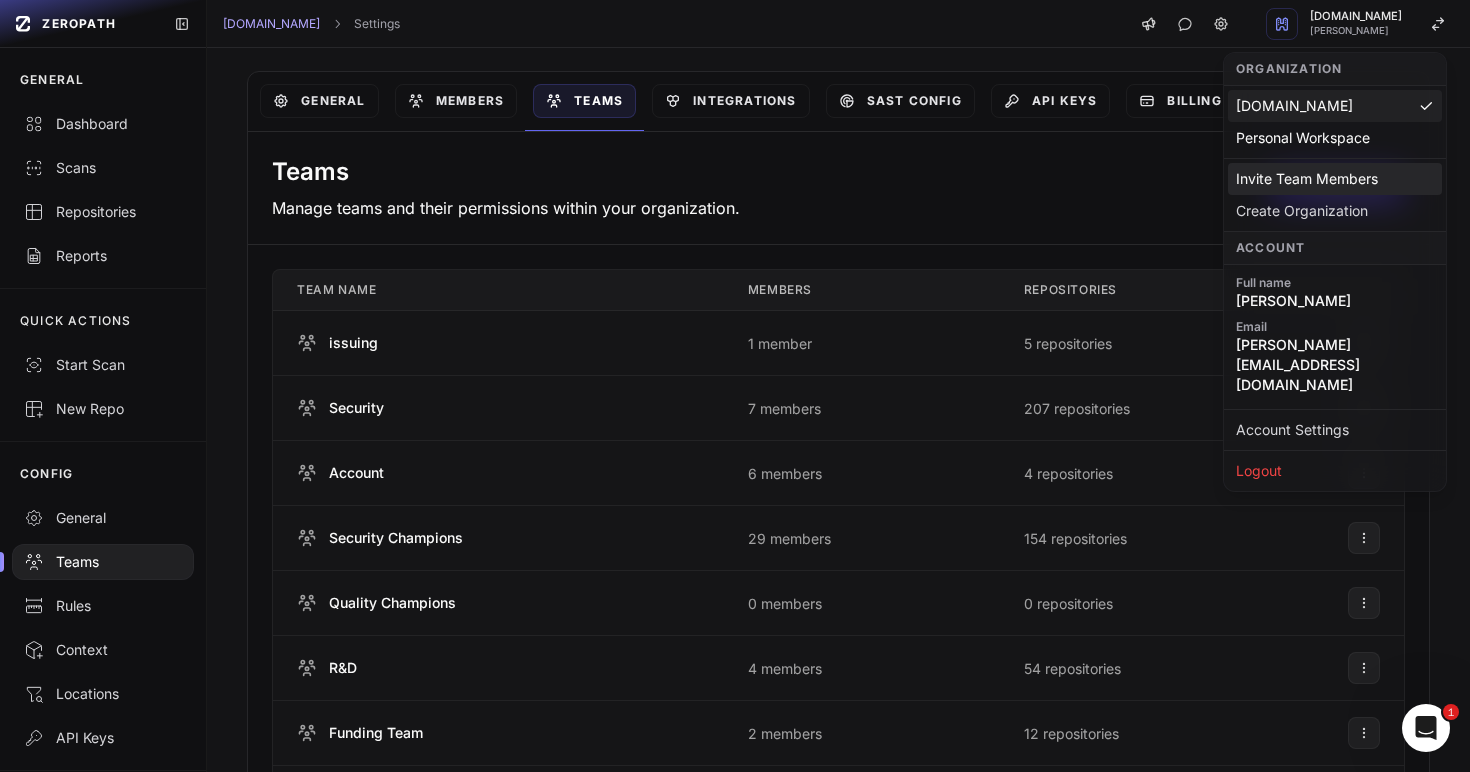 click on "Invite Team Members" 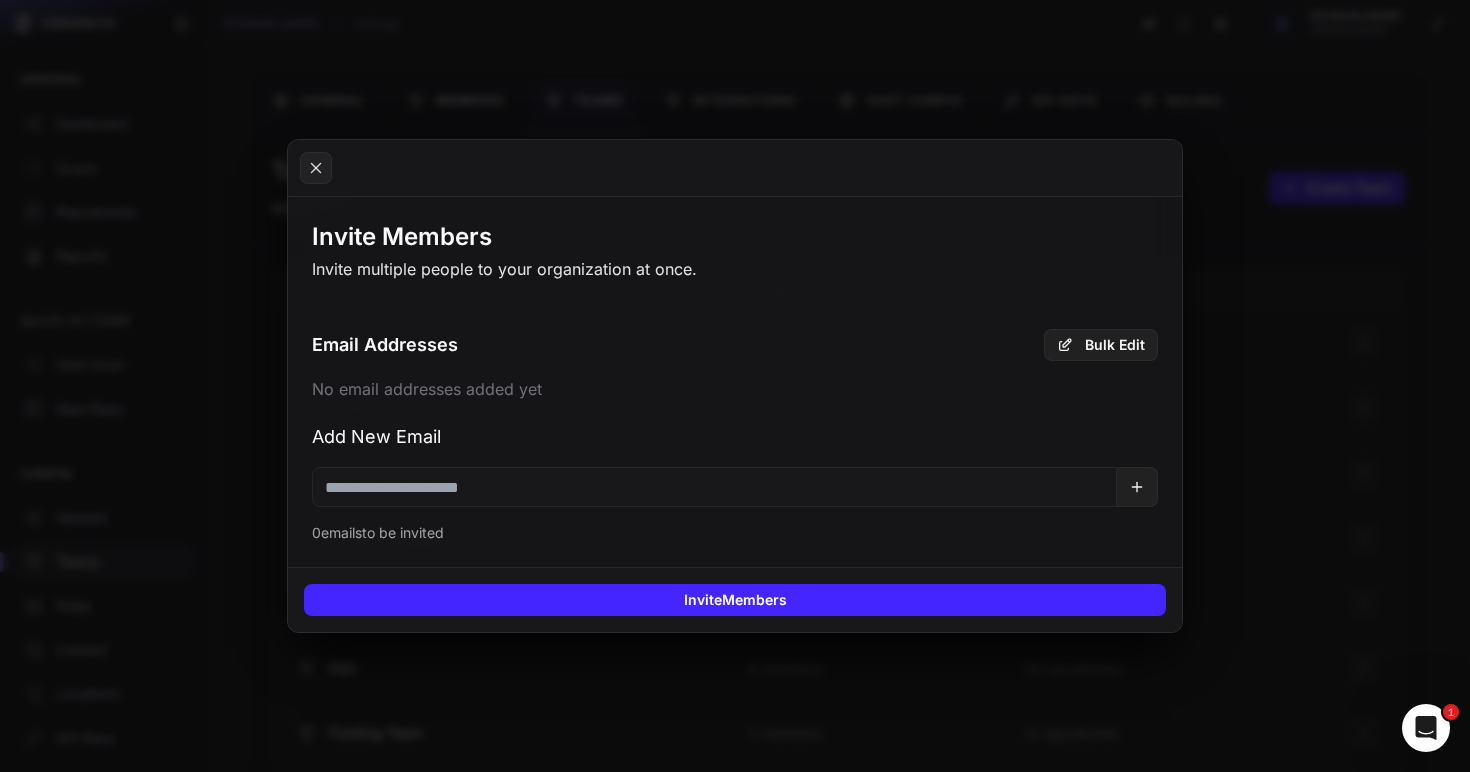 click at bounding box center (714, 487) 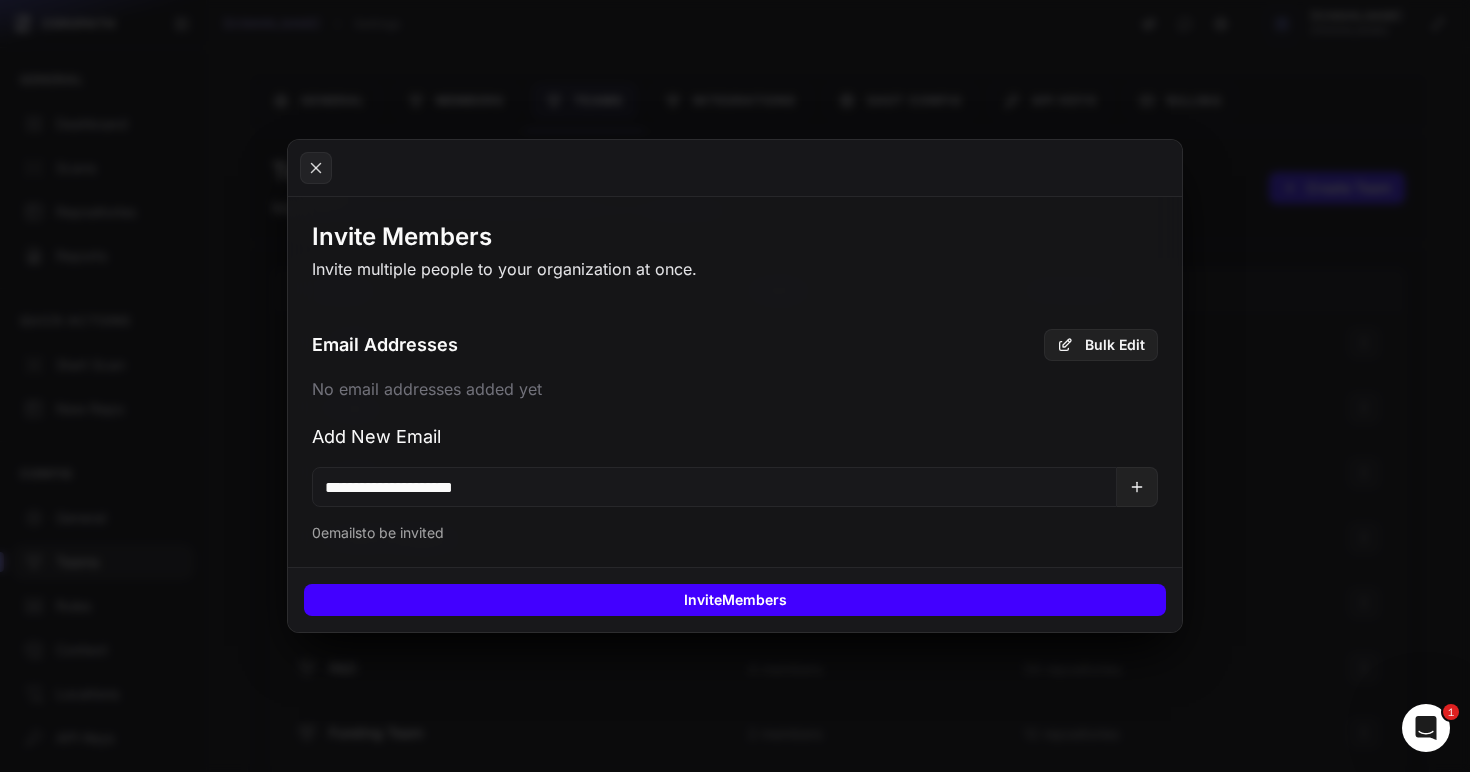 type on "**********" 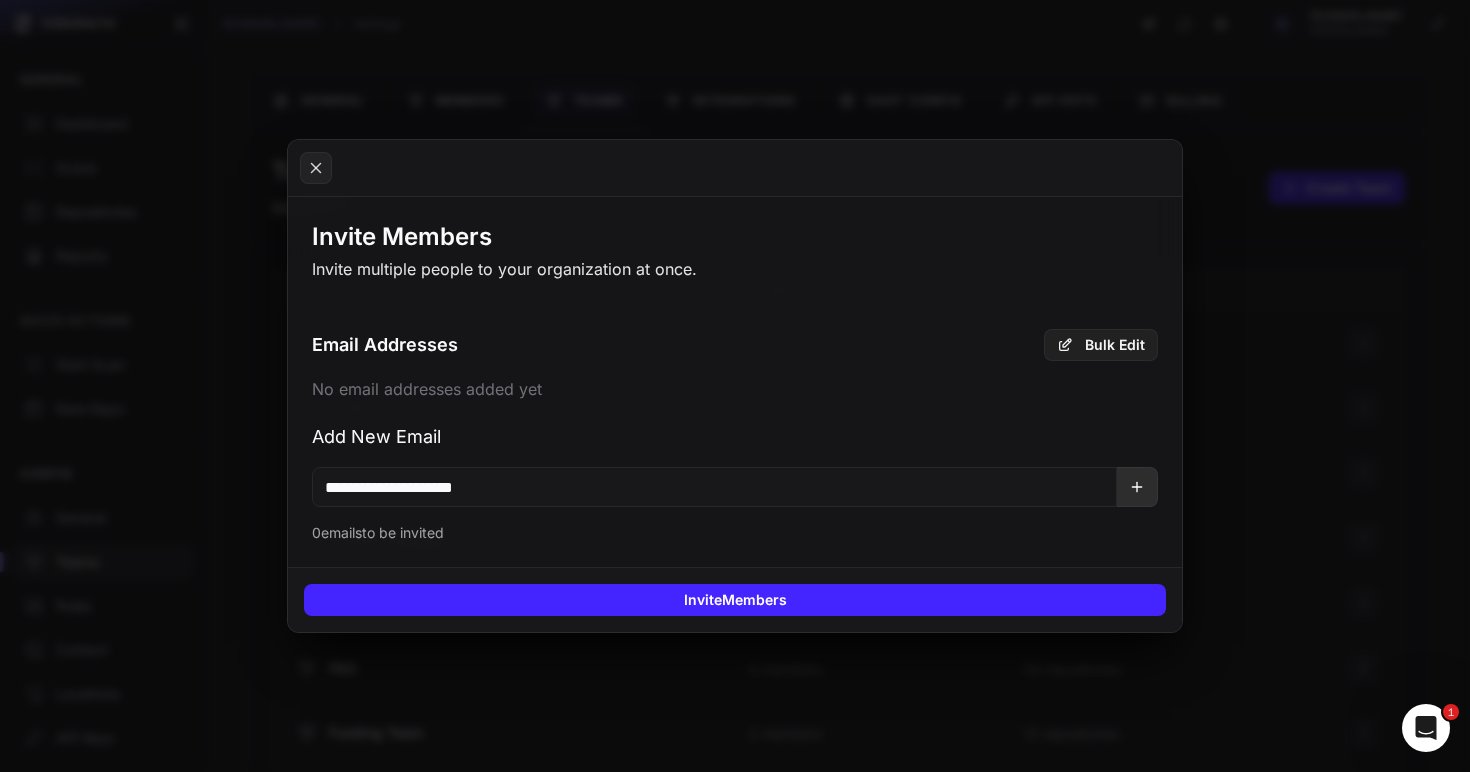 click at bounding box center [1137, 487] 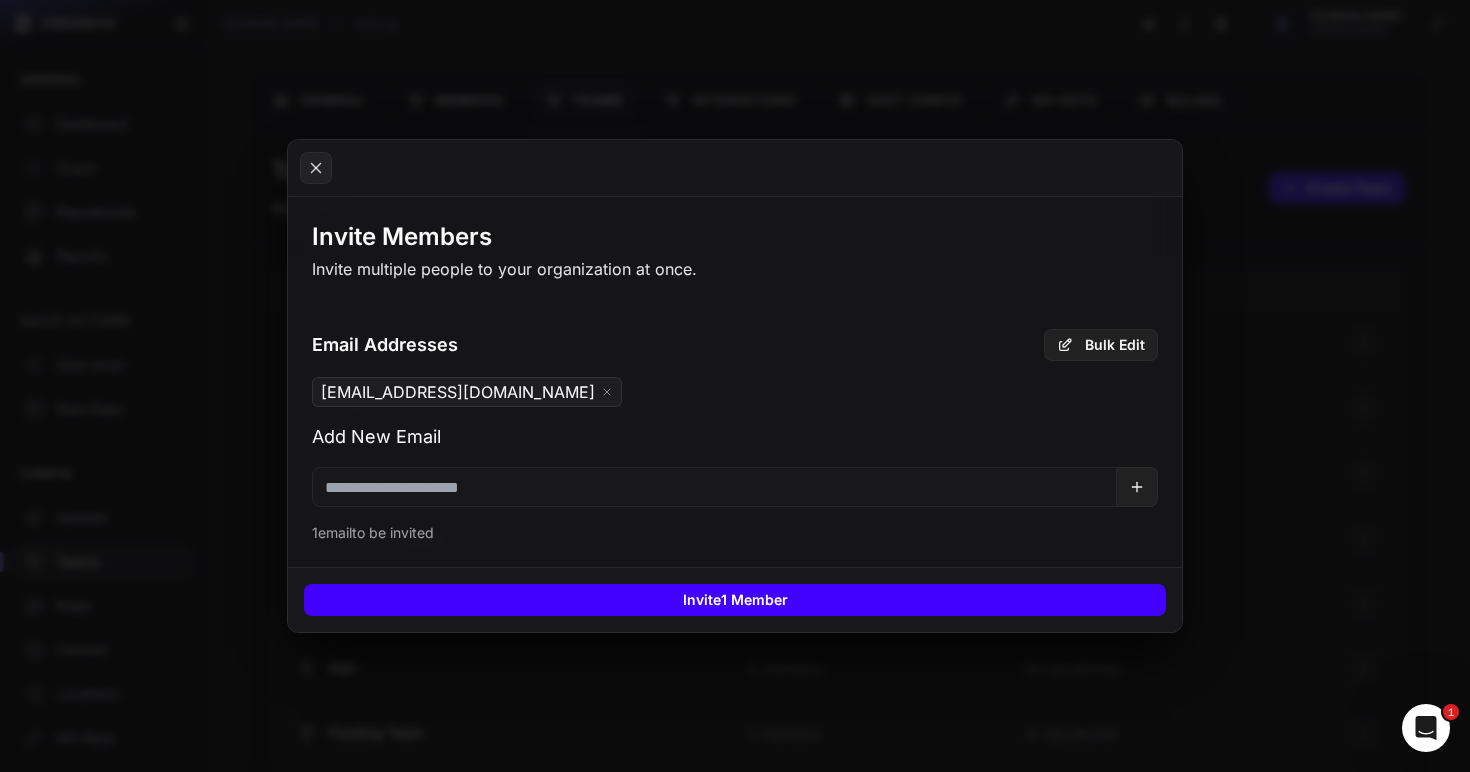 click on "Invite  1 Member" at bounding box center [735, 600] 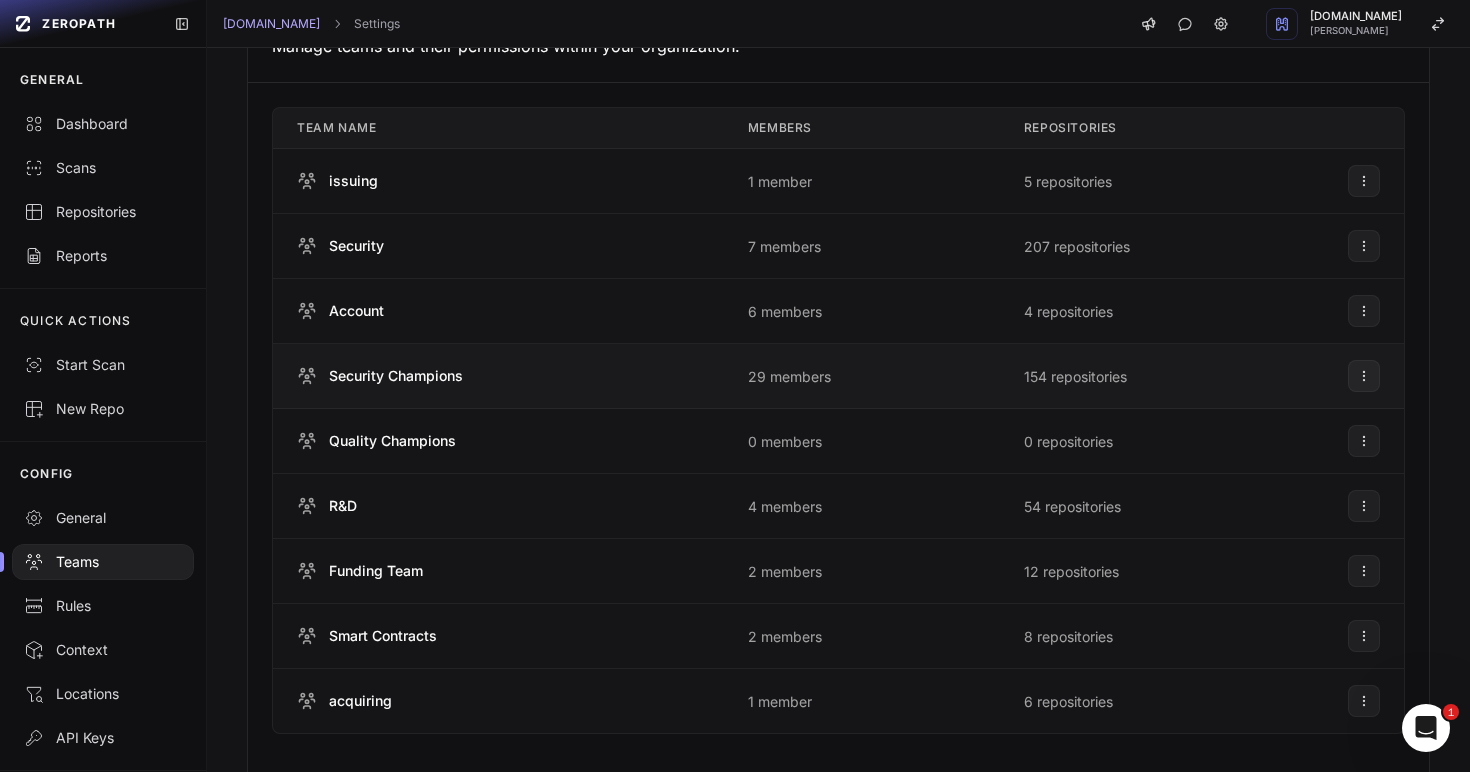 scroll, scrollTop: 286, scrollLeft: 0, axis: vertical 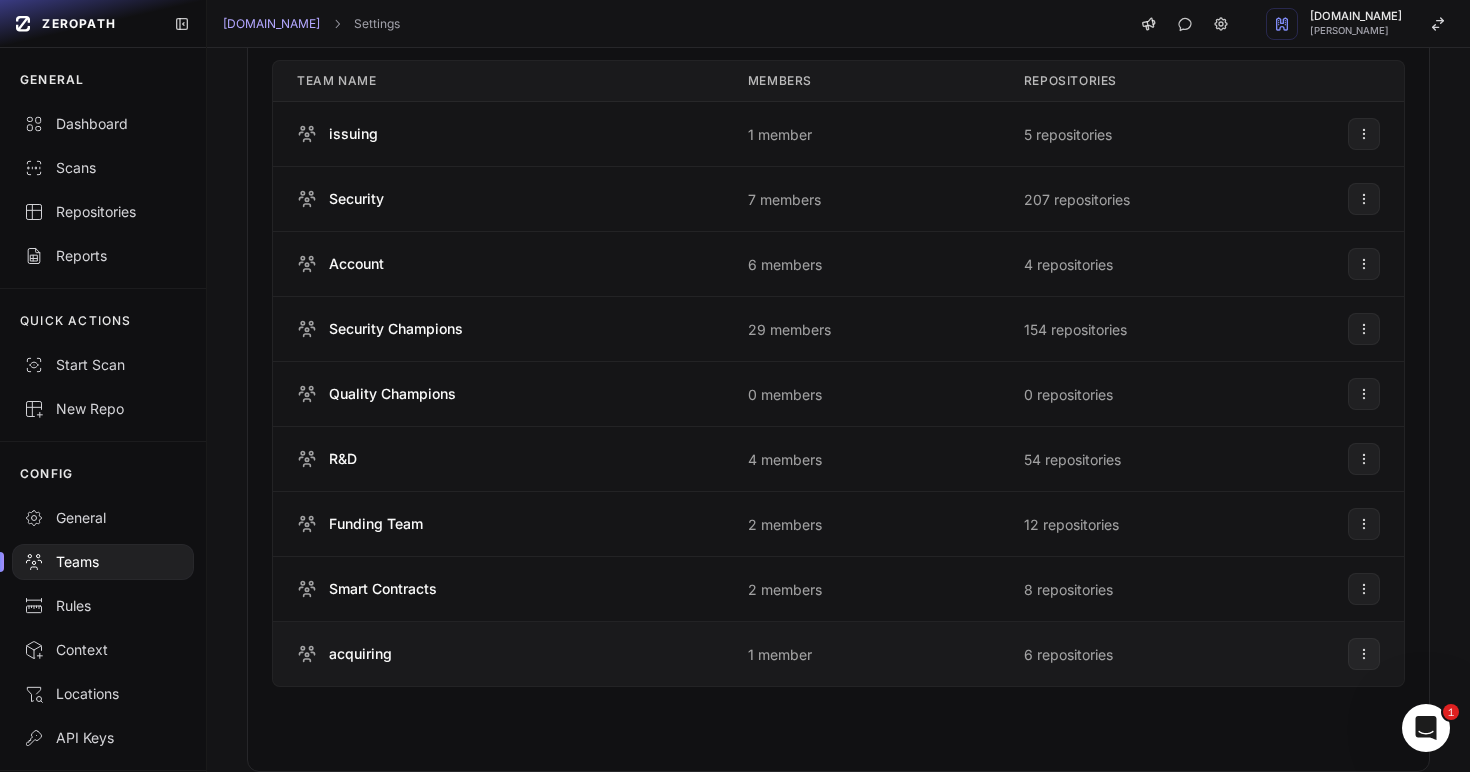 click on "acquiring" at bounding box center (360, 654) 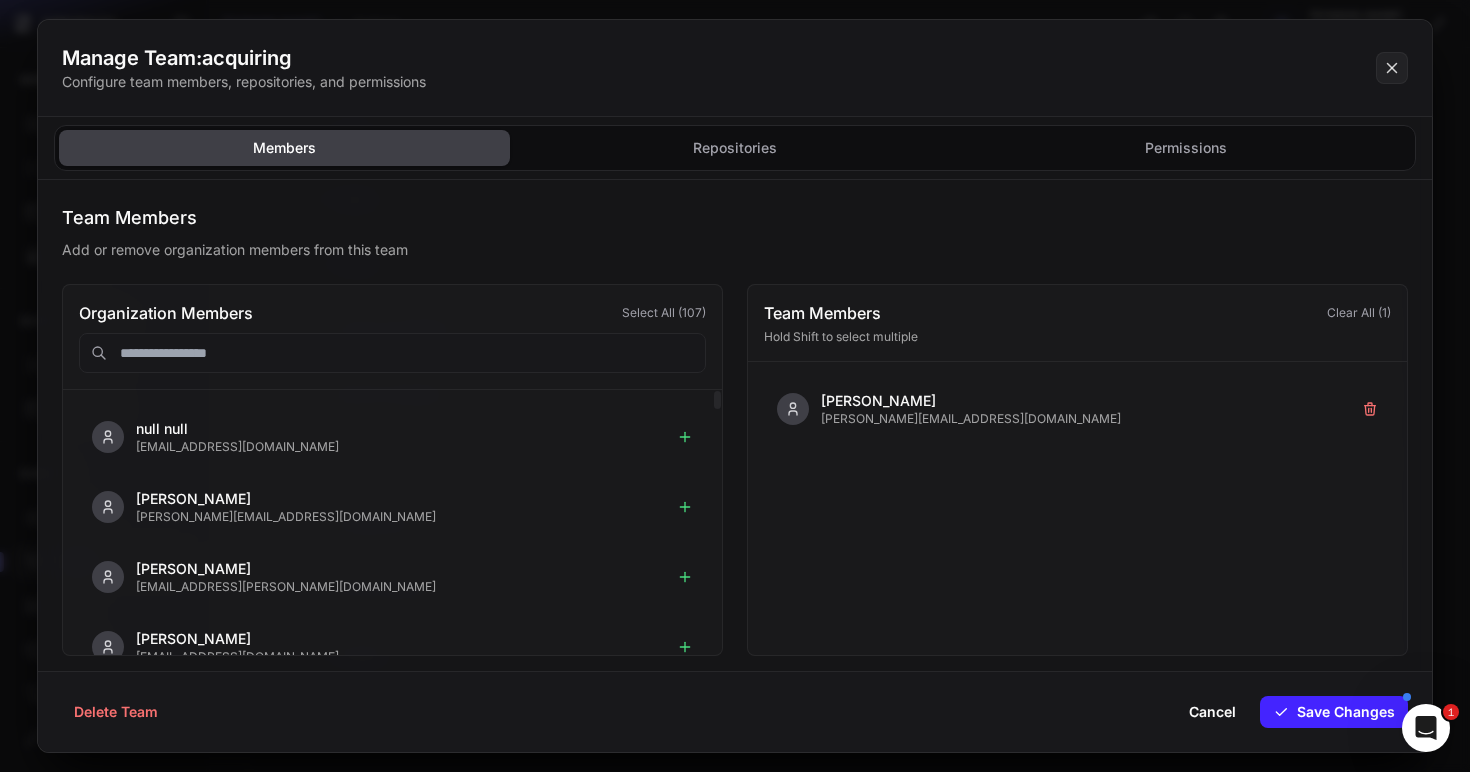 click at bounding box center [392, 353] 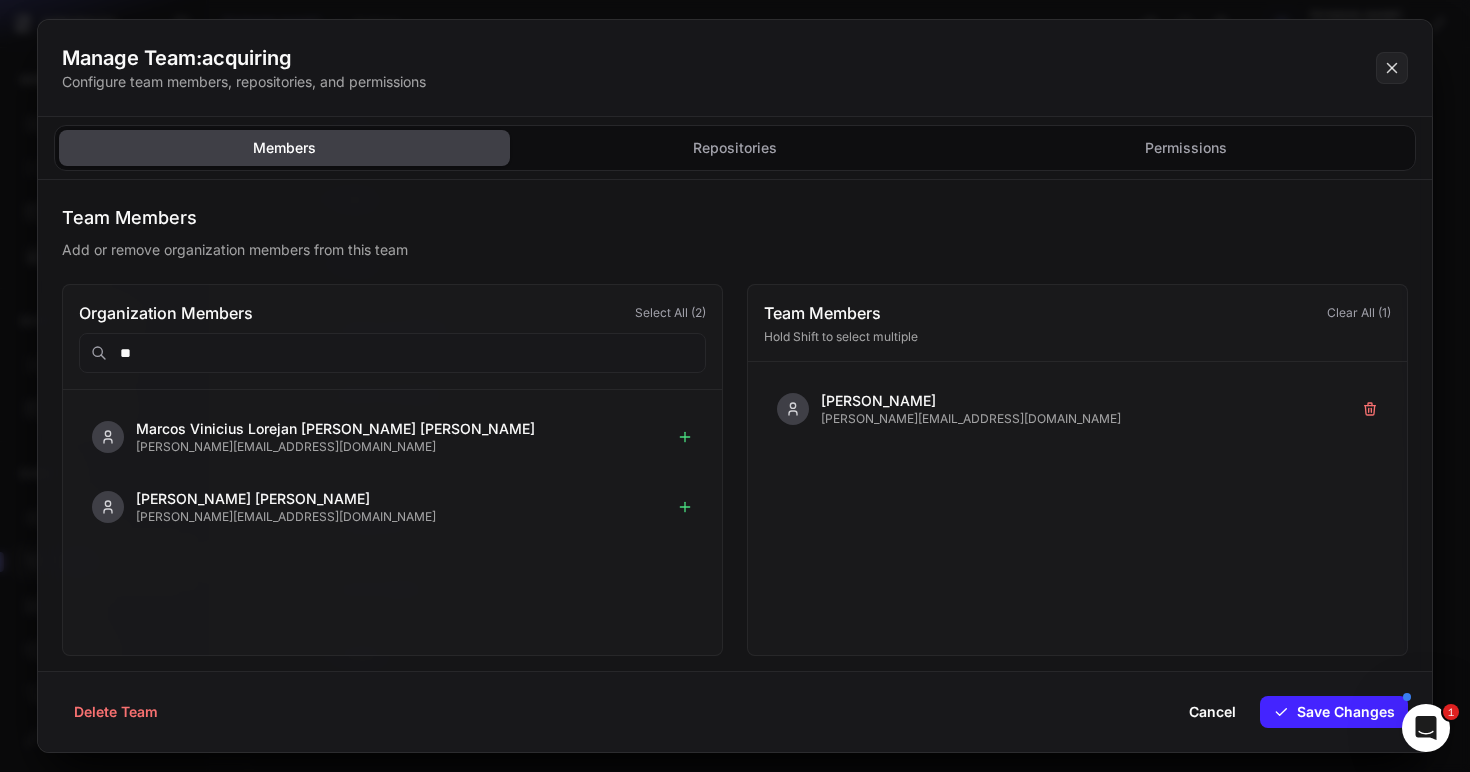 type on "*" 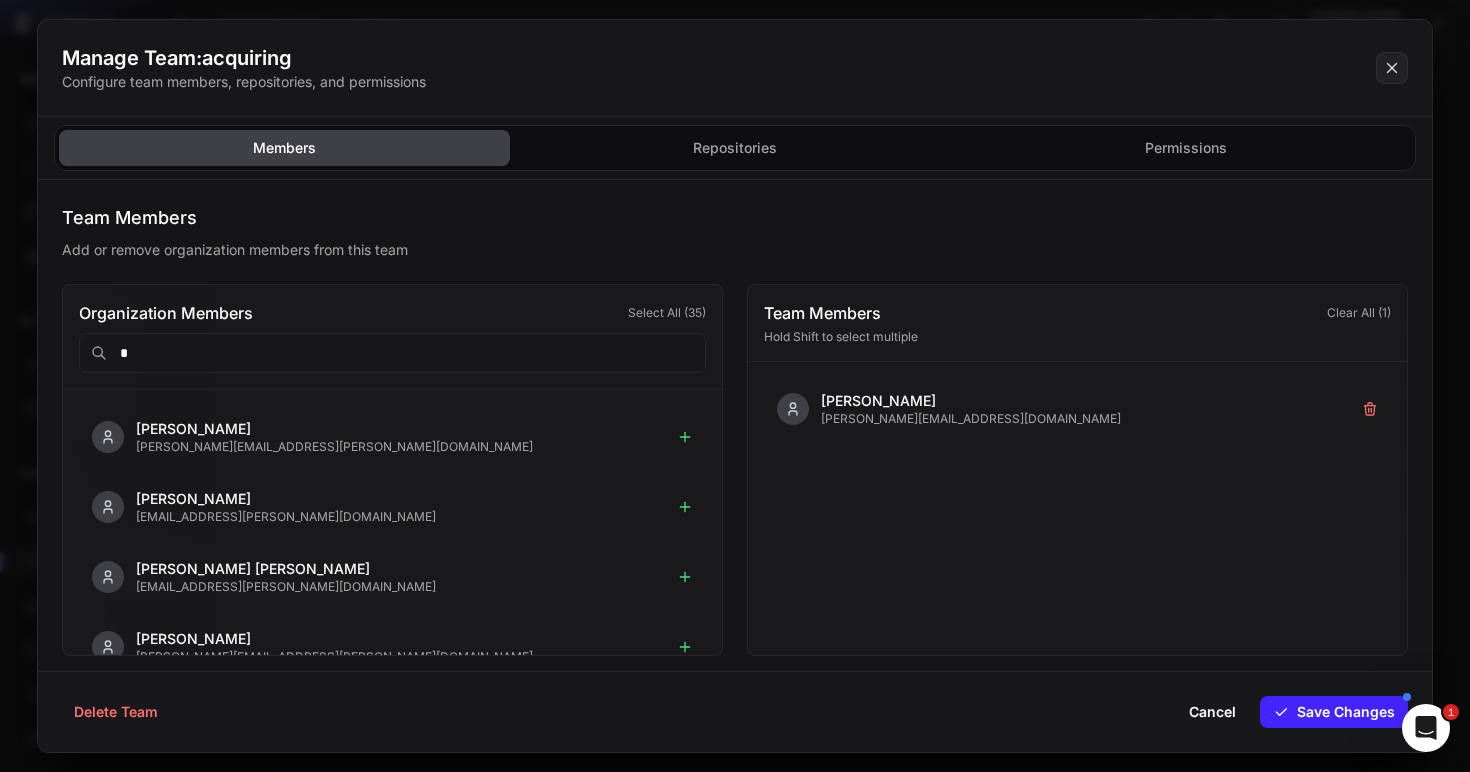 type 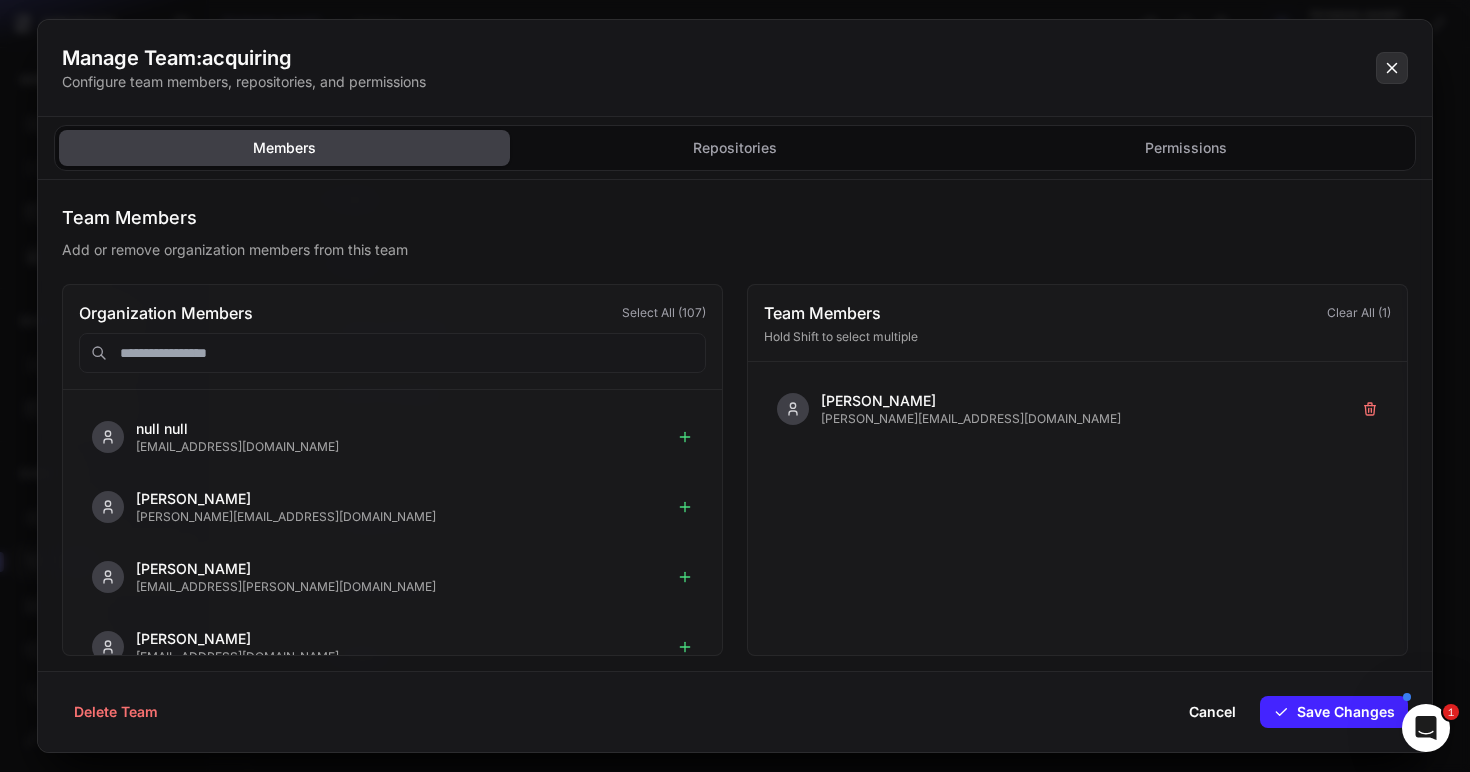 click at bounding box center (1392, 68) 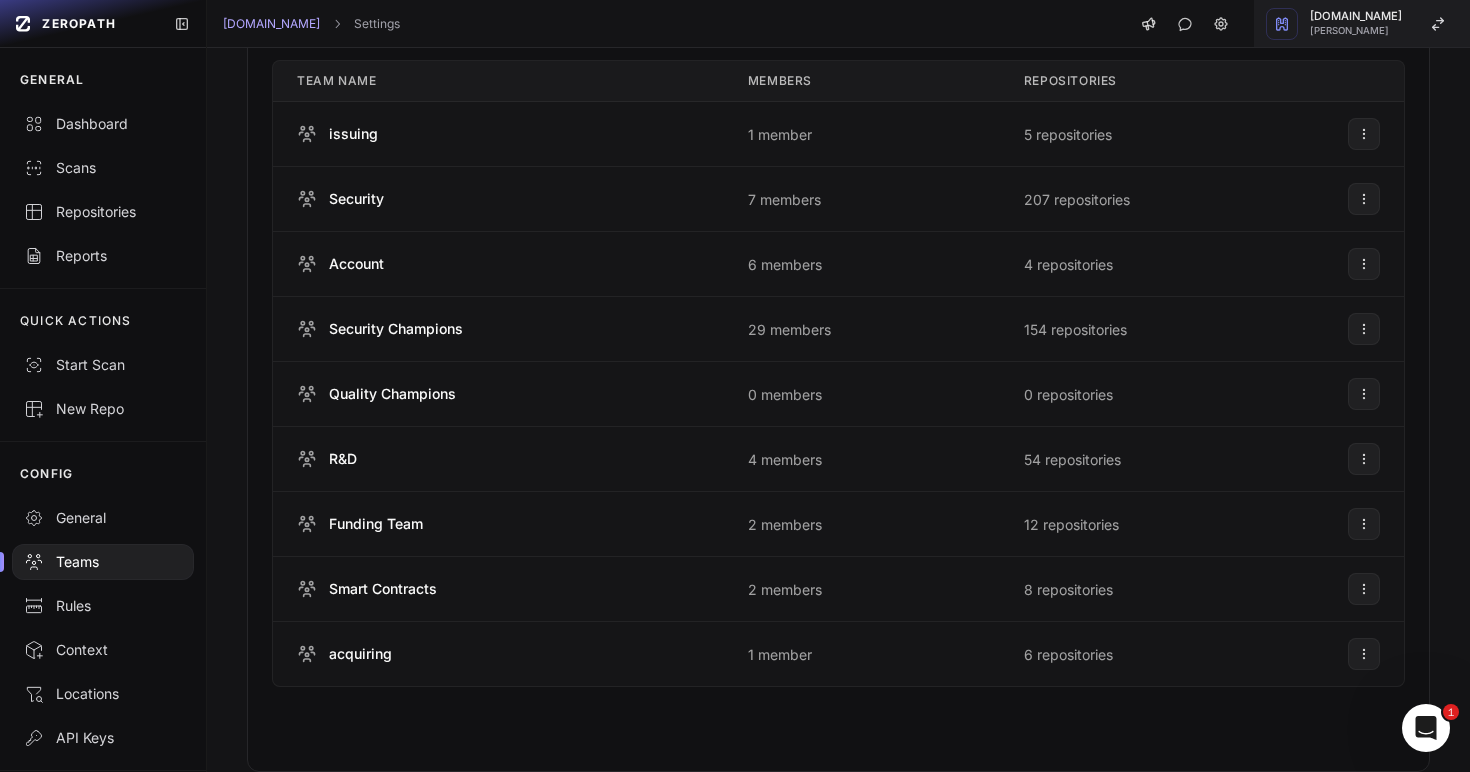 click on "[PERSON_NAME]" at bounding box center (1356, 31) 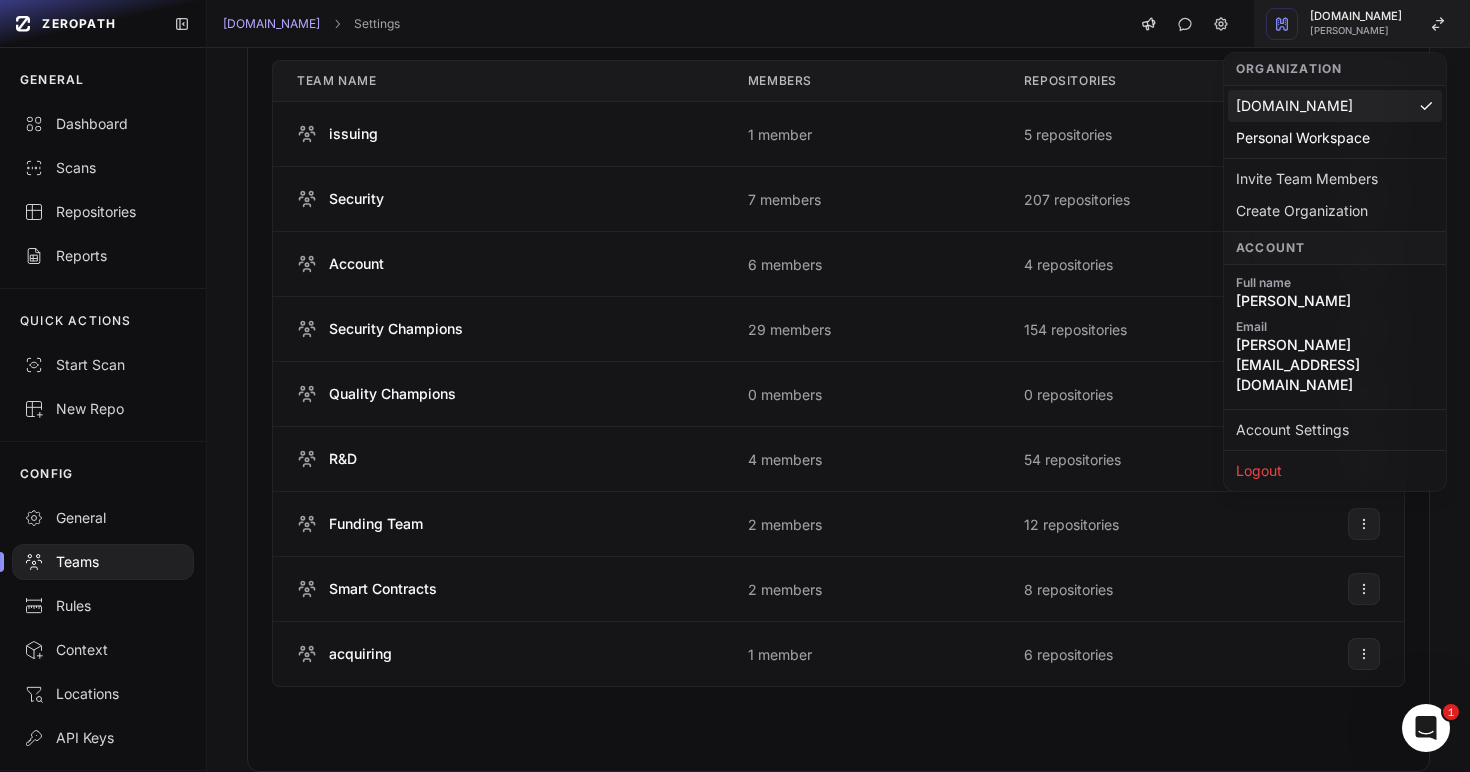 click on "[PERSON_NAME]" at bounding box center [1356, 31] 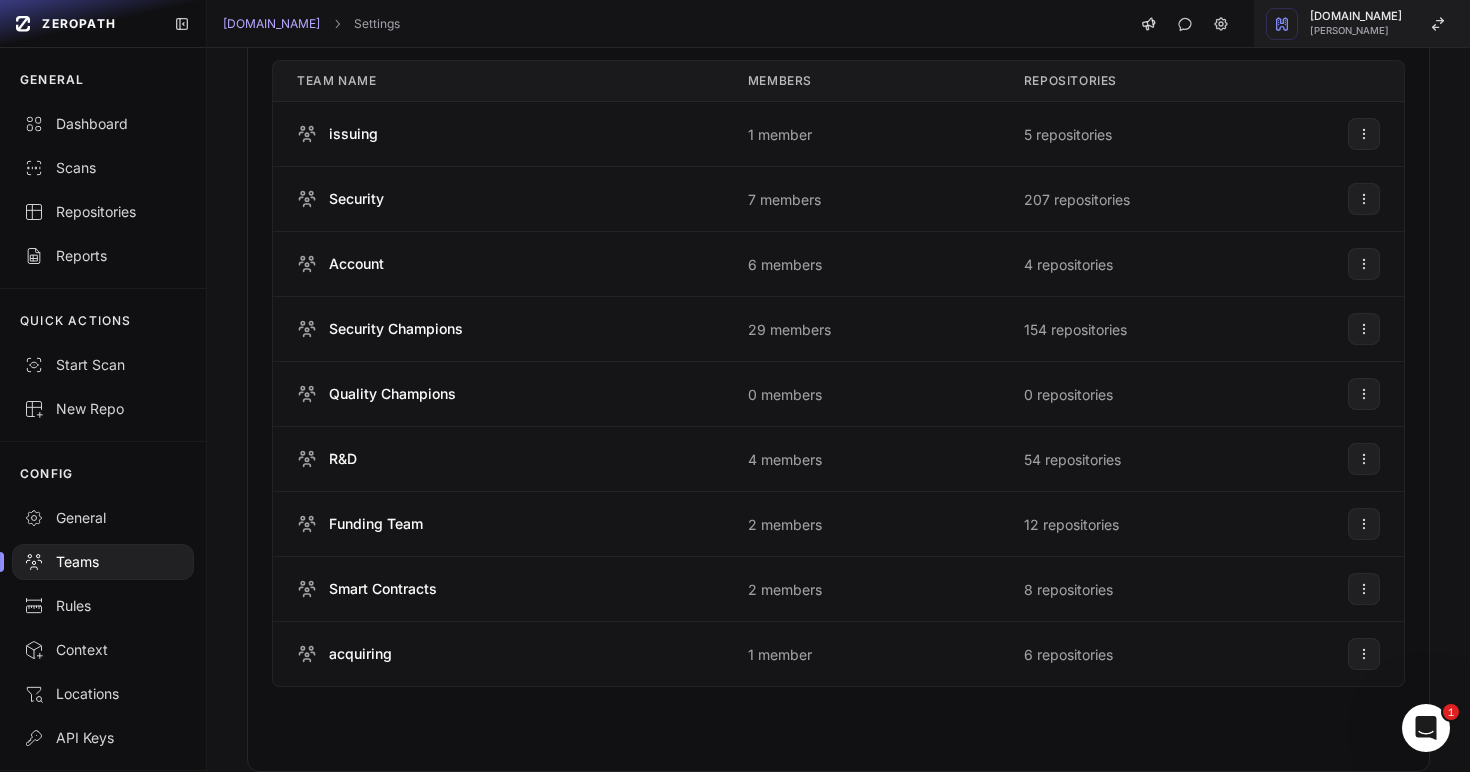 type 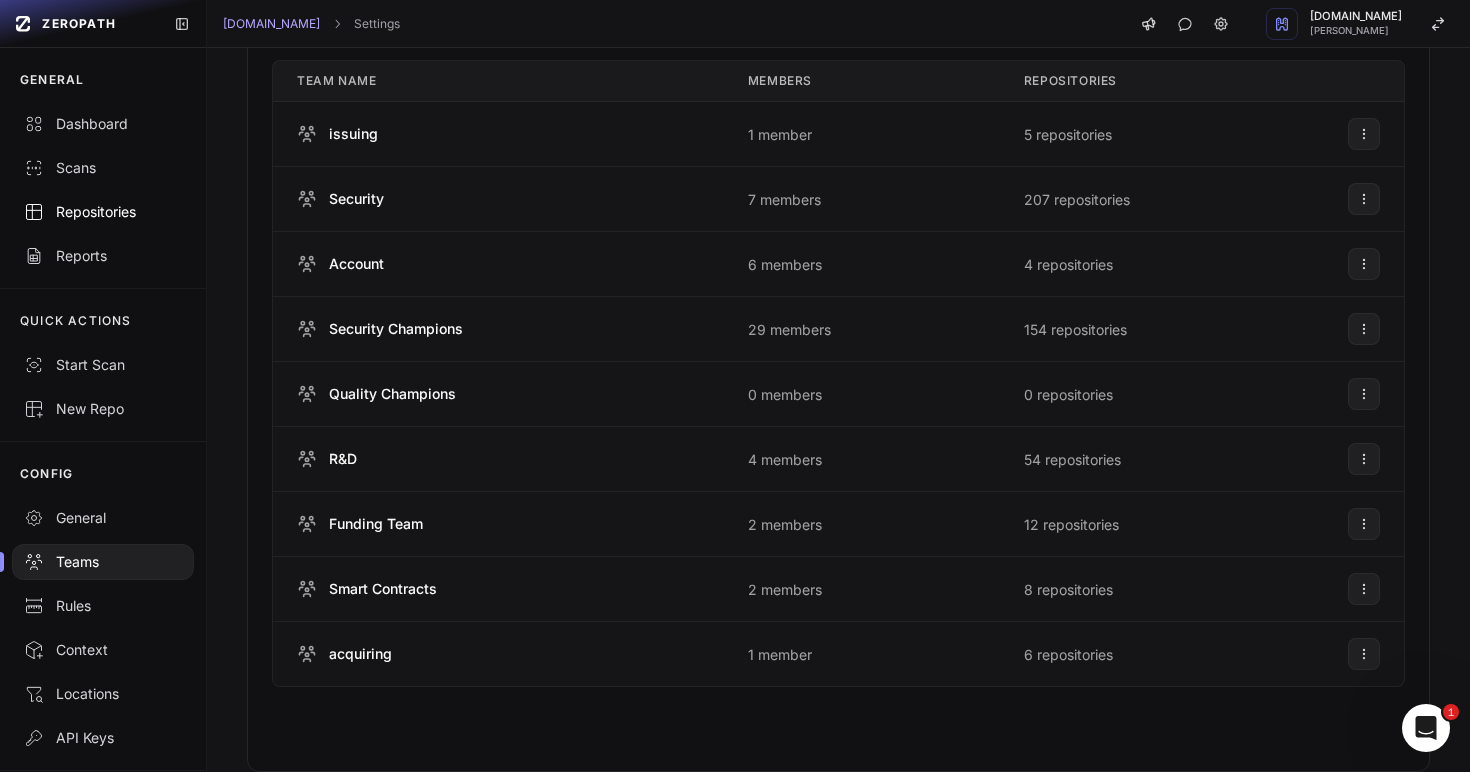 click on "Repositories" at bounding box center [103, 212] 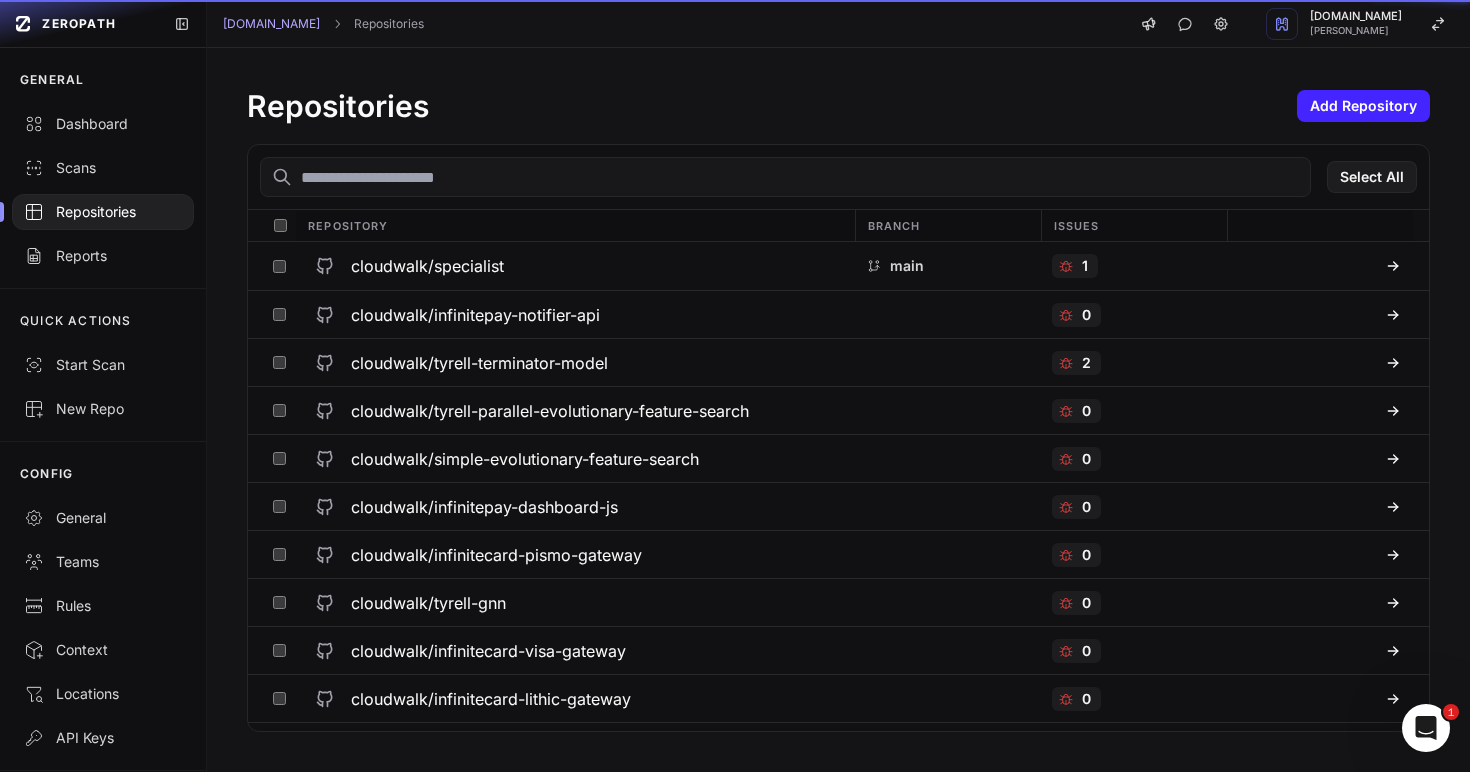 scroll, scrollTop: 0, scrollLeft: 0, axis: both 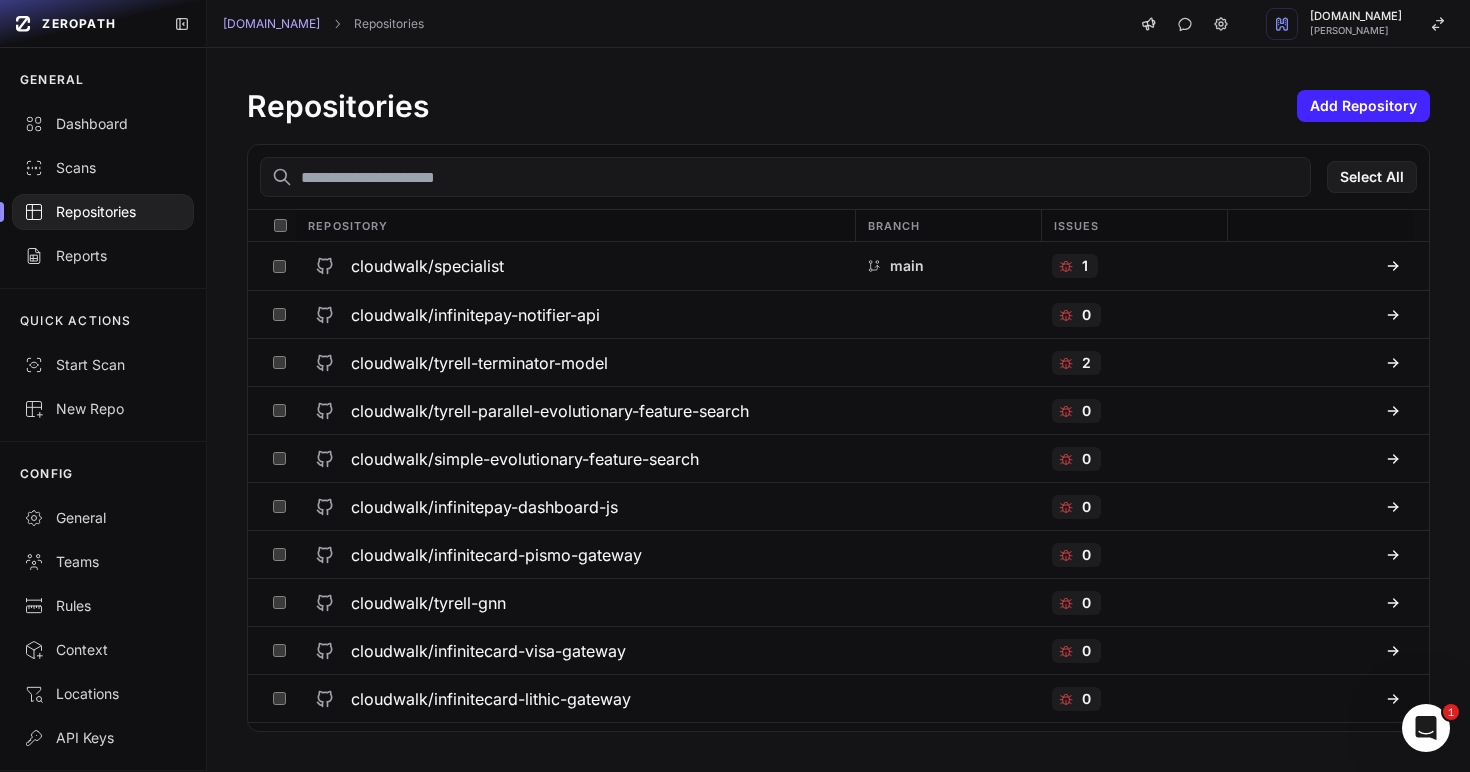 click at bounding box center (785, 177) 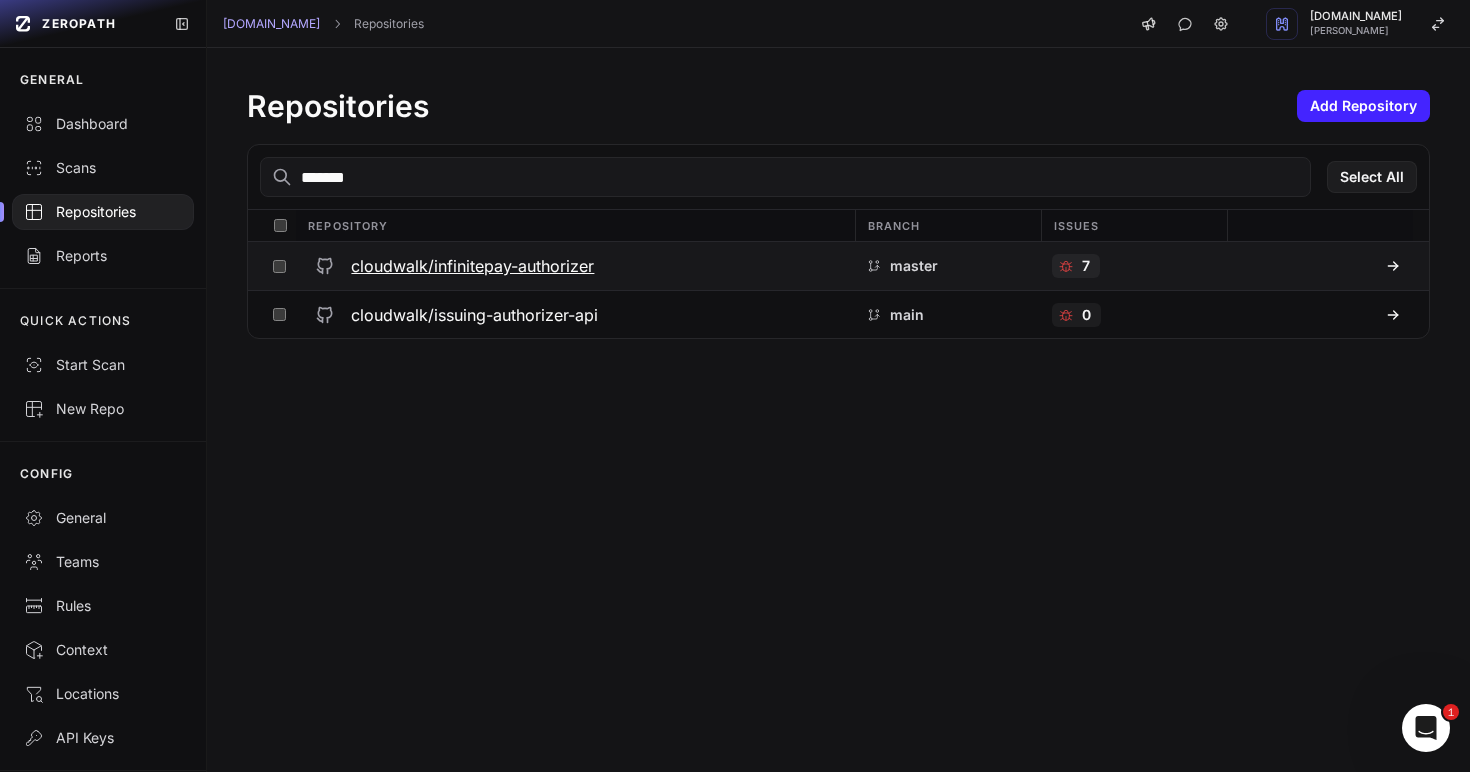 type on "*******" 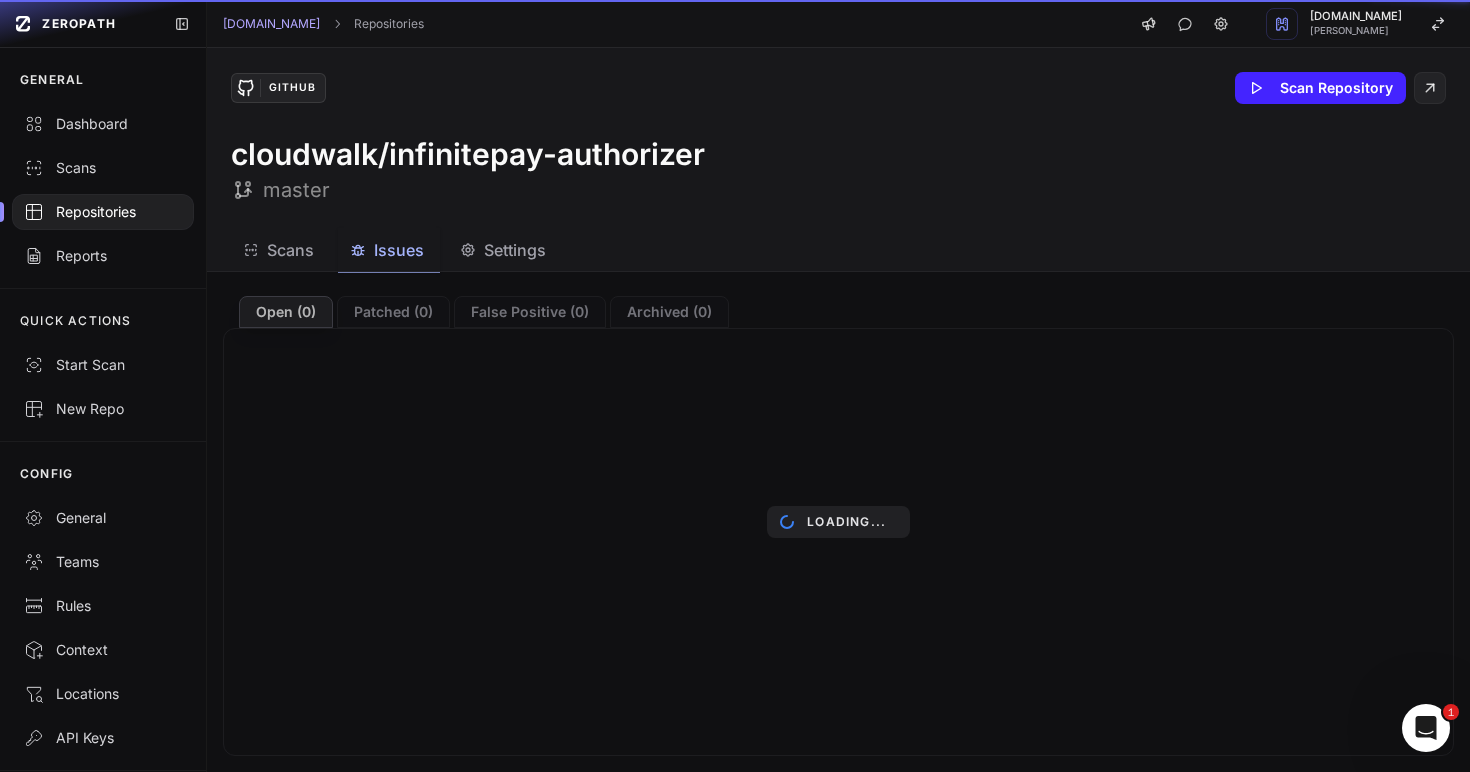 click on "Issues" at bounding box center [387, 250] 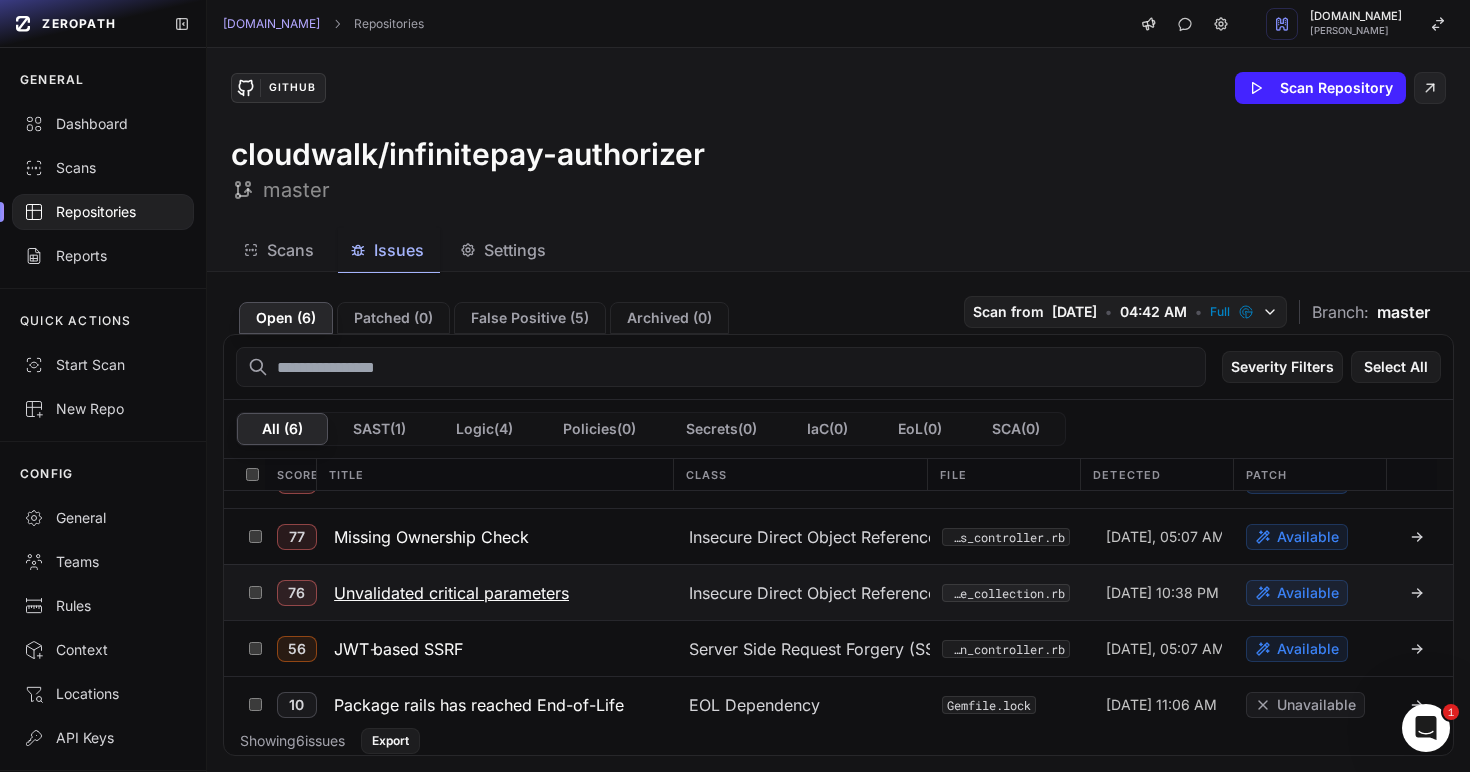 scroll, scrollTop: 0, scrollLeft: 0, axis: both 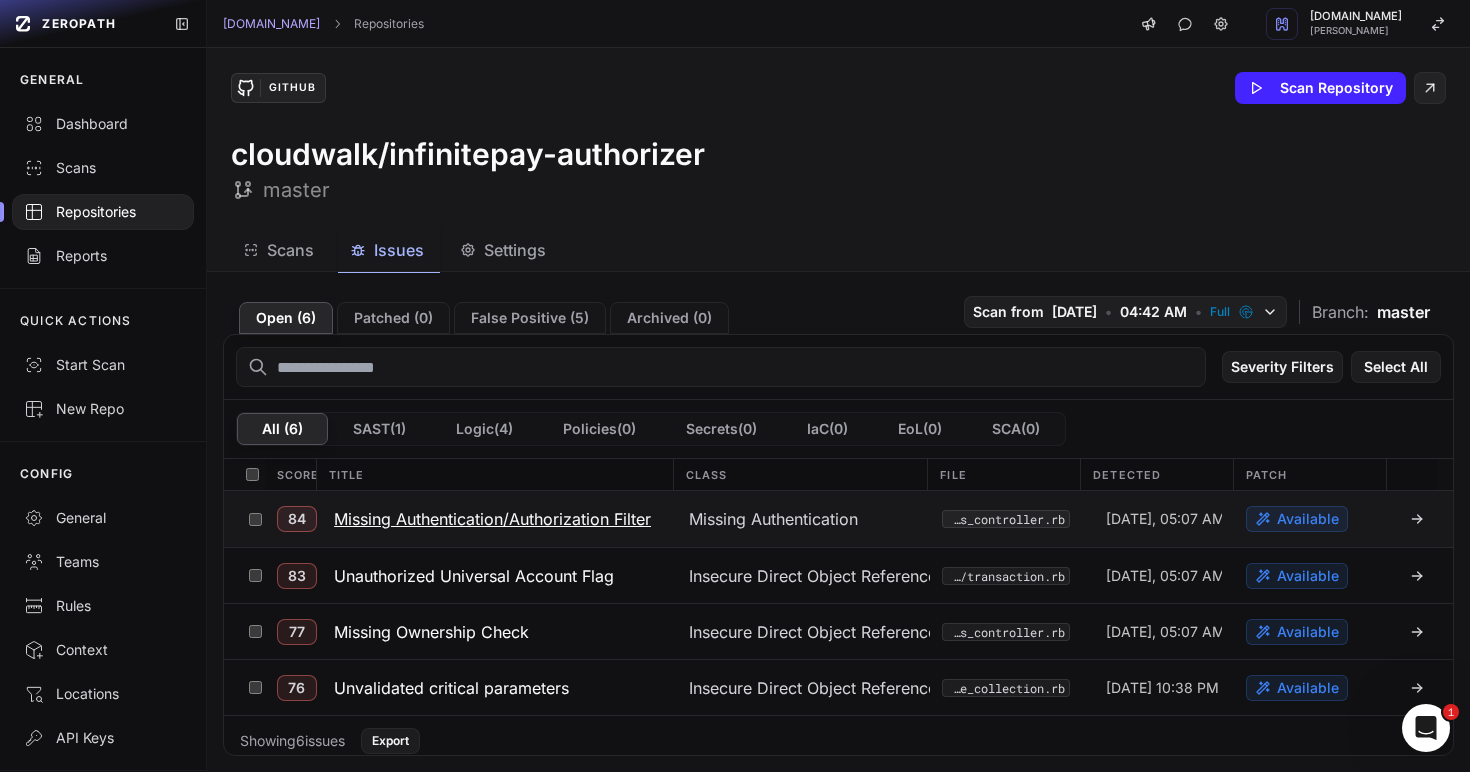 click on "Missing Authentication/Authorization Filter" at bounding box center [492, 519] 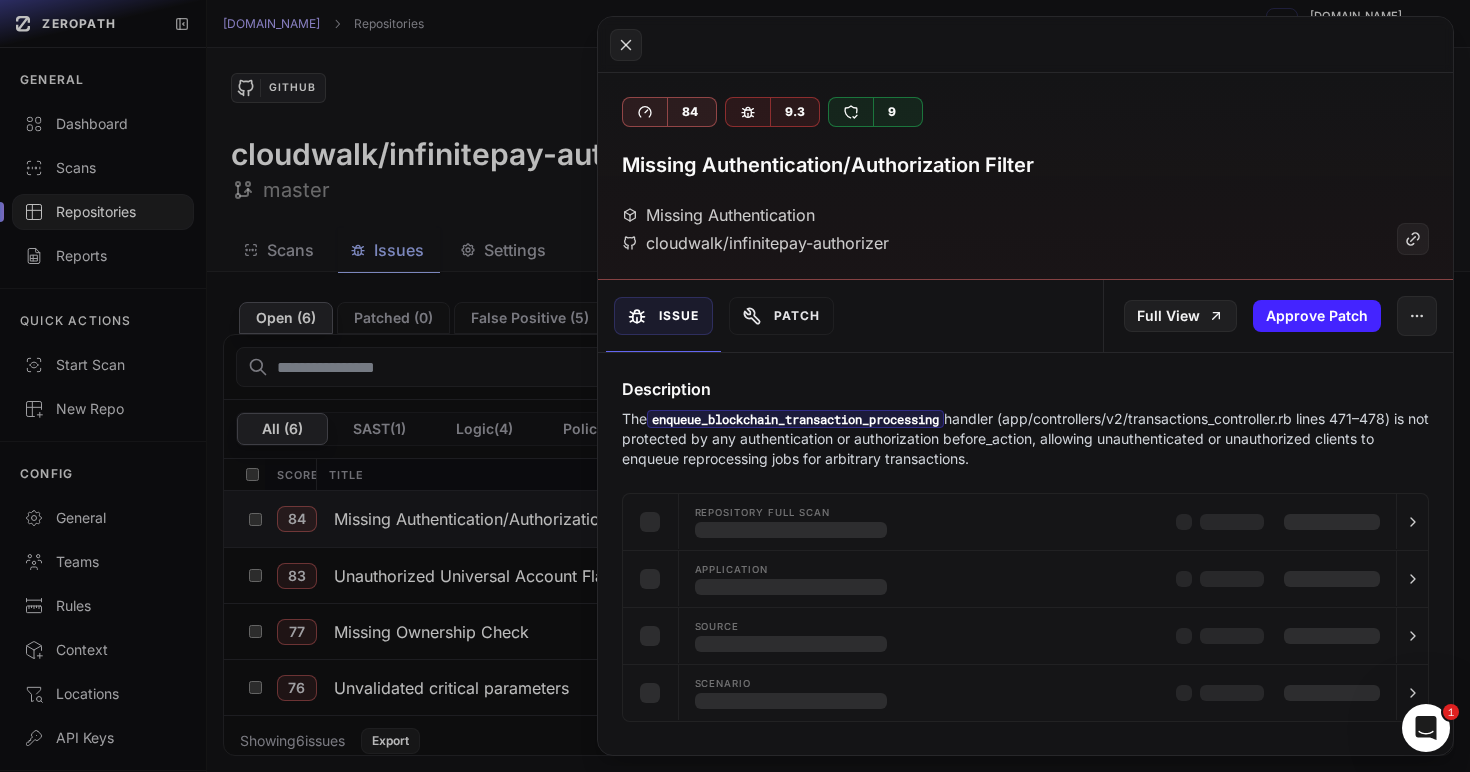 type 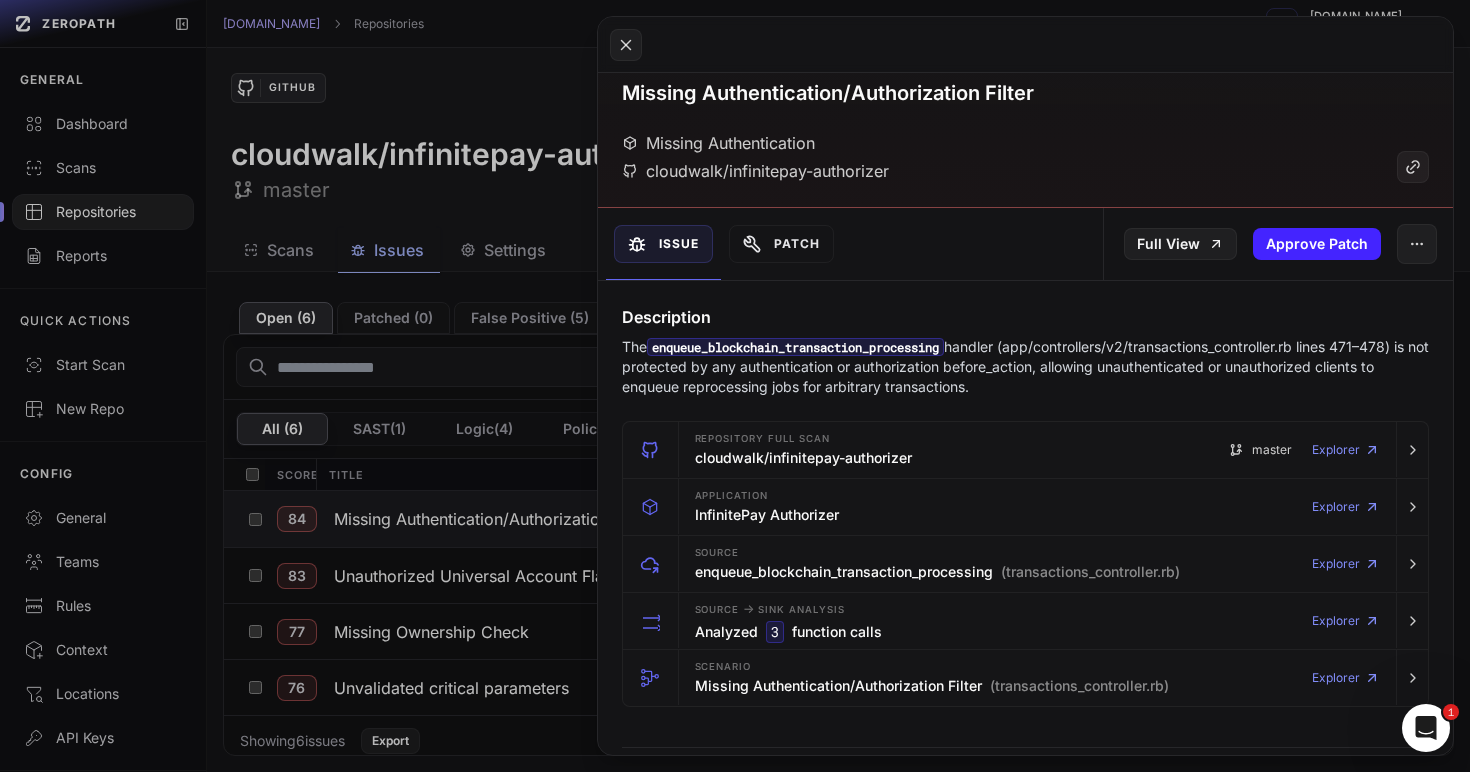 scroll, scrollTop: 78, scrollLeft: 0, axis: vertical 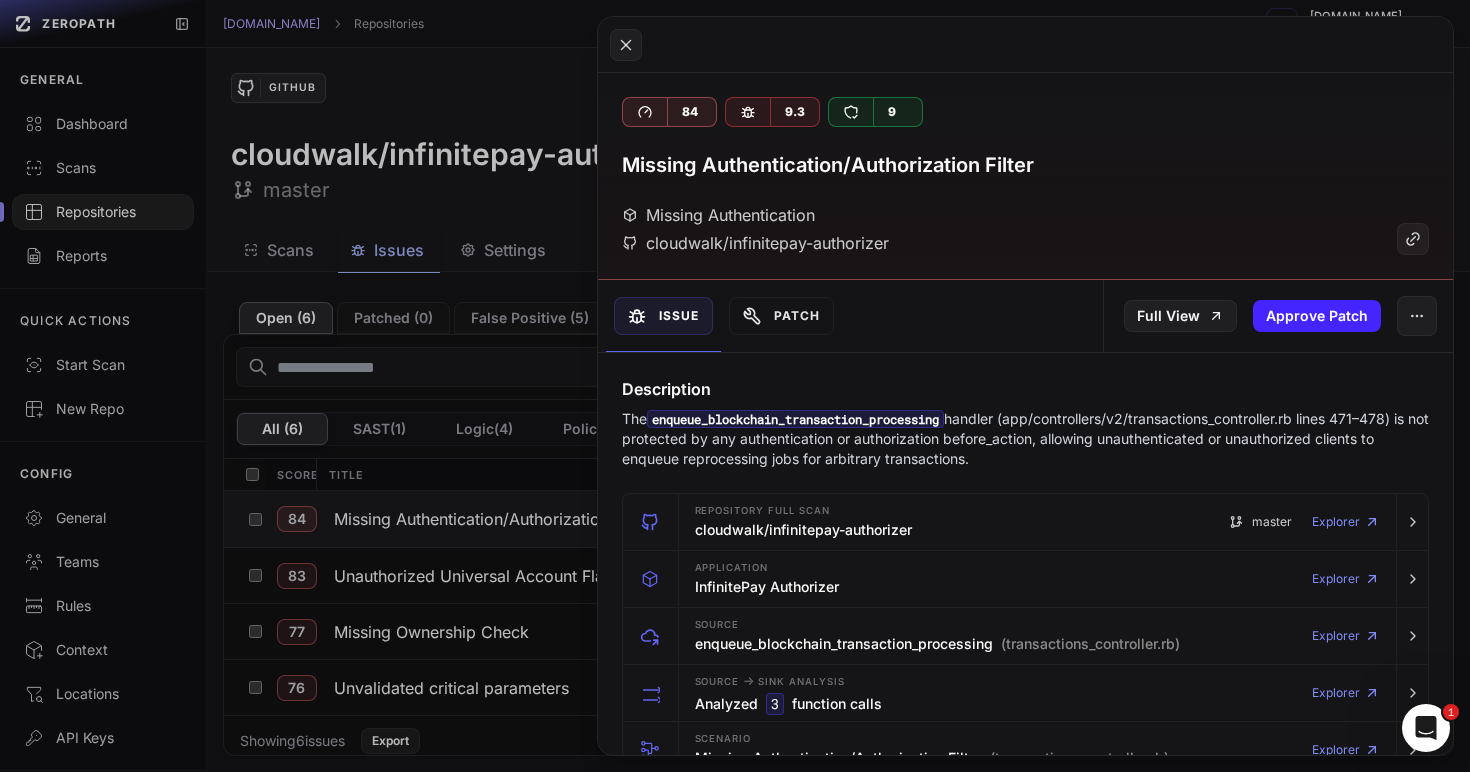 click 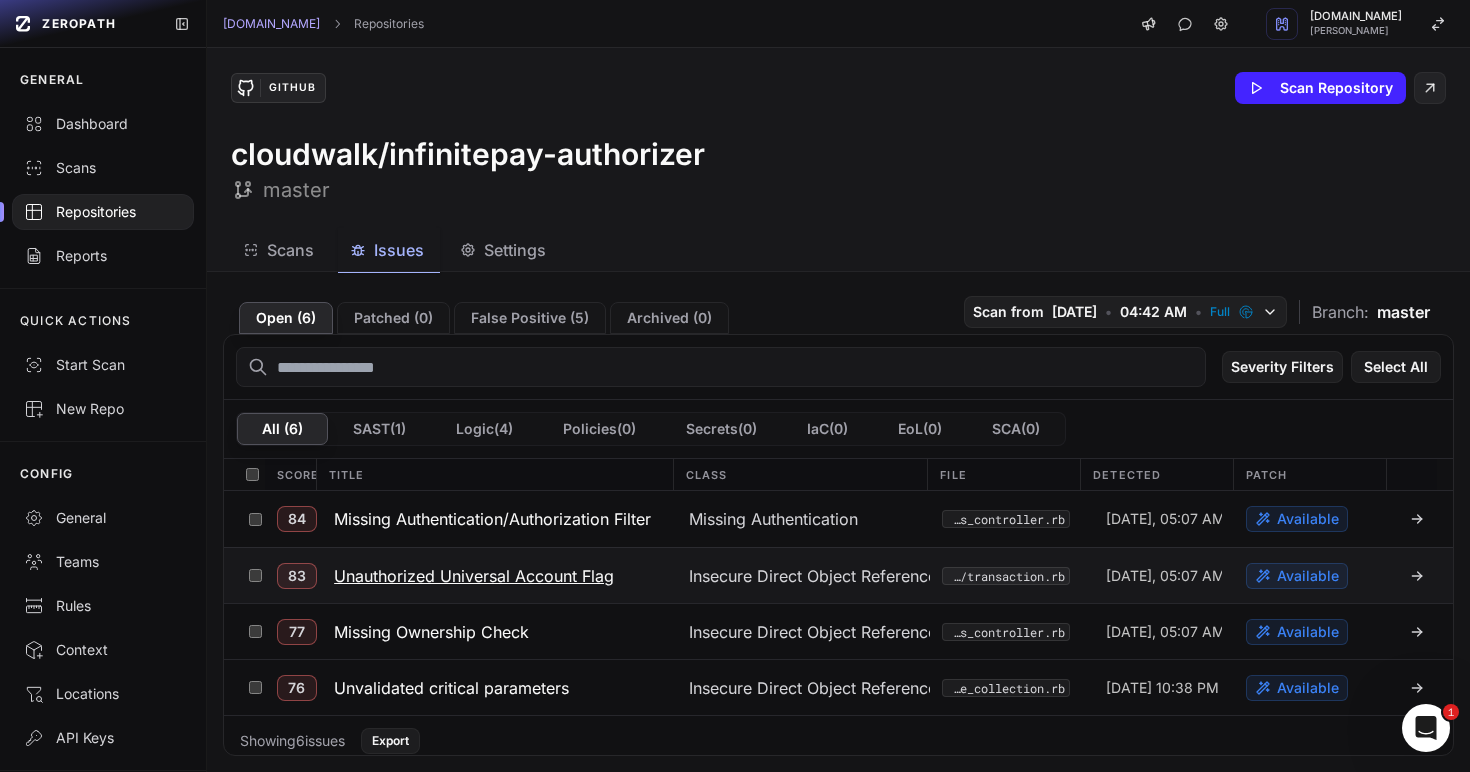 click on "Unauthorized Universal Account Flag" at bounding box center (474, 576) 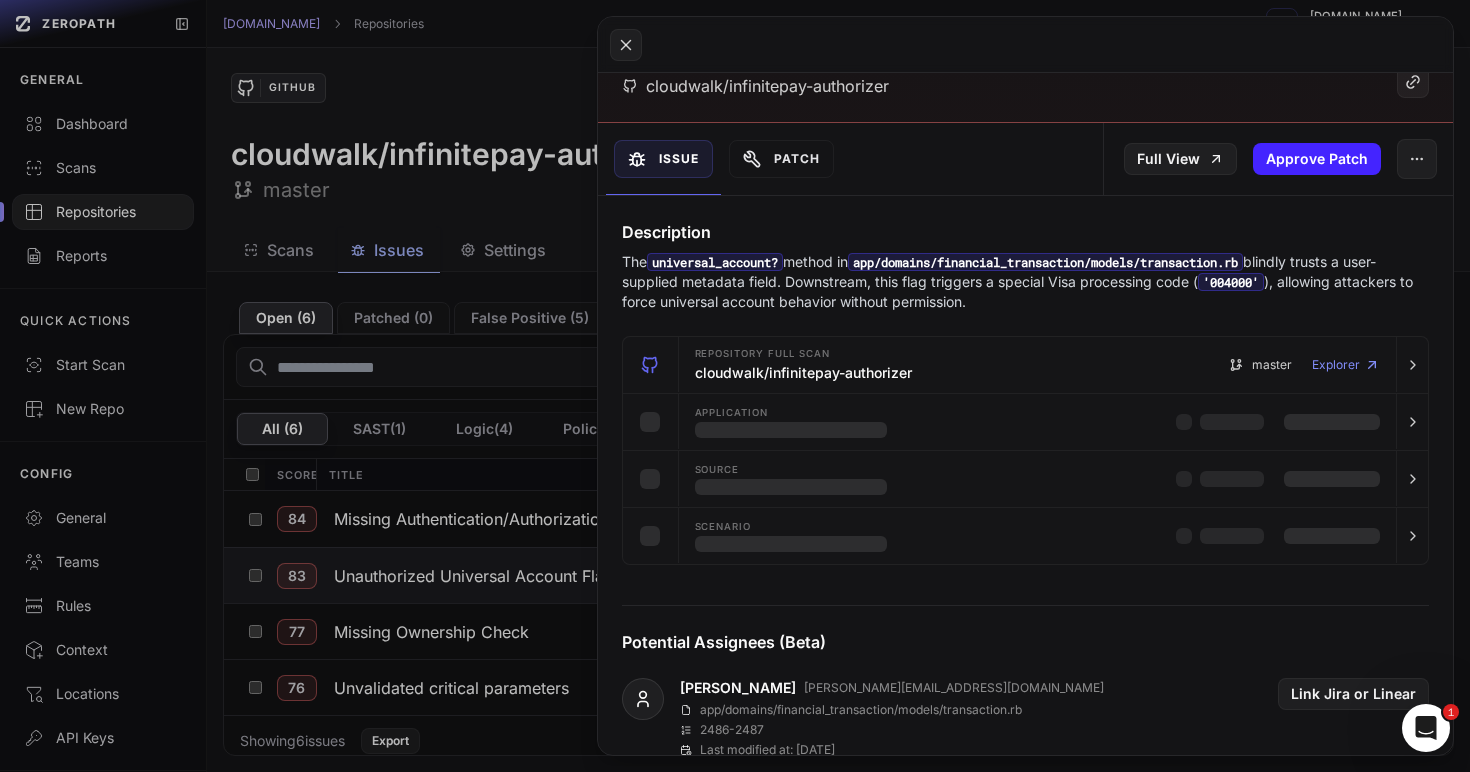 scroll, scrollTop: 0, scrollLeft: 0, axis: both 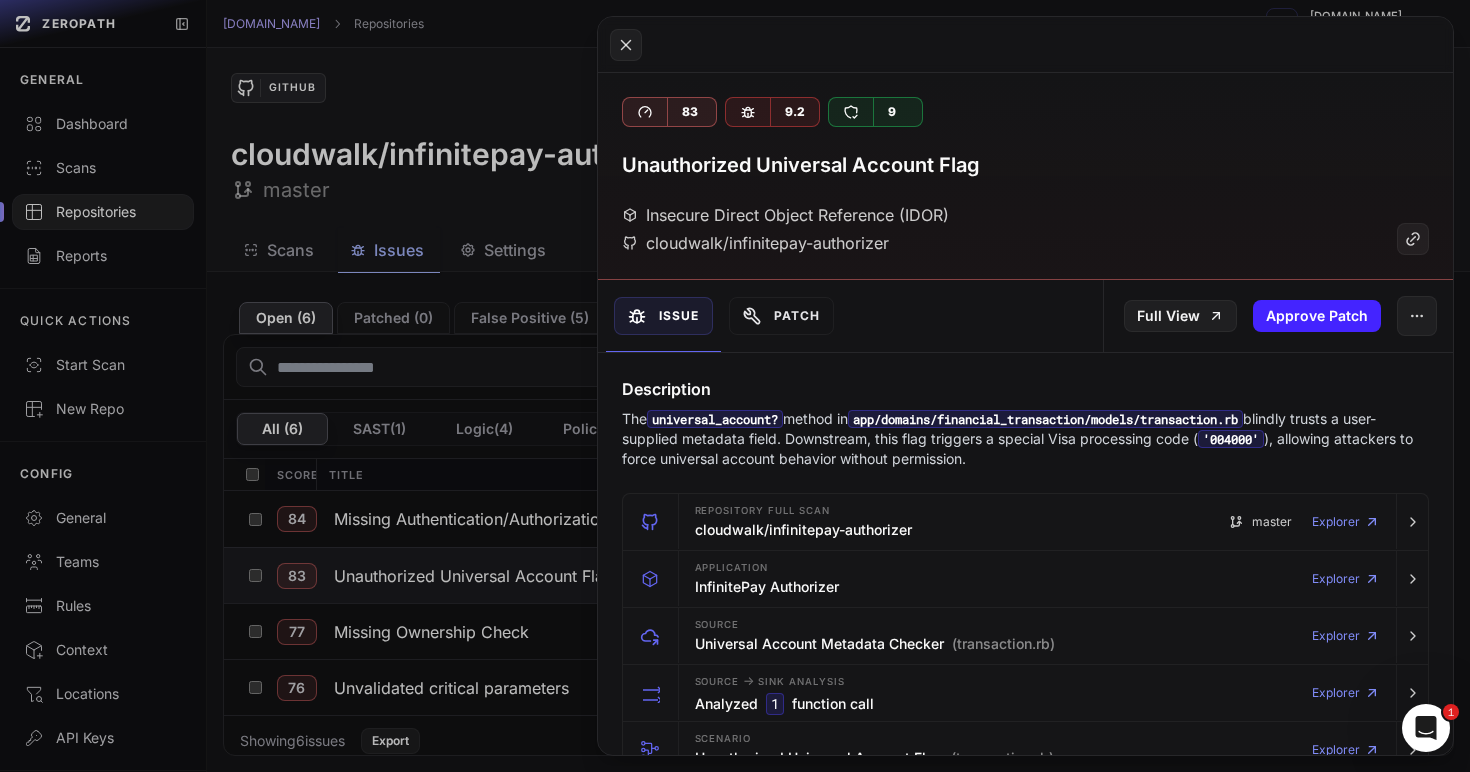 type 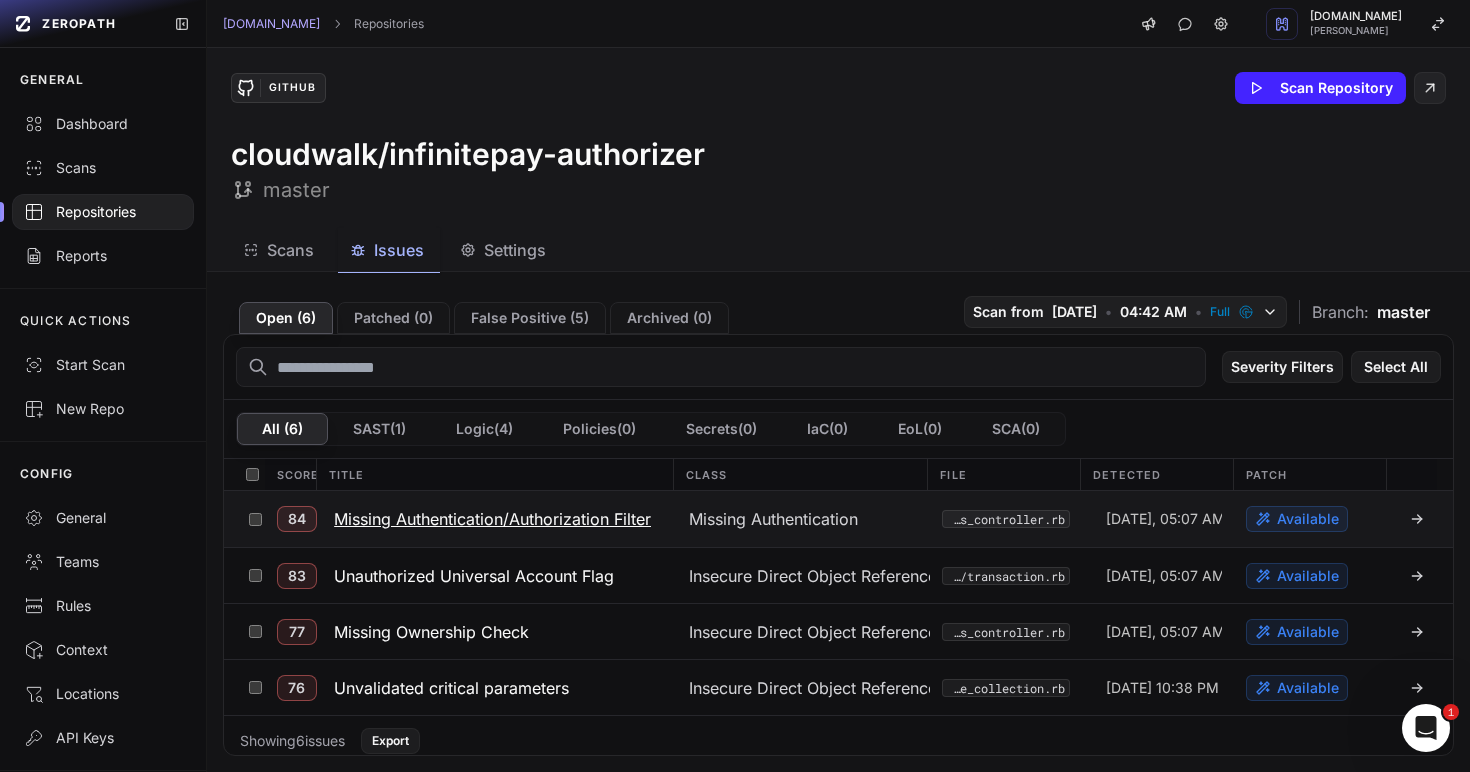 click on "Missing Authentication/Authorization Filter" at bounding box center (492, 519) 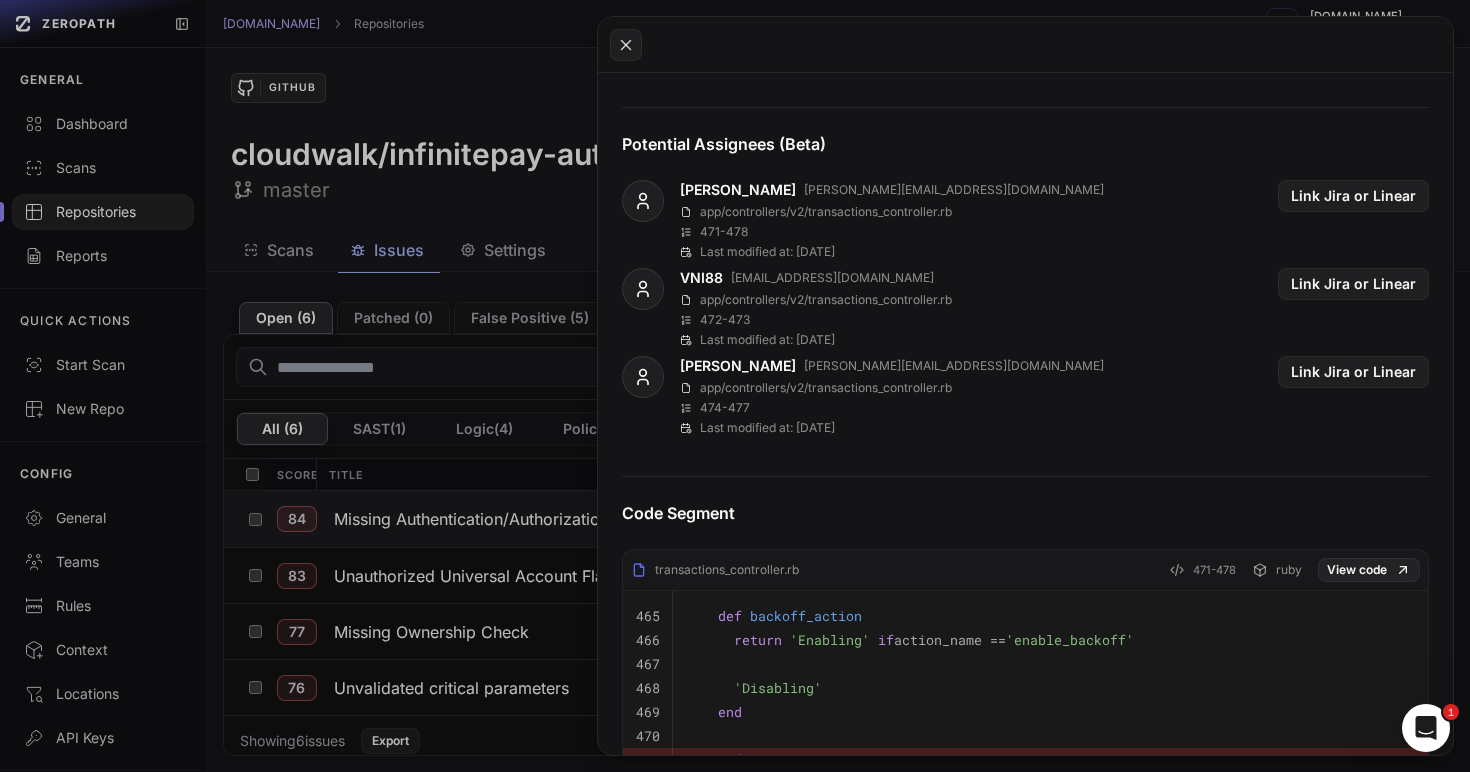 scroll, scrollTop: 658, scrollLeft: 0, axis: vertical 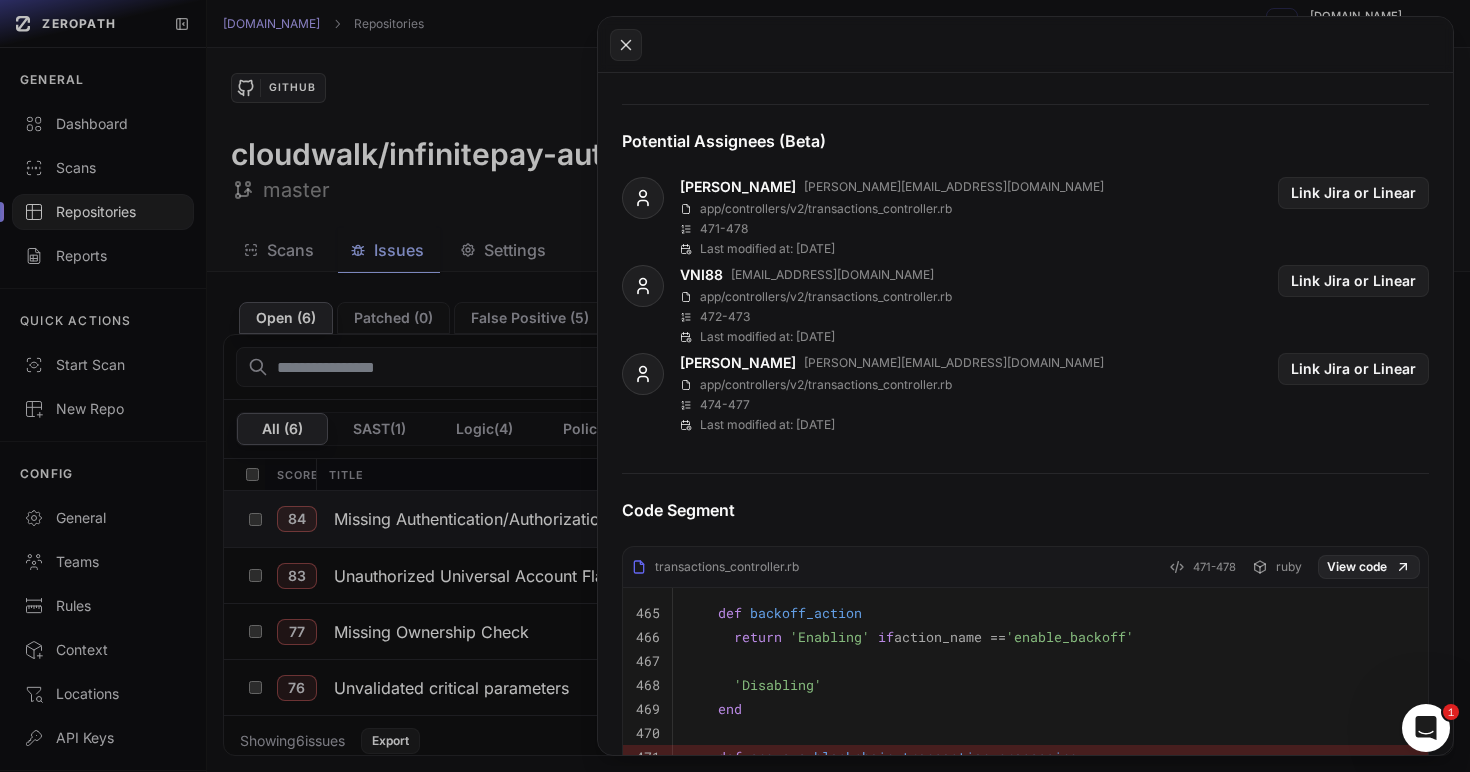 click 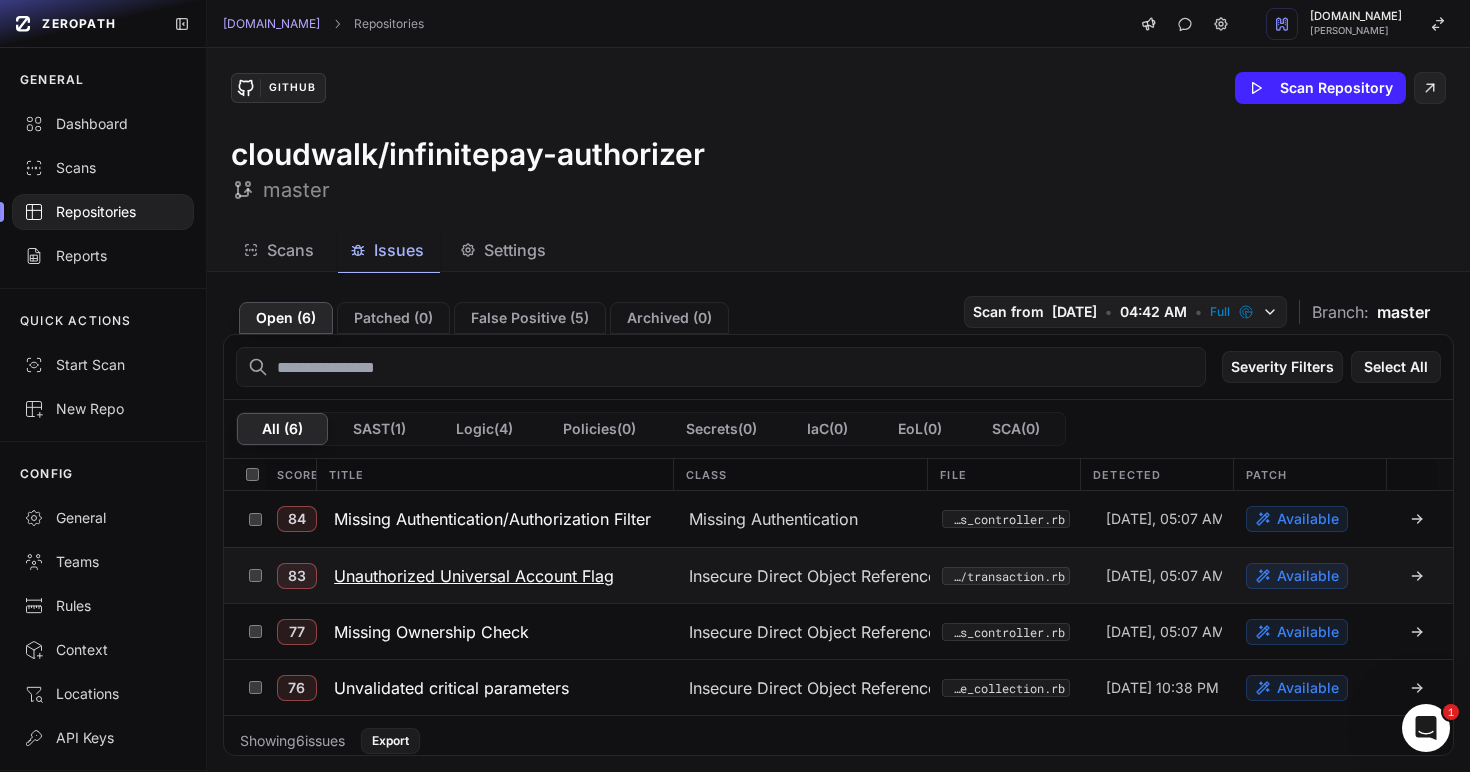 scroll, scrollTop: 55, scrollLeft: 0, axis: vertical 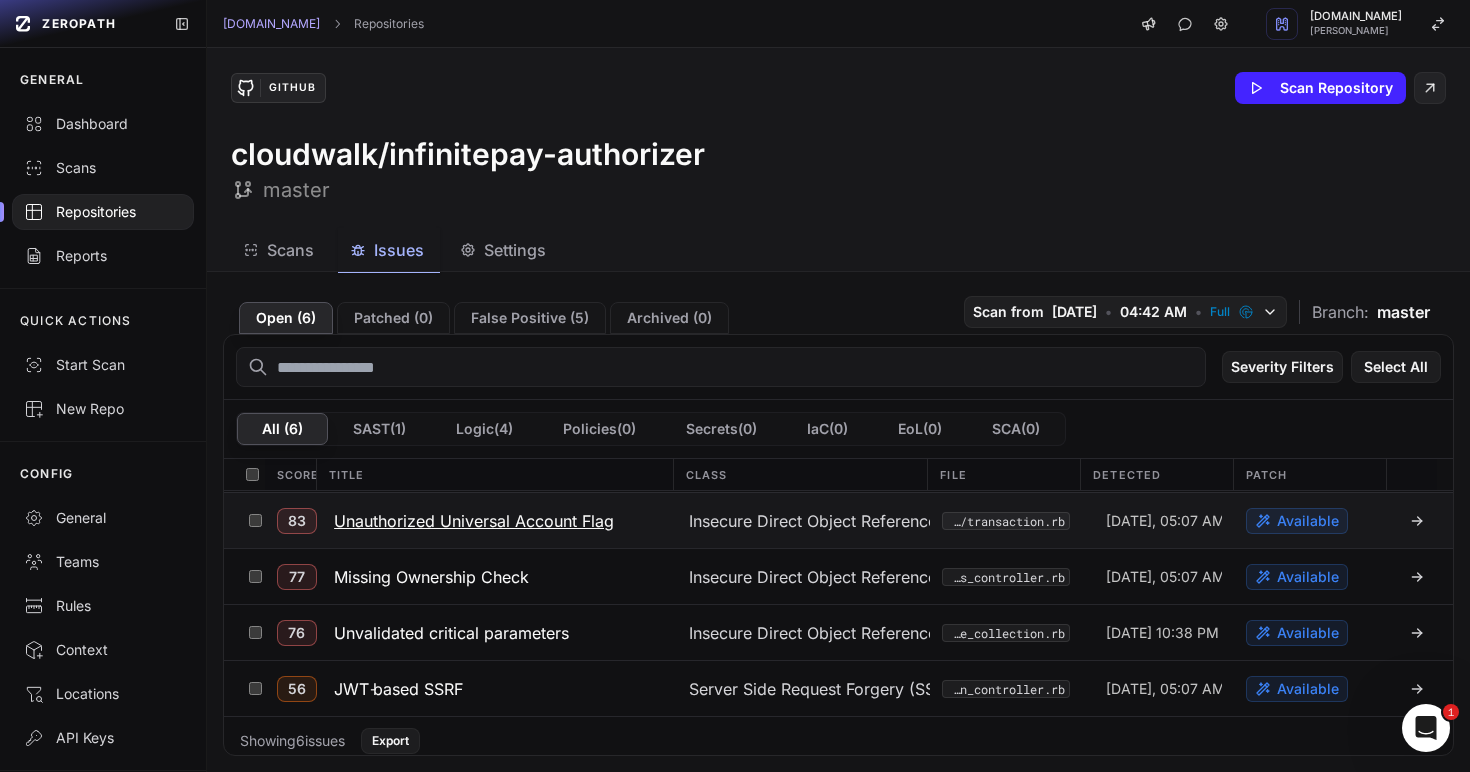 click on "Unauthorized Universal Account Flag" at bounding box center [474, 521] 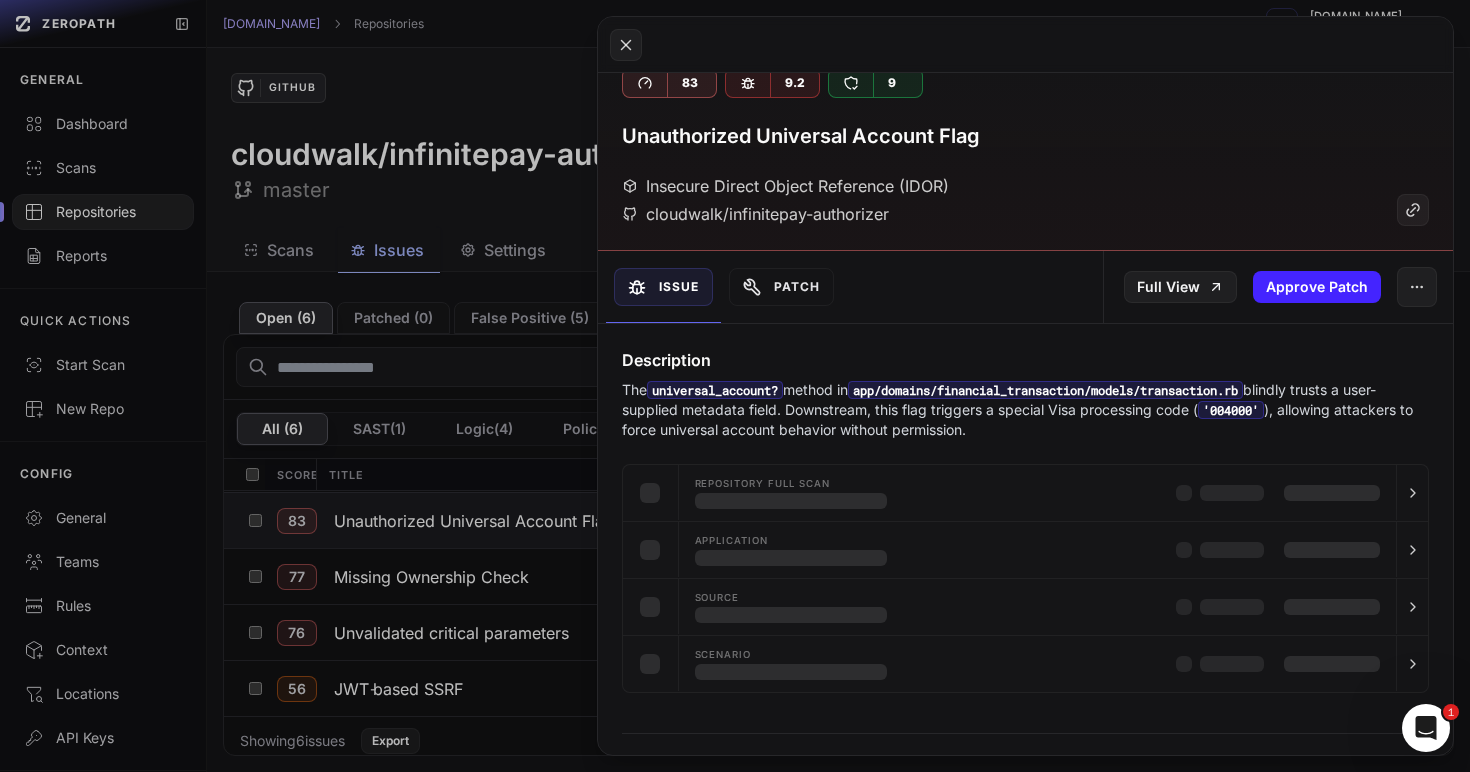 scroll, scrollTop: 0, scrollLeft: 0, axis: both 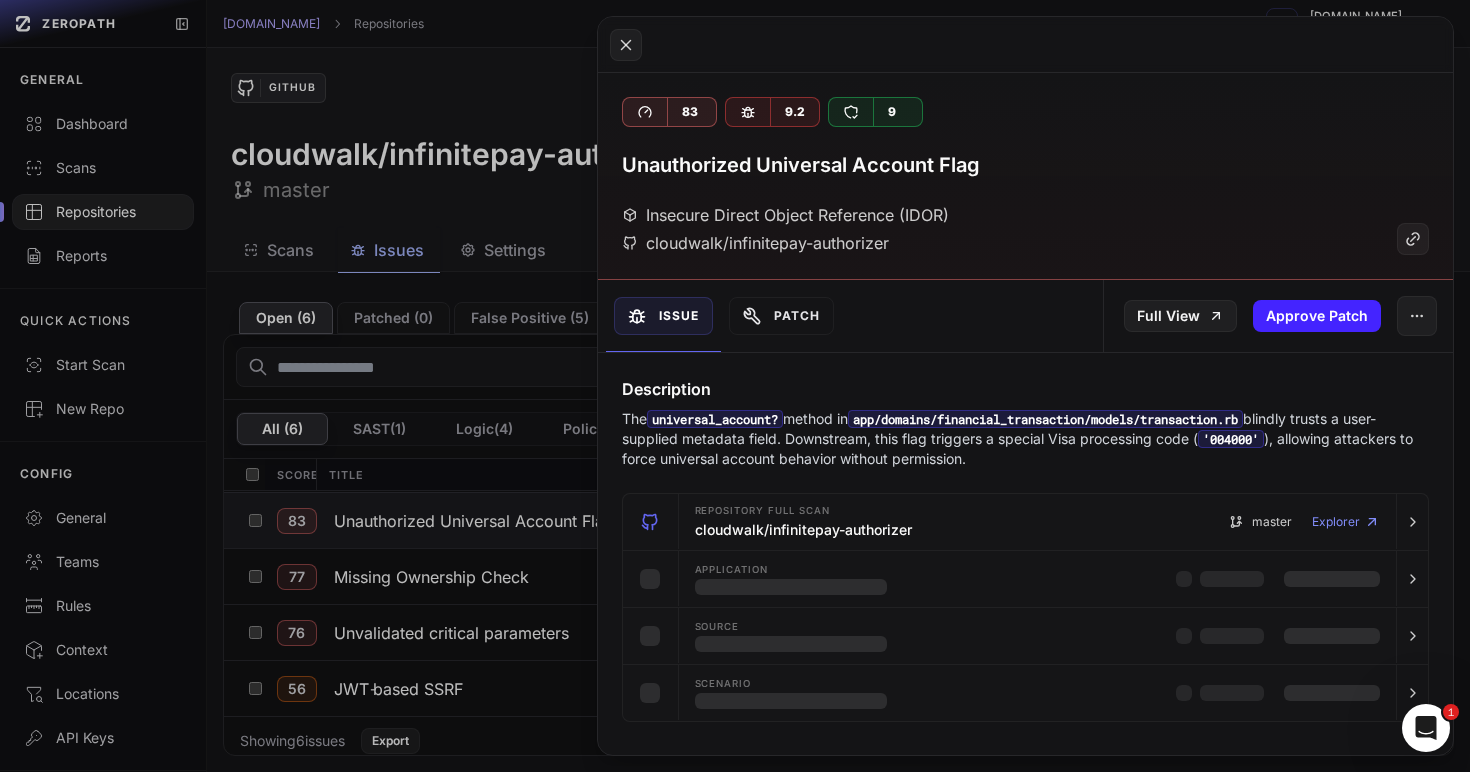 click 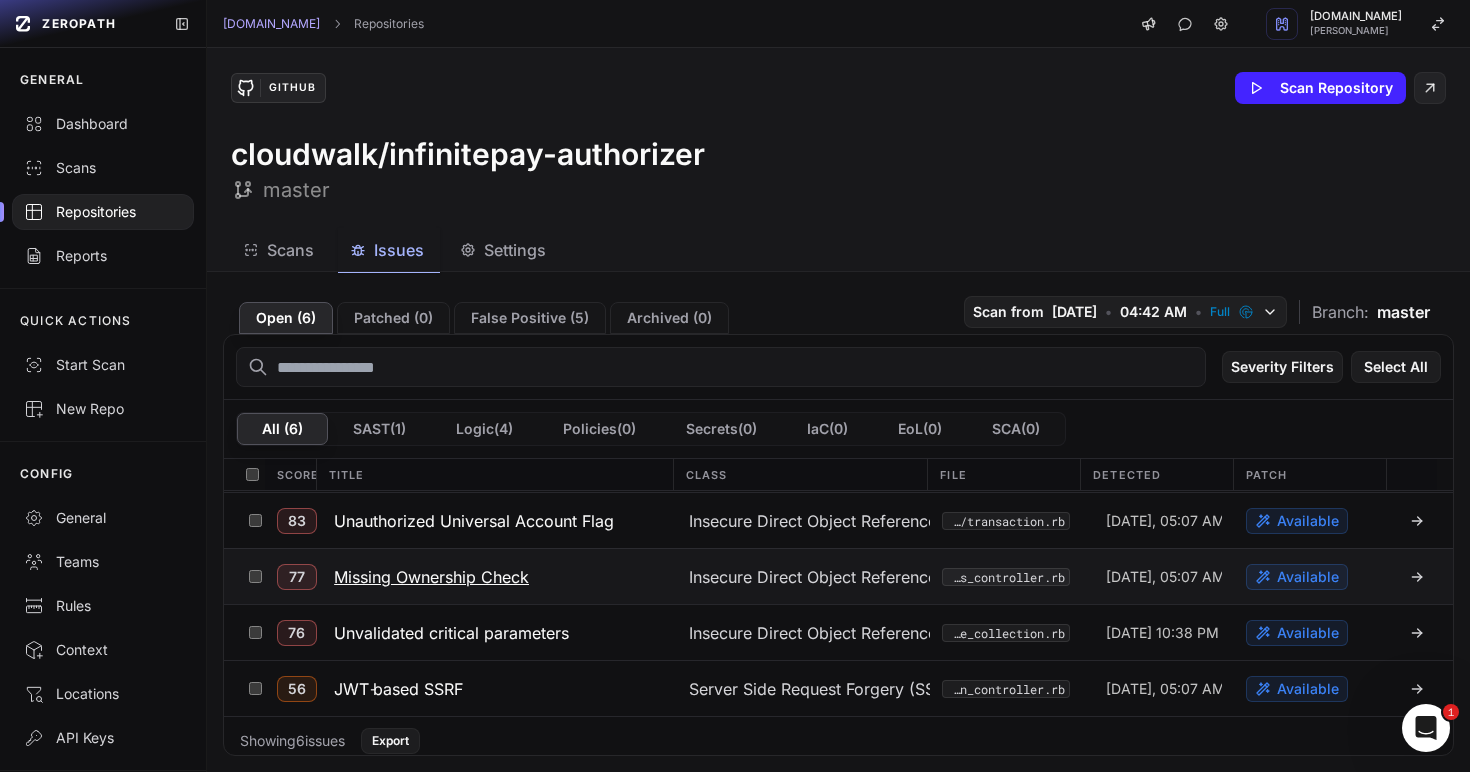 click on "Missing Ownership Check" 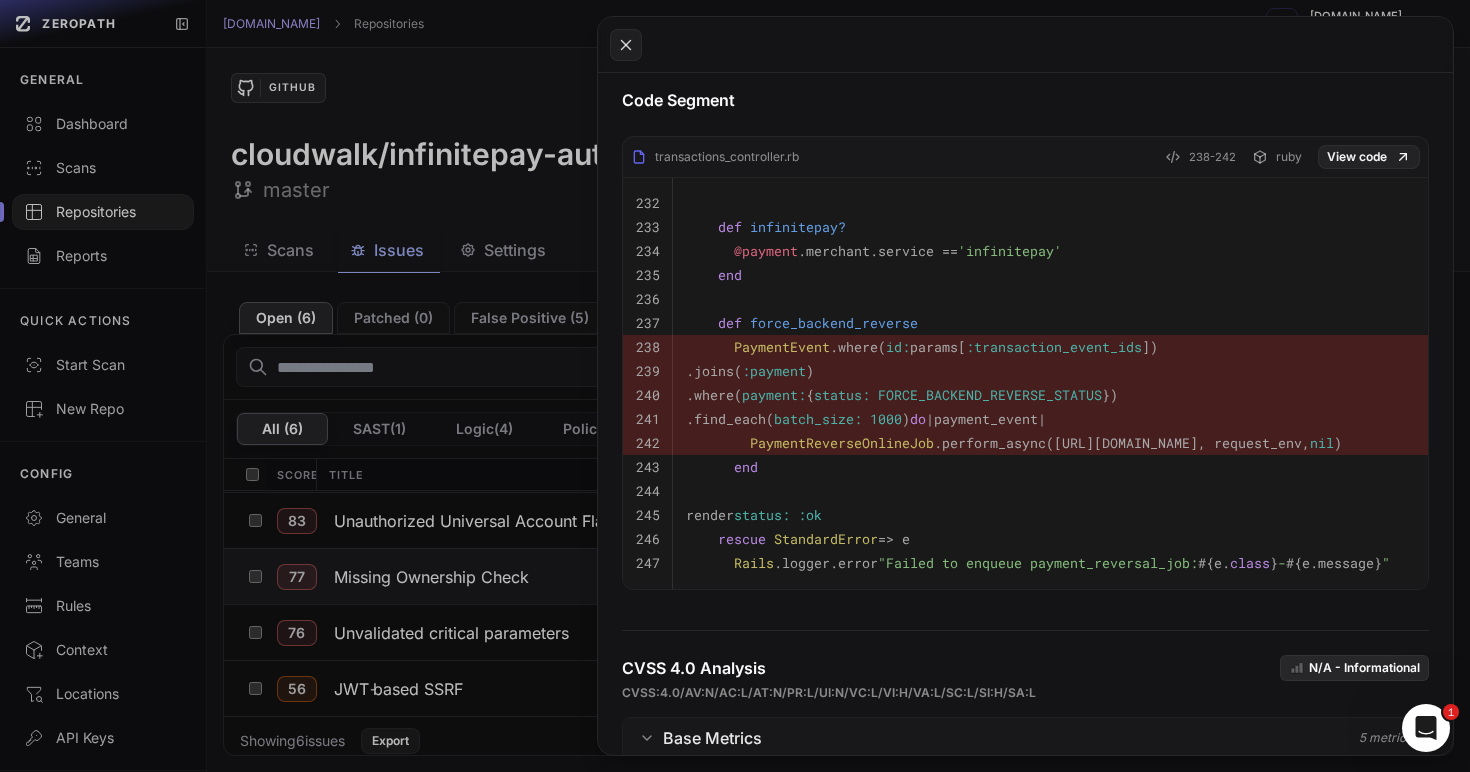scroll, scrollTop: 759, scrollLeft: 0, axis: vertical 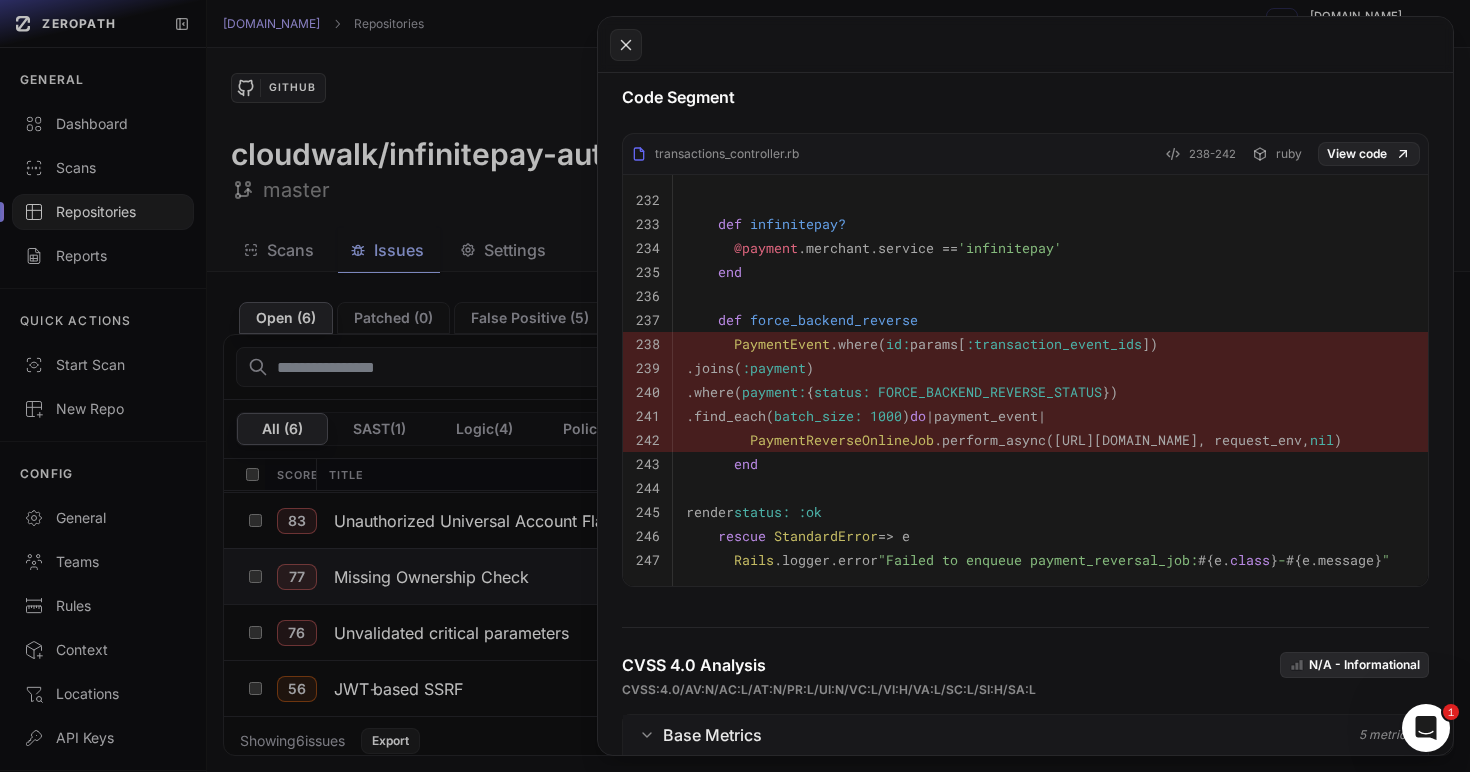 click 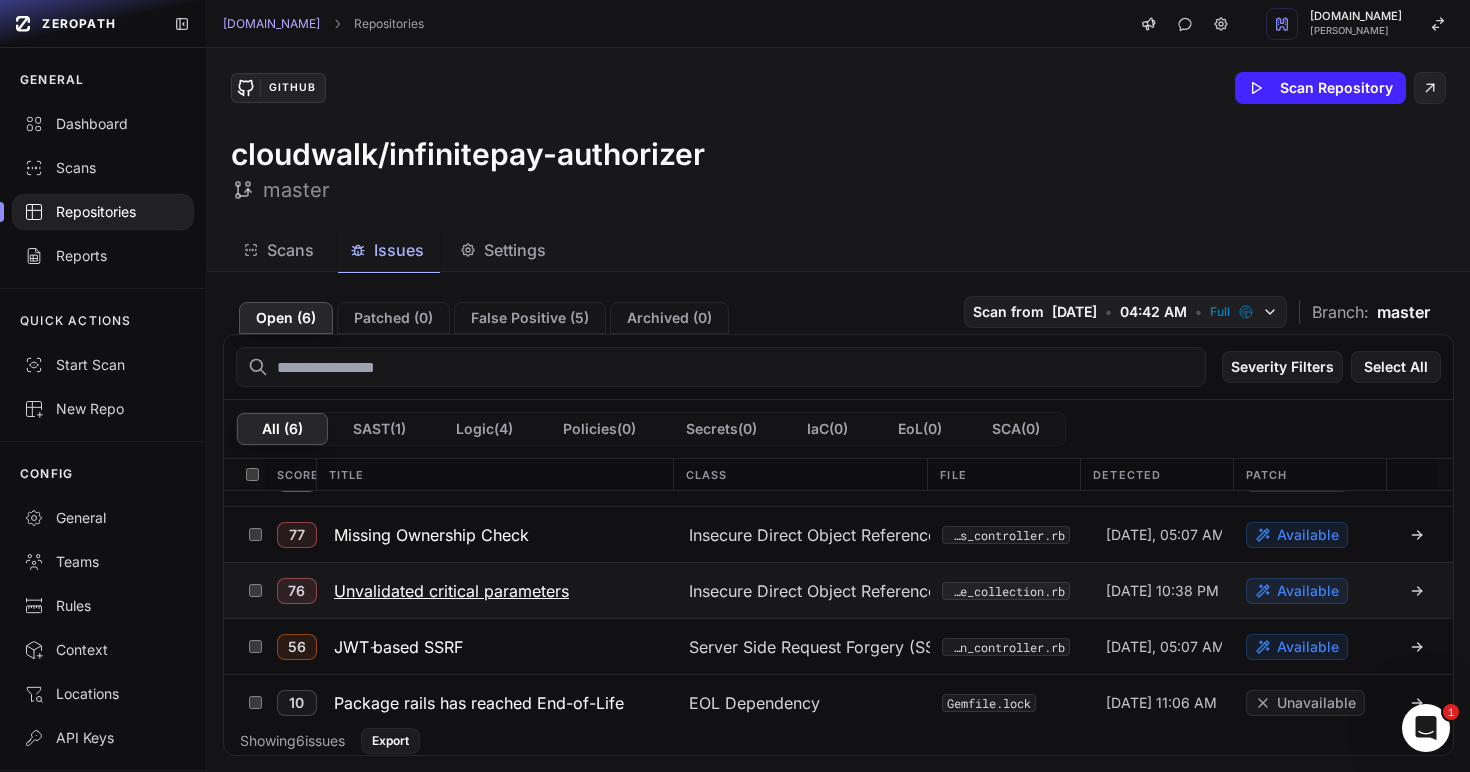 scroll, scrollTop: 99, scrollLeft: 0, axis: vertical 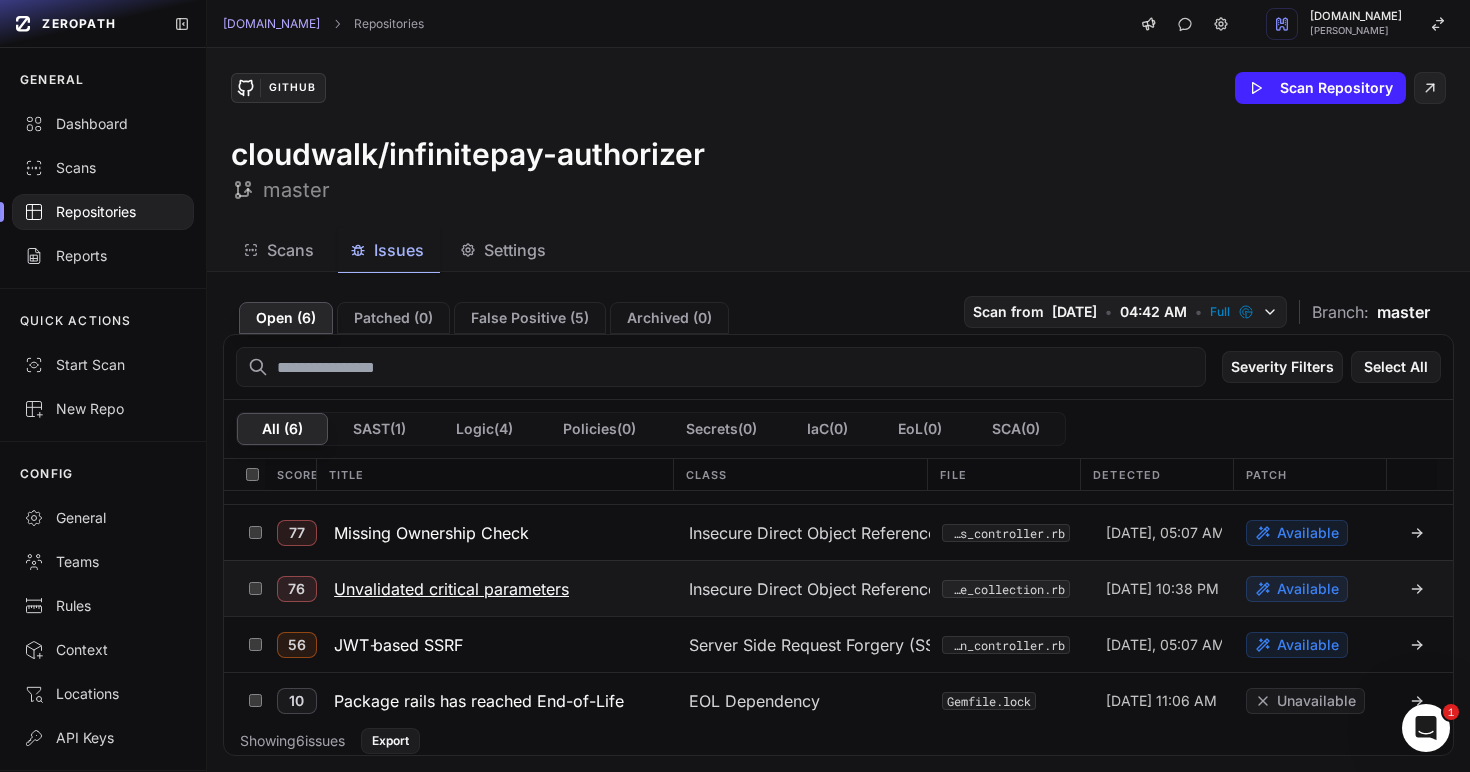 click on "Unvalidated critical parameters" at bounding box center (451, 589) 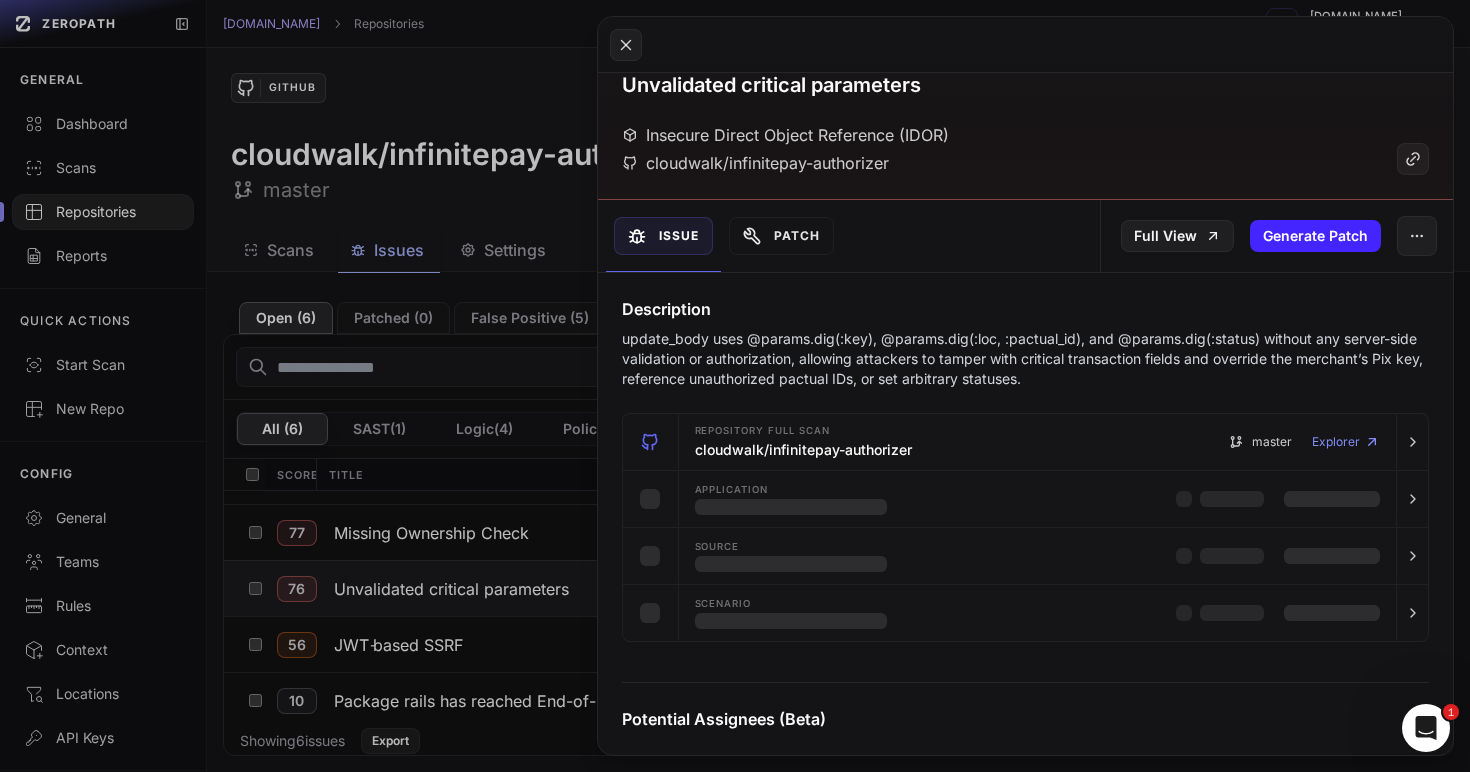 scroll, scrollTop: 0, scrollLeft: 0, axis: both 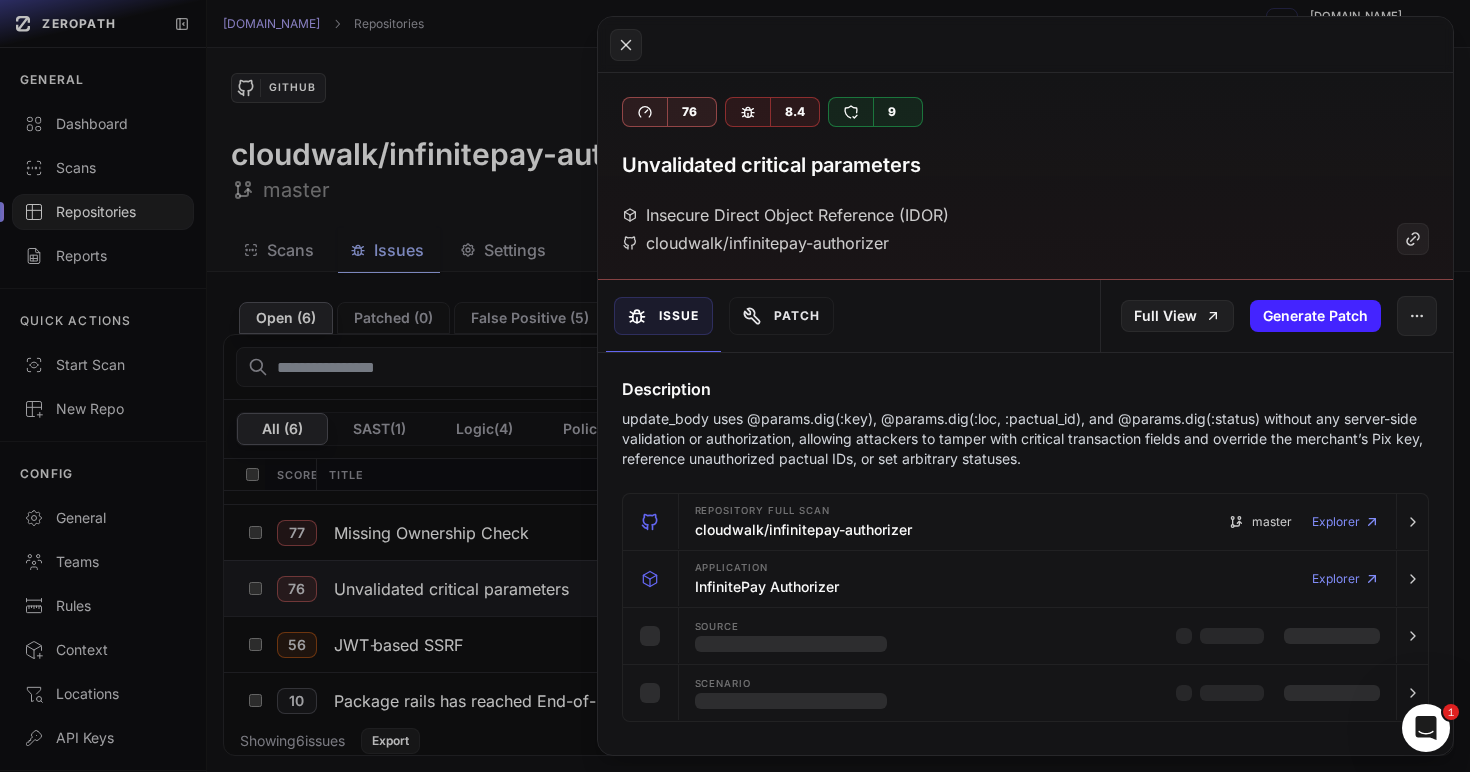 click 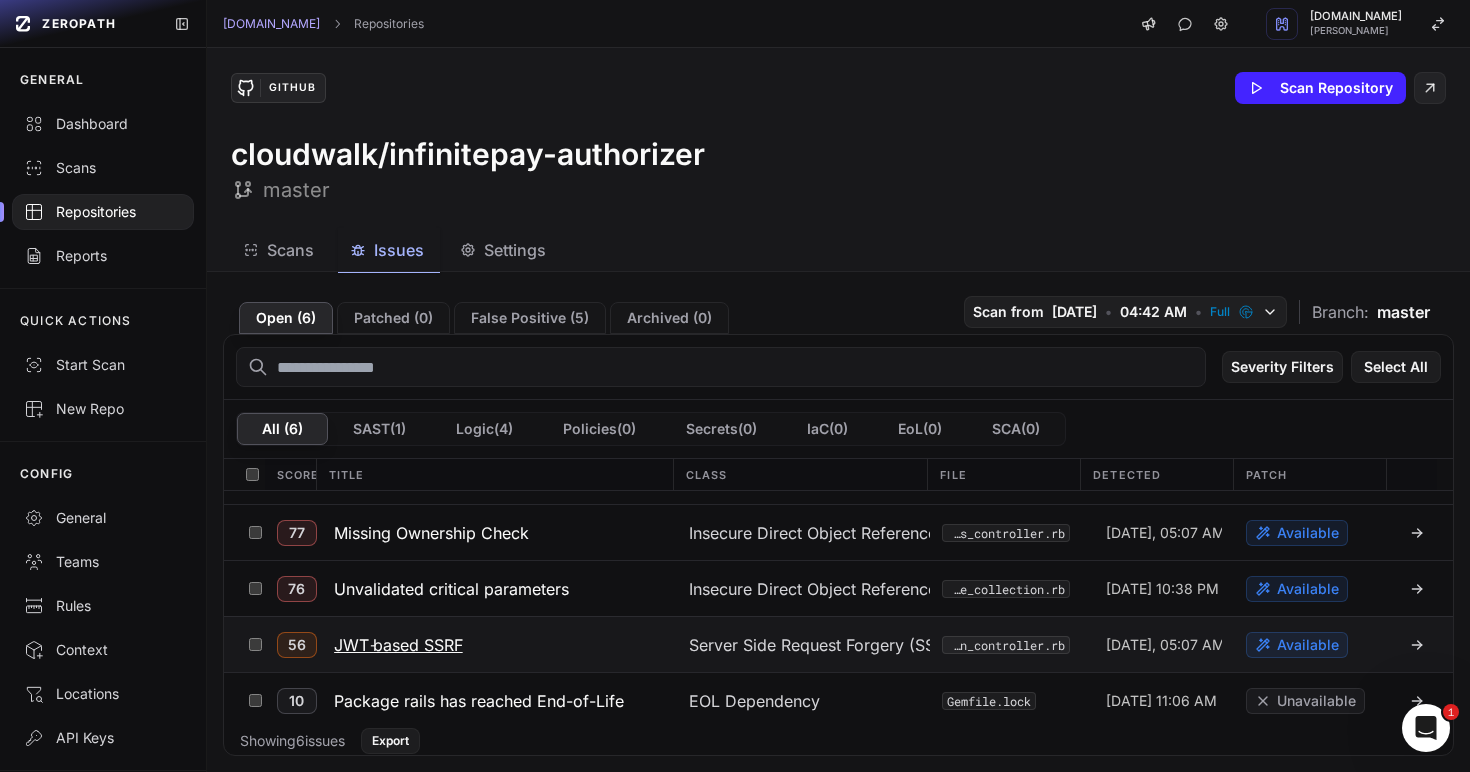 click on "JWT‐based SSRF" at bounding box center (398, 645) 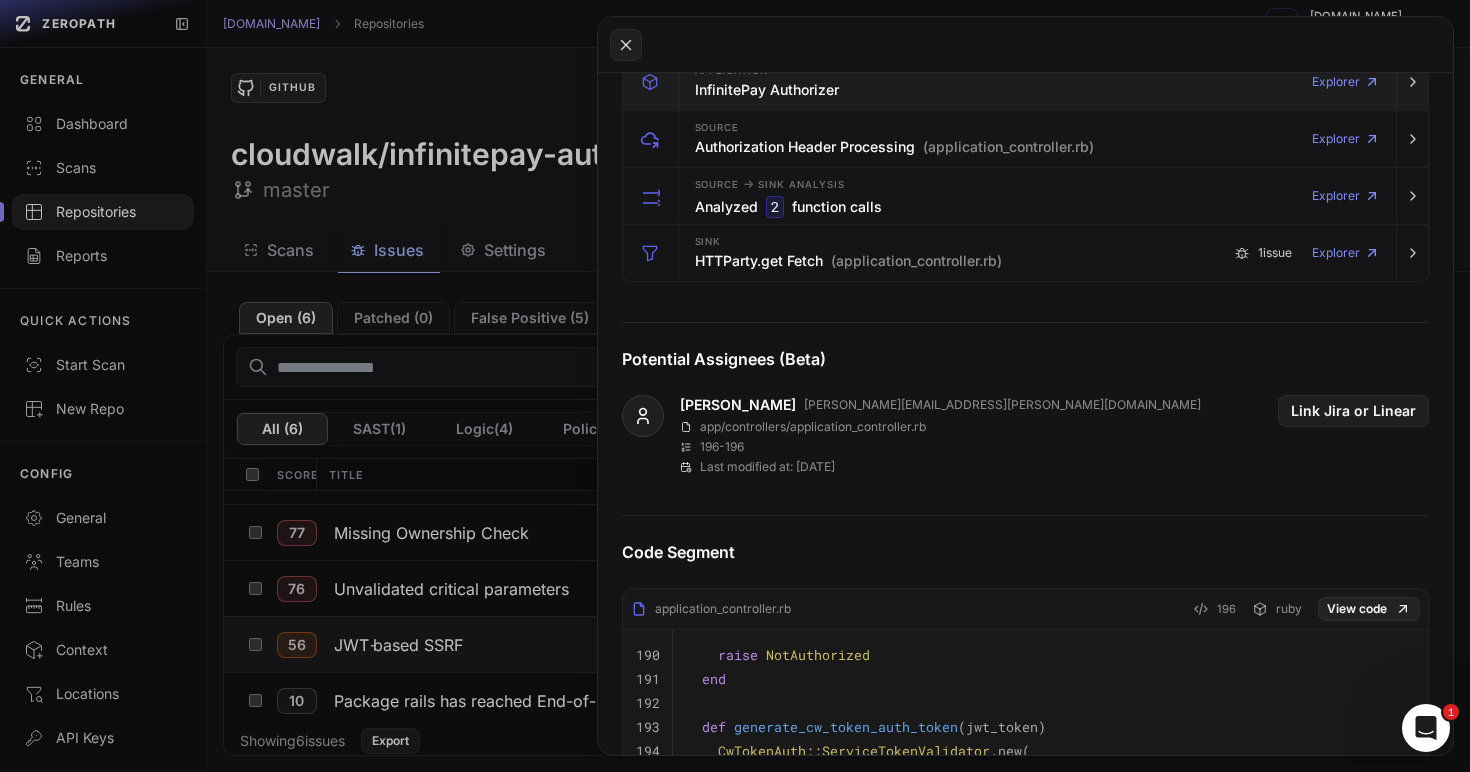 scroll, scrollTop: 0, scrollLeft: 0, axis: both 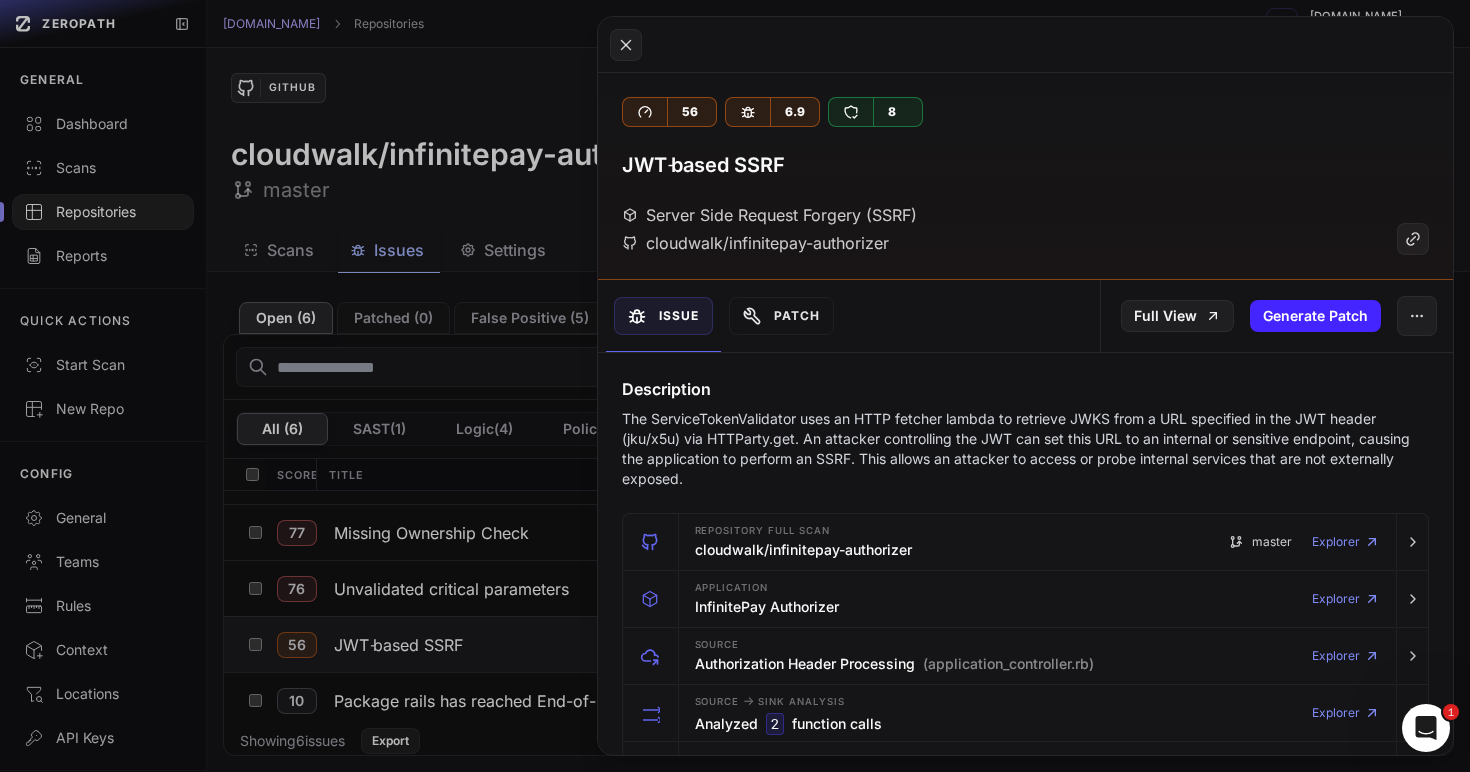 click 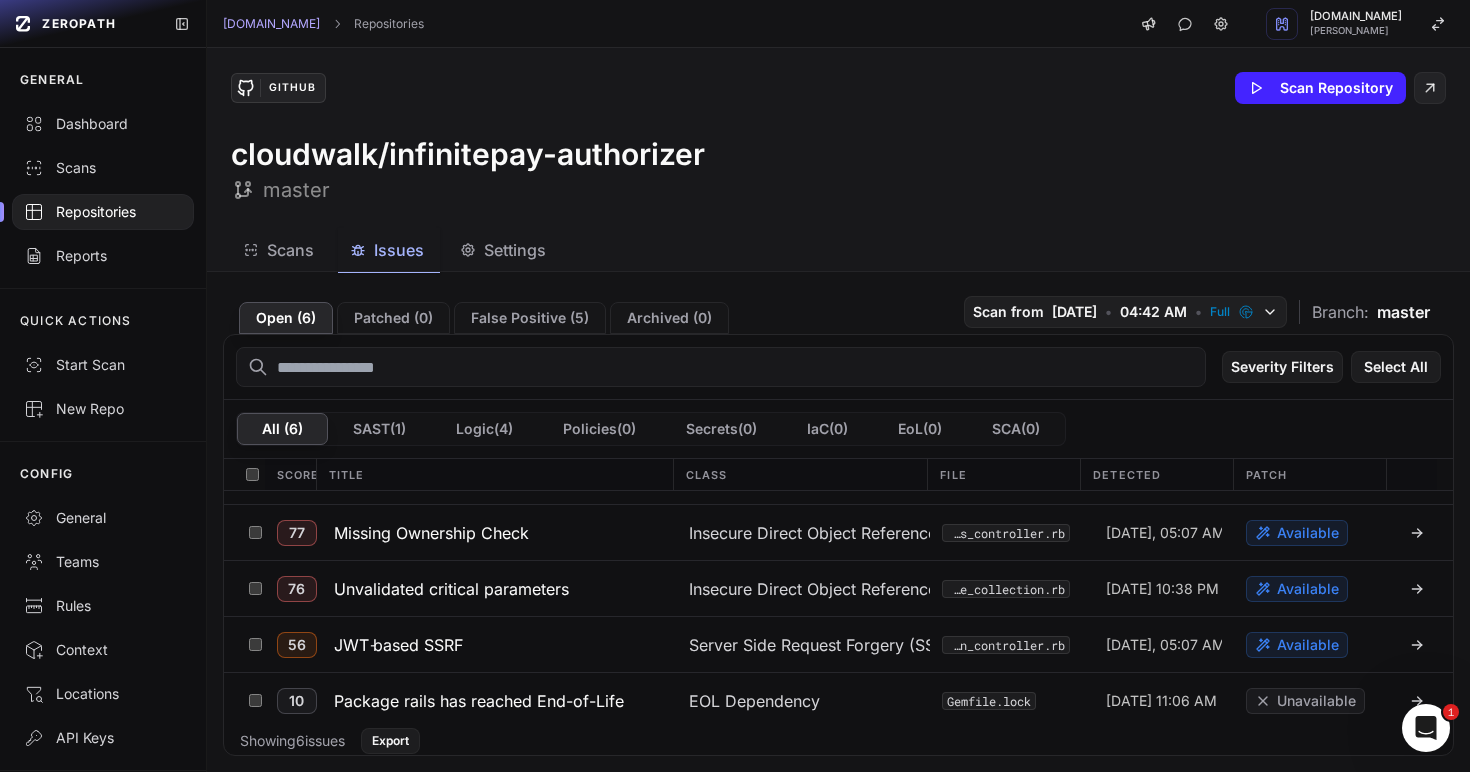 scroll, scrollTop: 0, scrollLeft: 0, axis: both 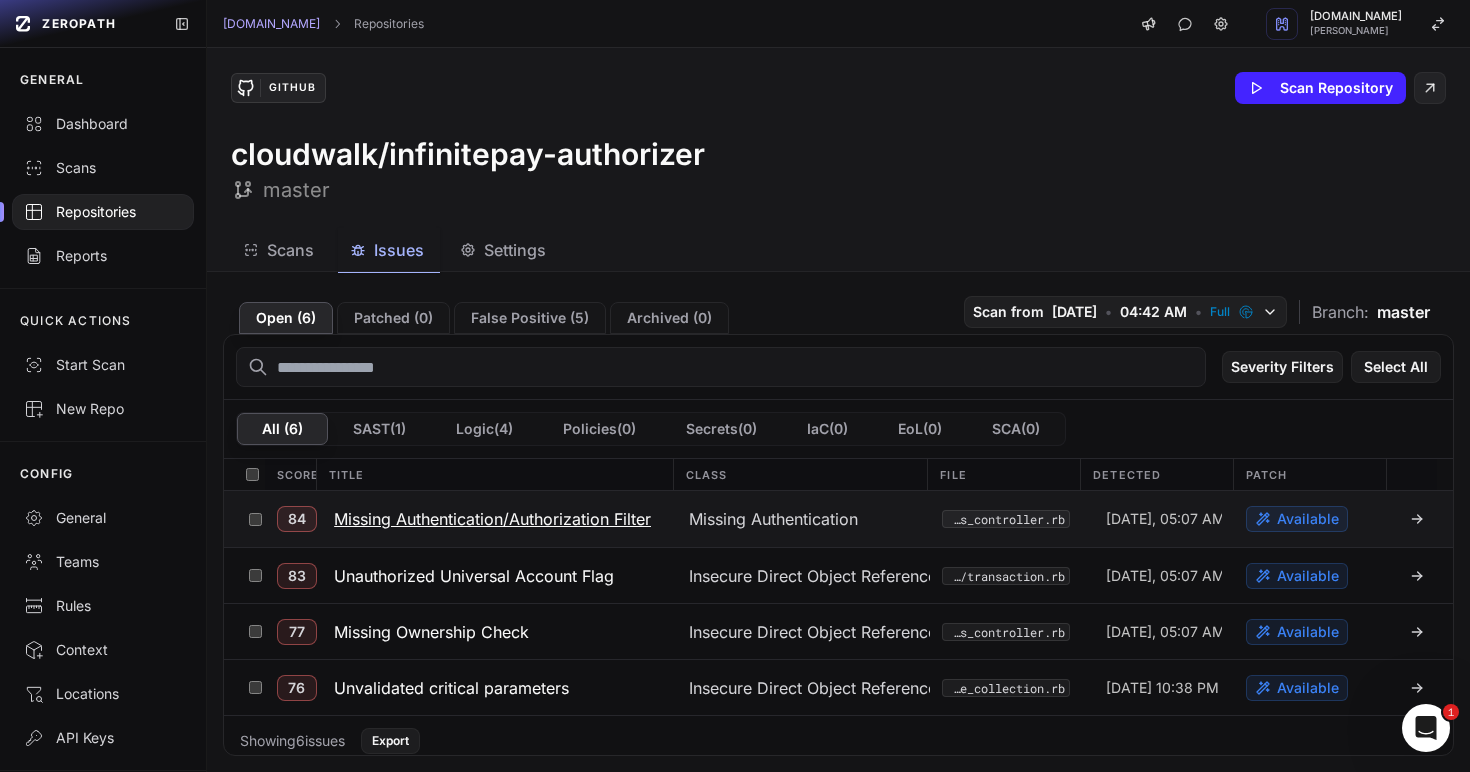 click on "Missing Authentication/Authorization Filter" at bounding box center (492, 519) 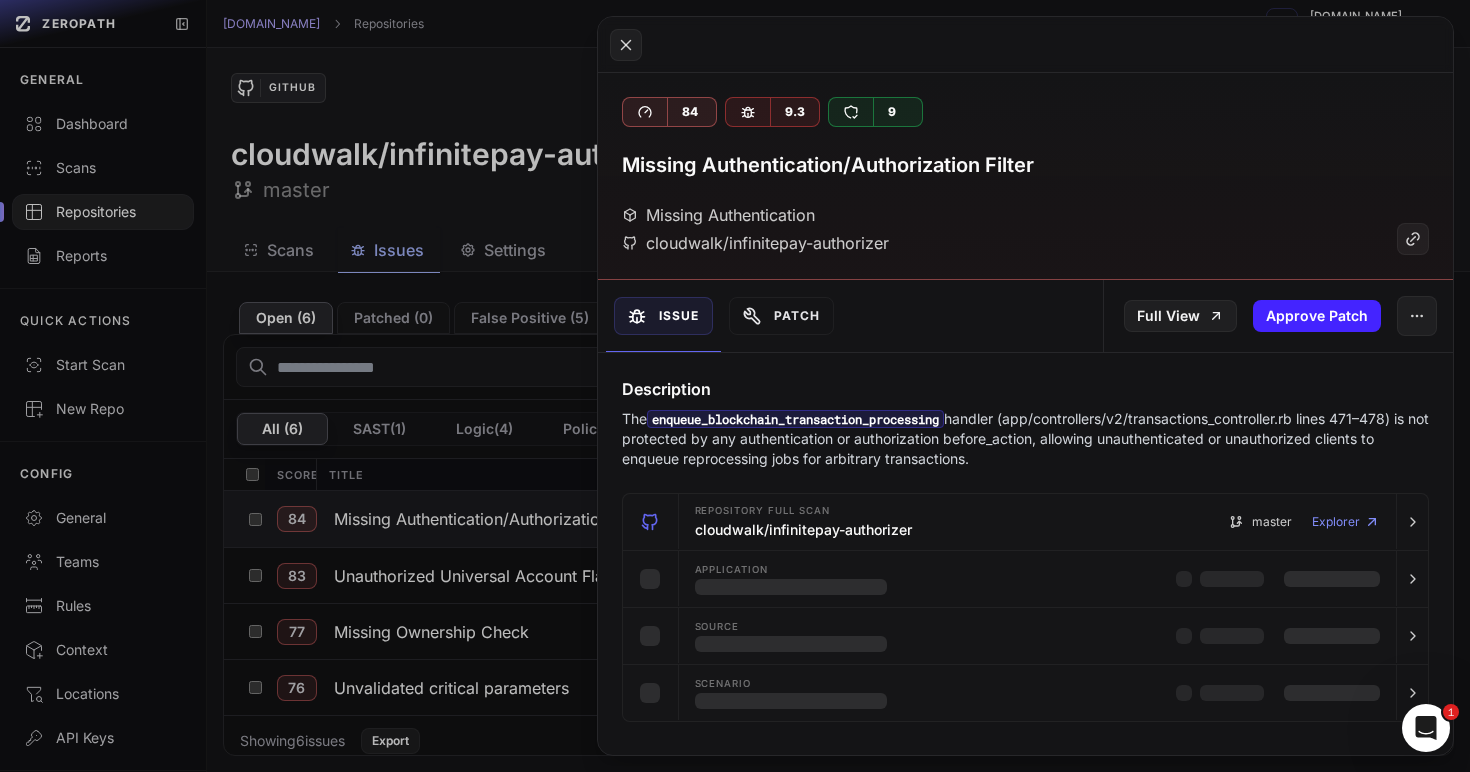 click 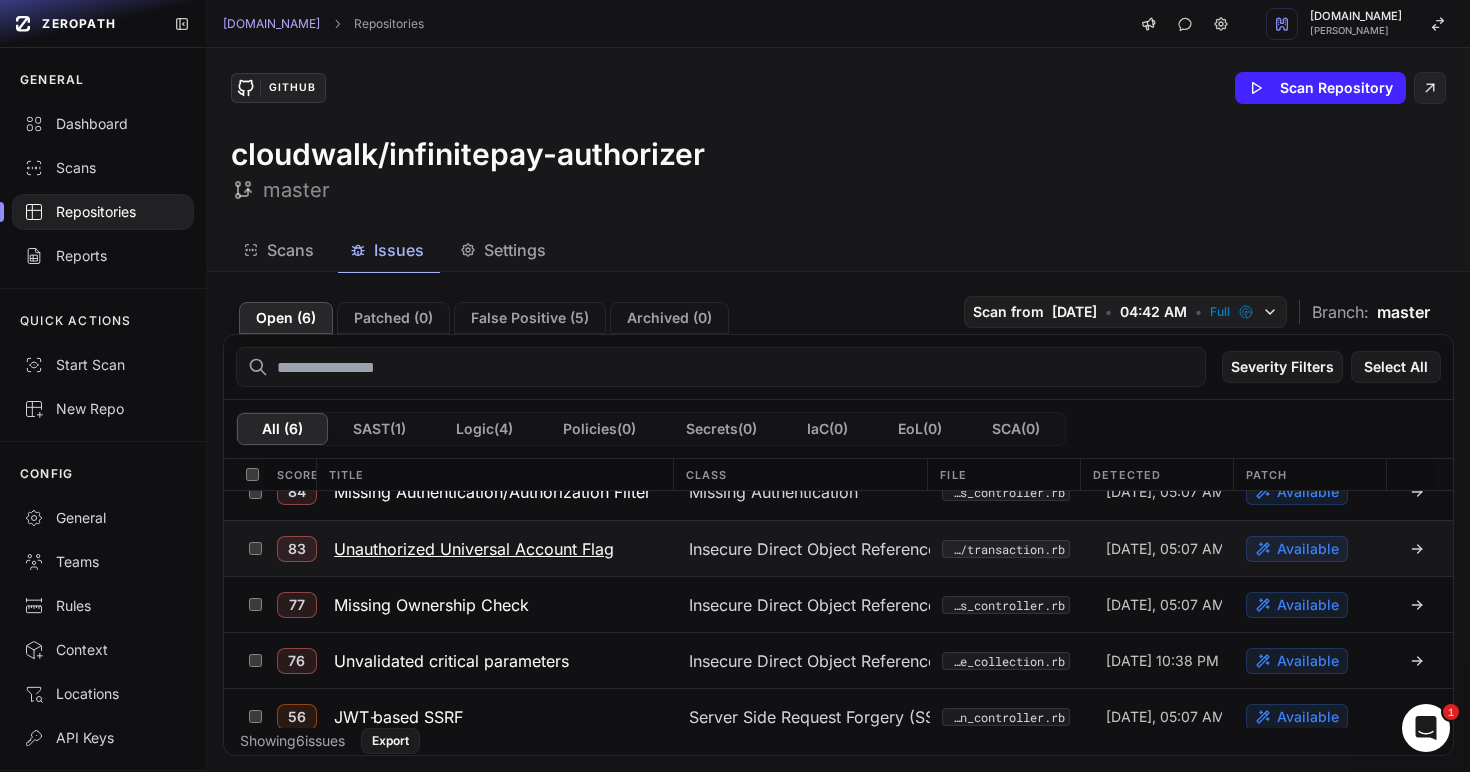scroll, scrollTop: 0, scrollLeft: 0, axis: both 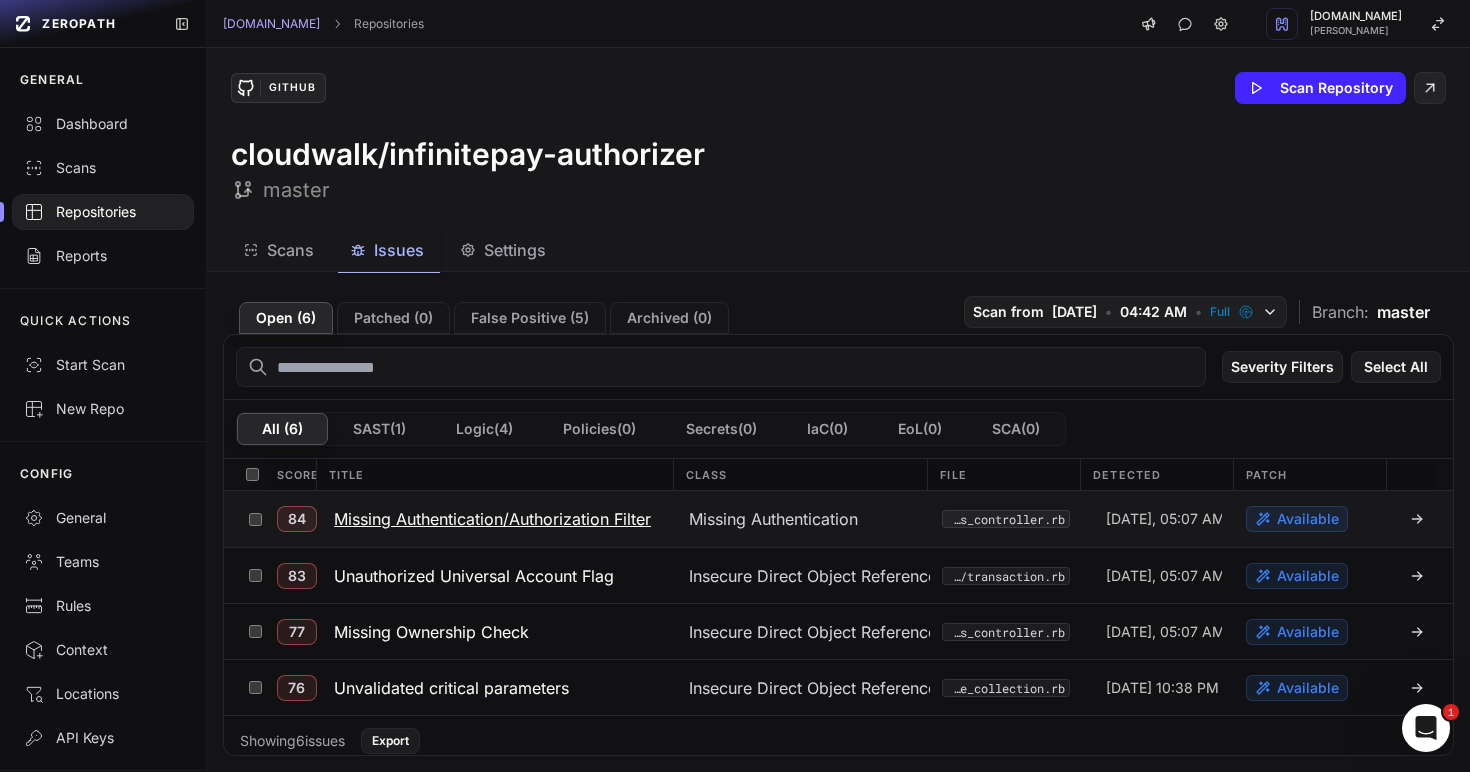 click on "Missing Authentication/Authorization Filter" at bounding box center (492, 519) 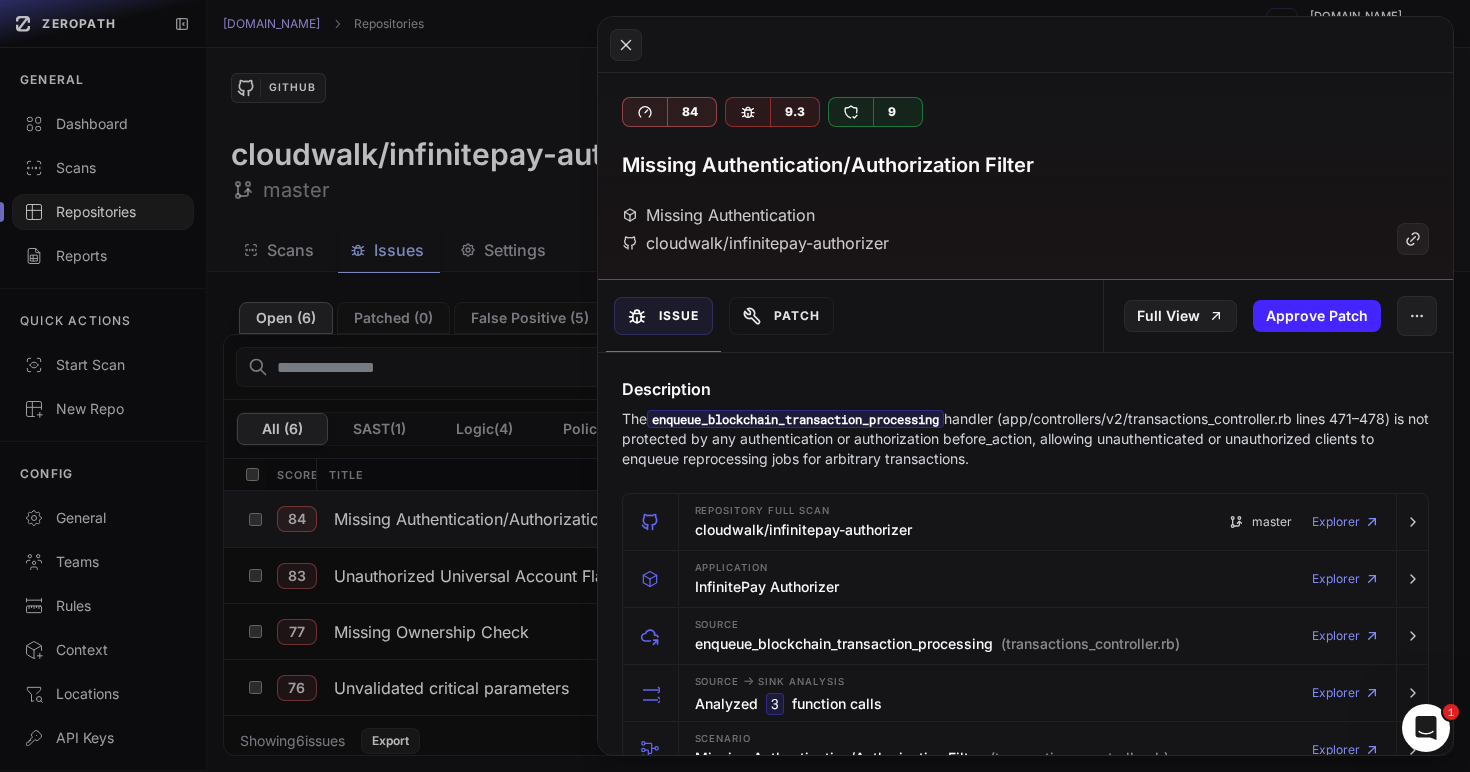 click 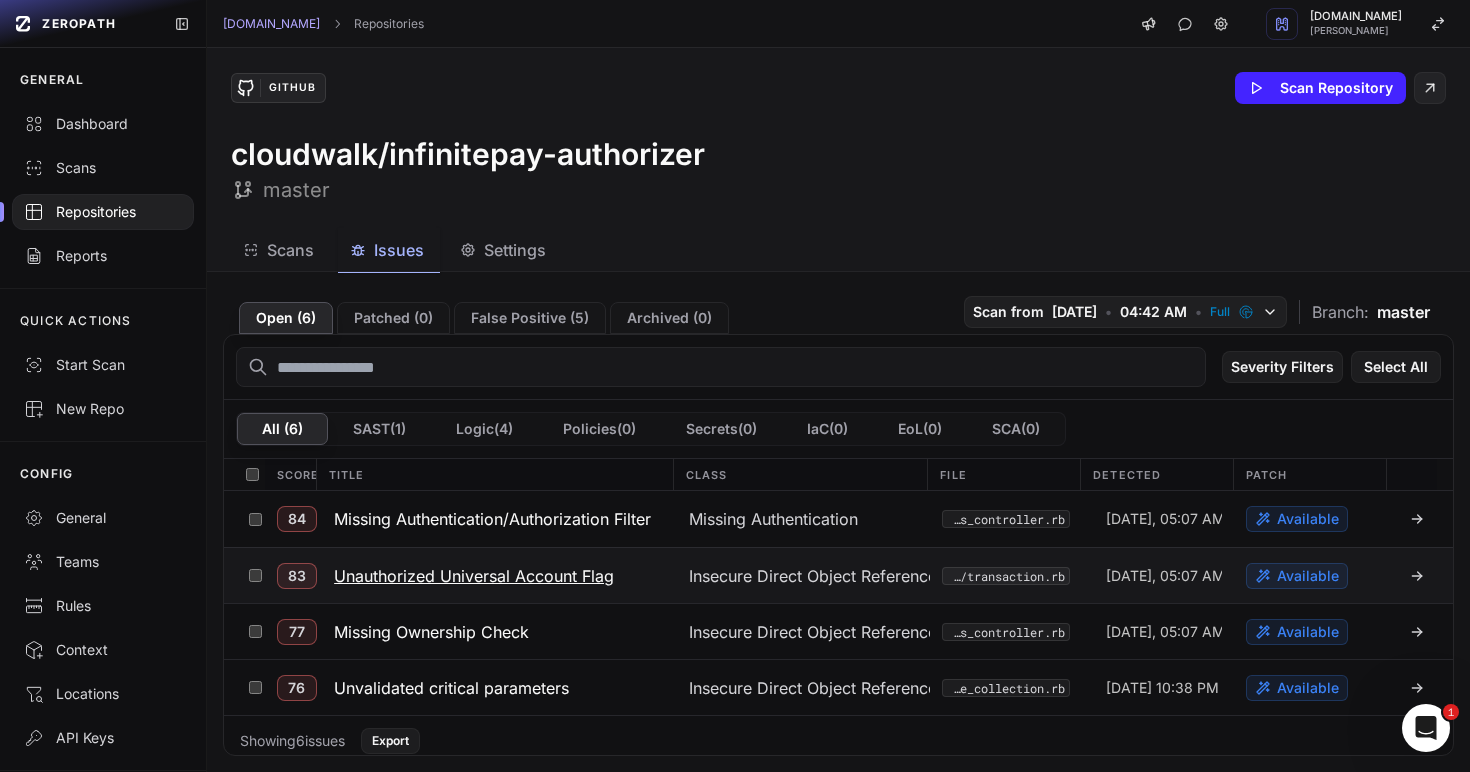 click on "Unauthorized Universal Account Flag" at bounding box center [474, 576] 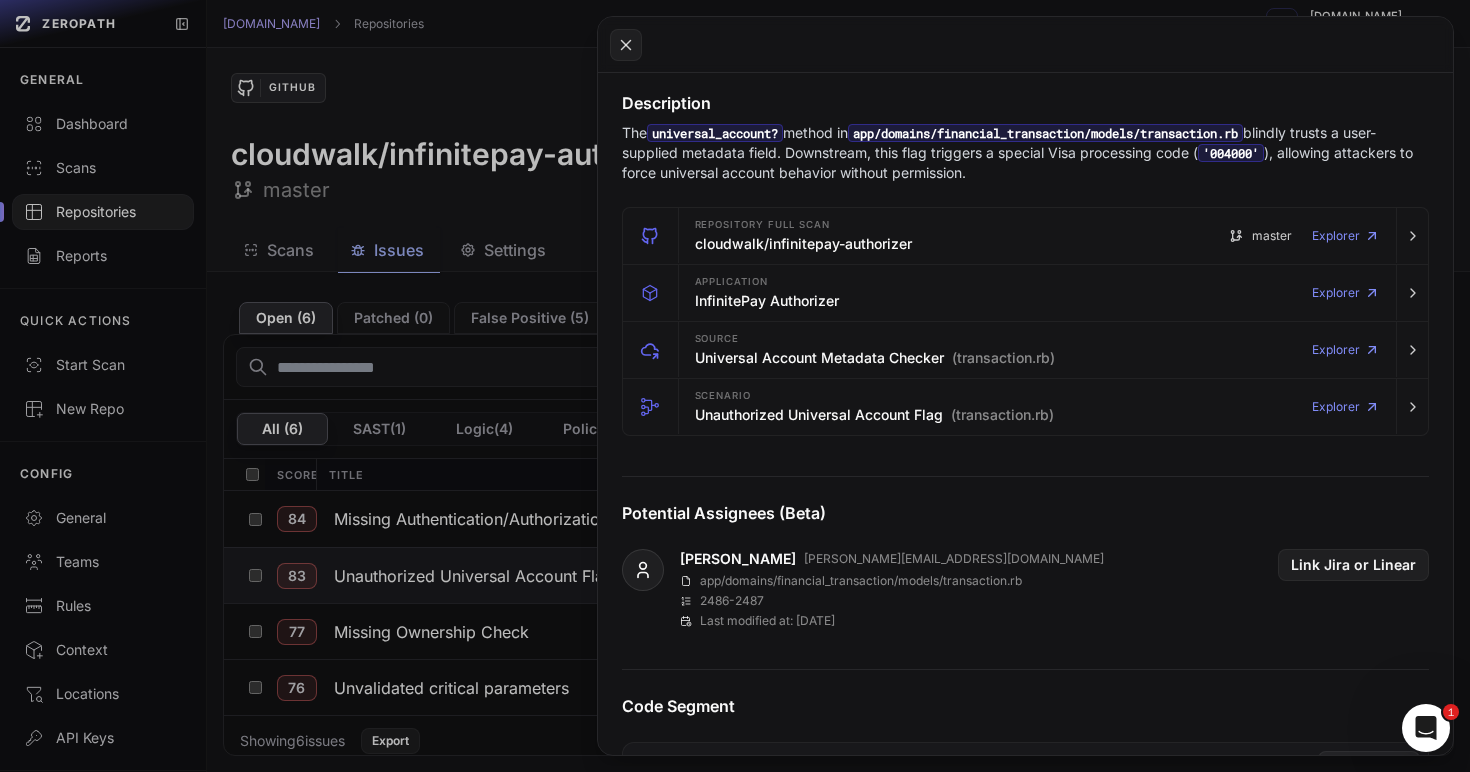 scroll, scrollTop: 0, scrollLeft: 0, axis: both 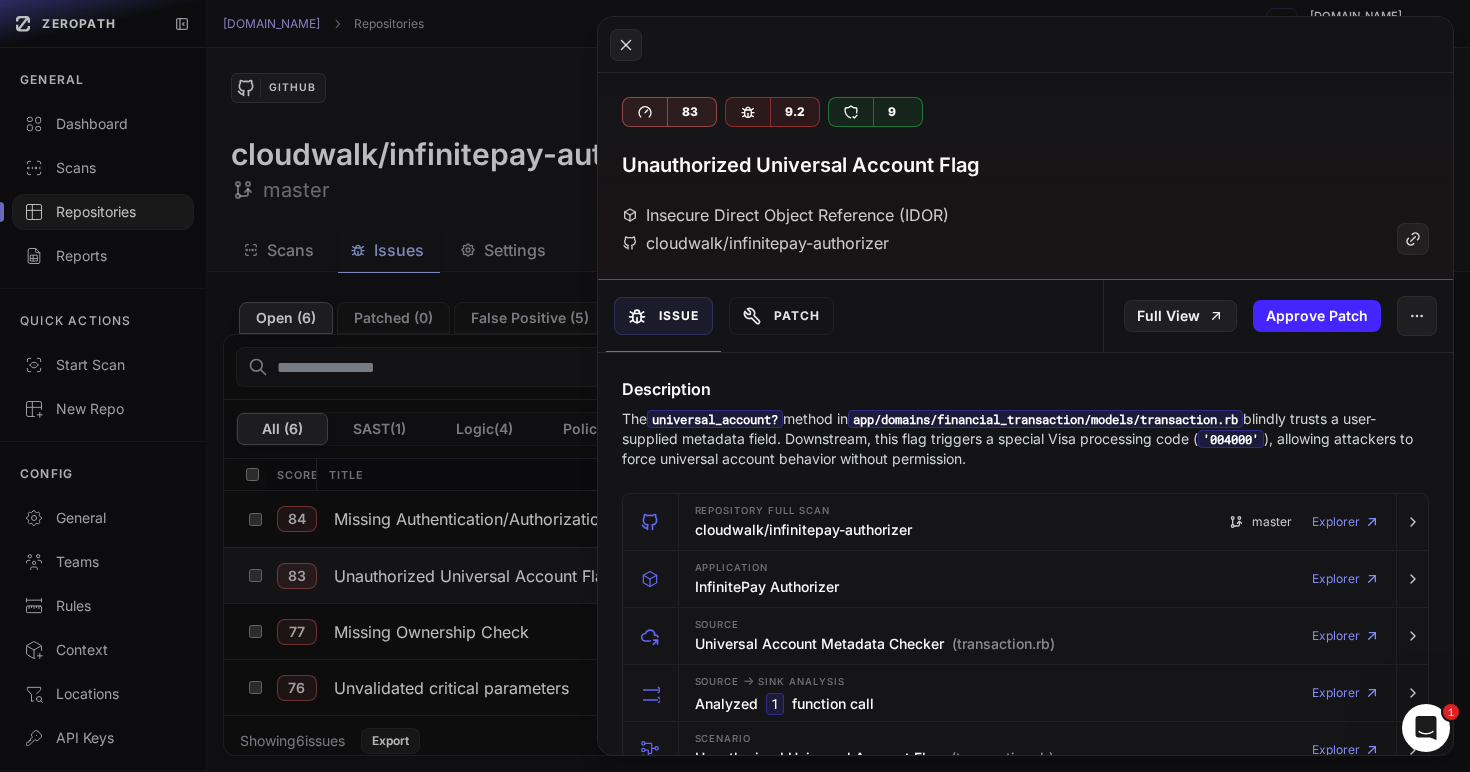 click 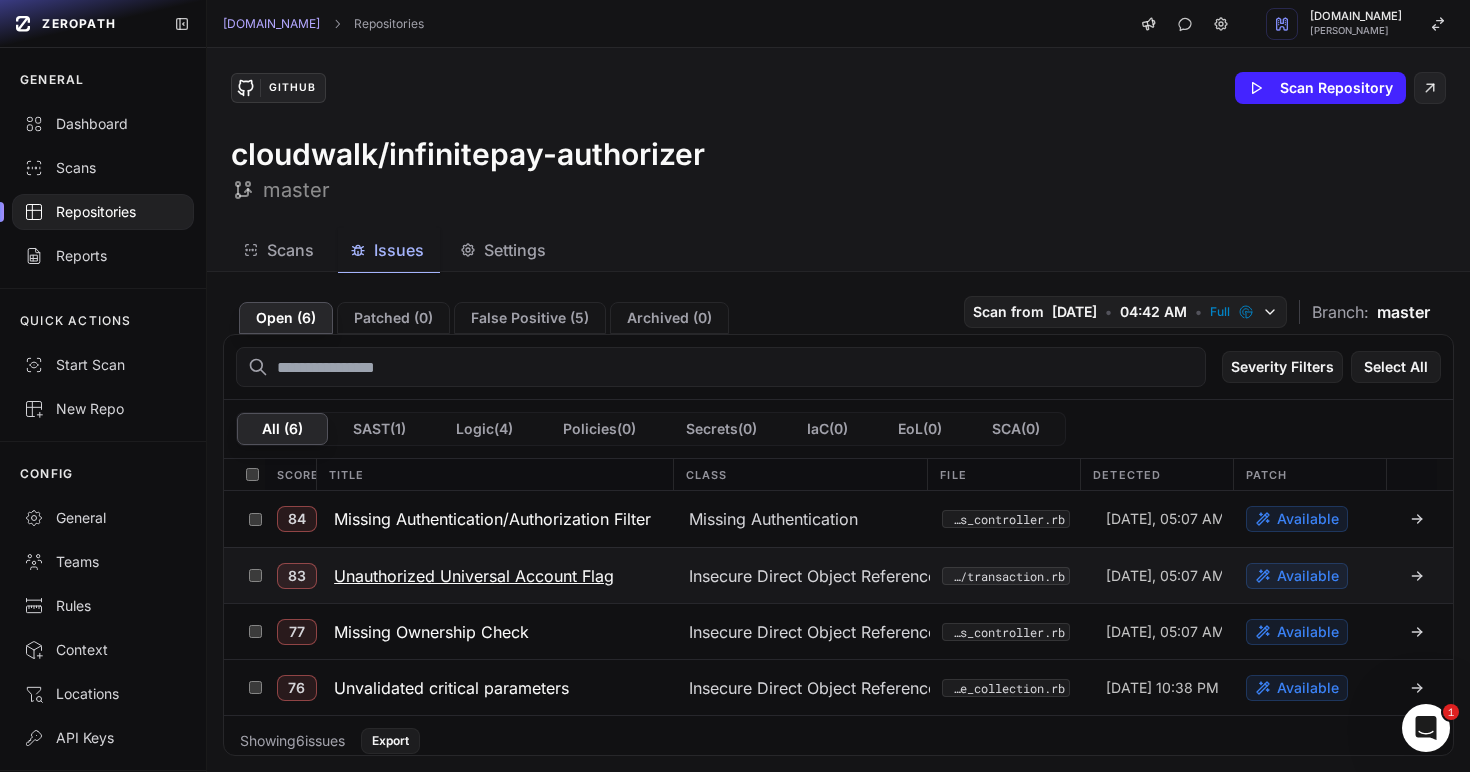 click on "Unauthorized Universal Account Flag" at bounding box center (474, 576) 